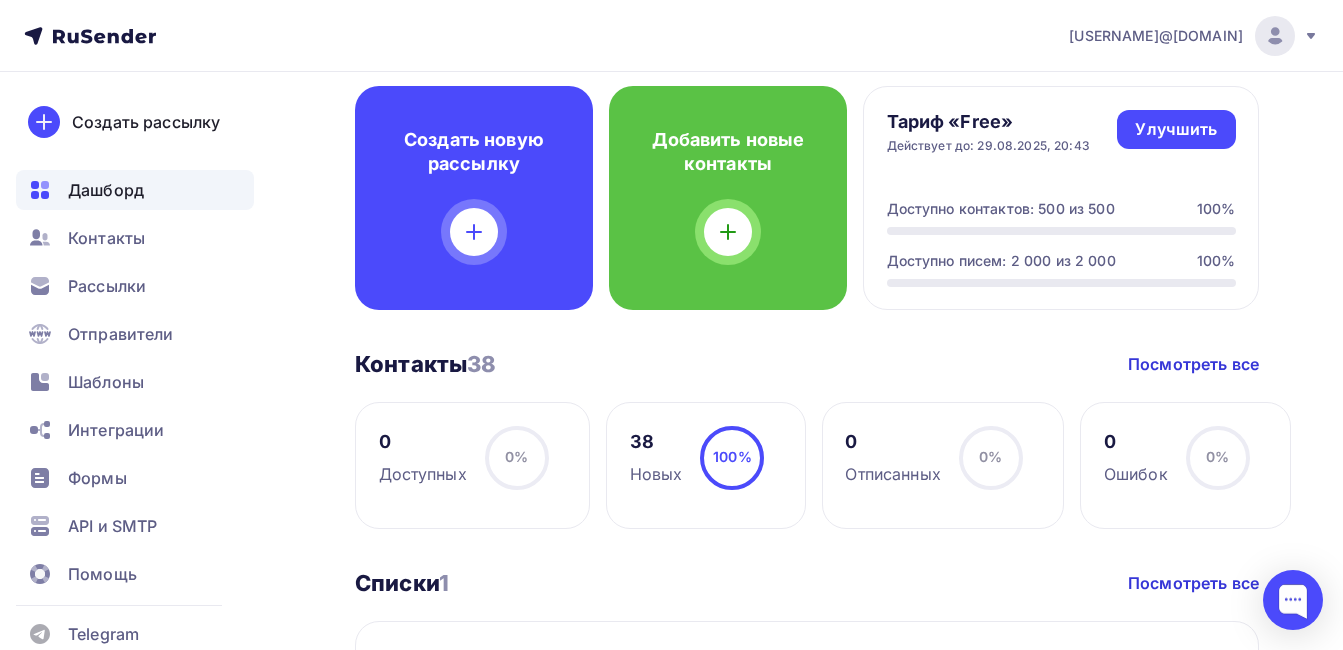 scroll, scrollTop: 539, scrollLeft: 0, axis: vertical 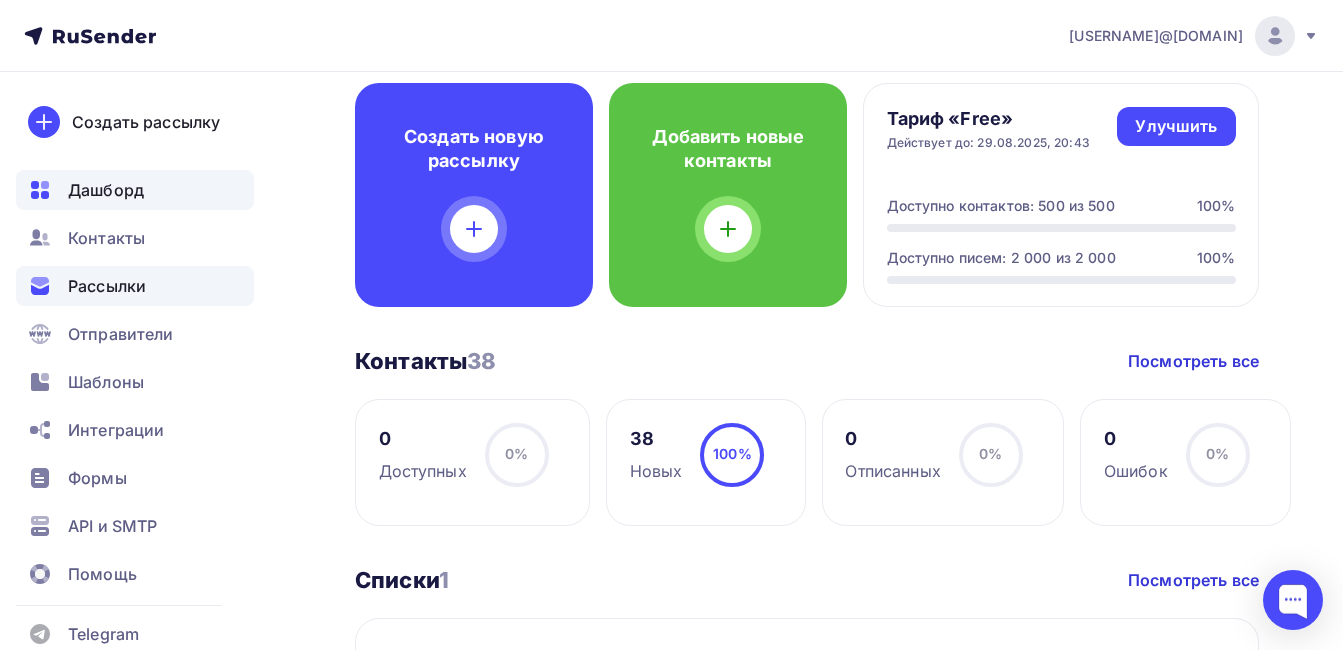 click on "Рассылки" at bounding box center (107, 286) 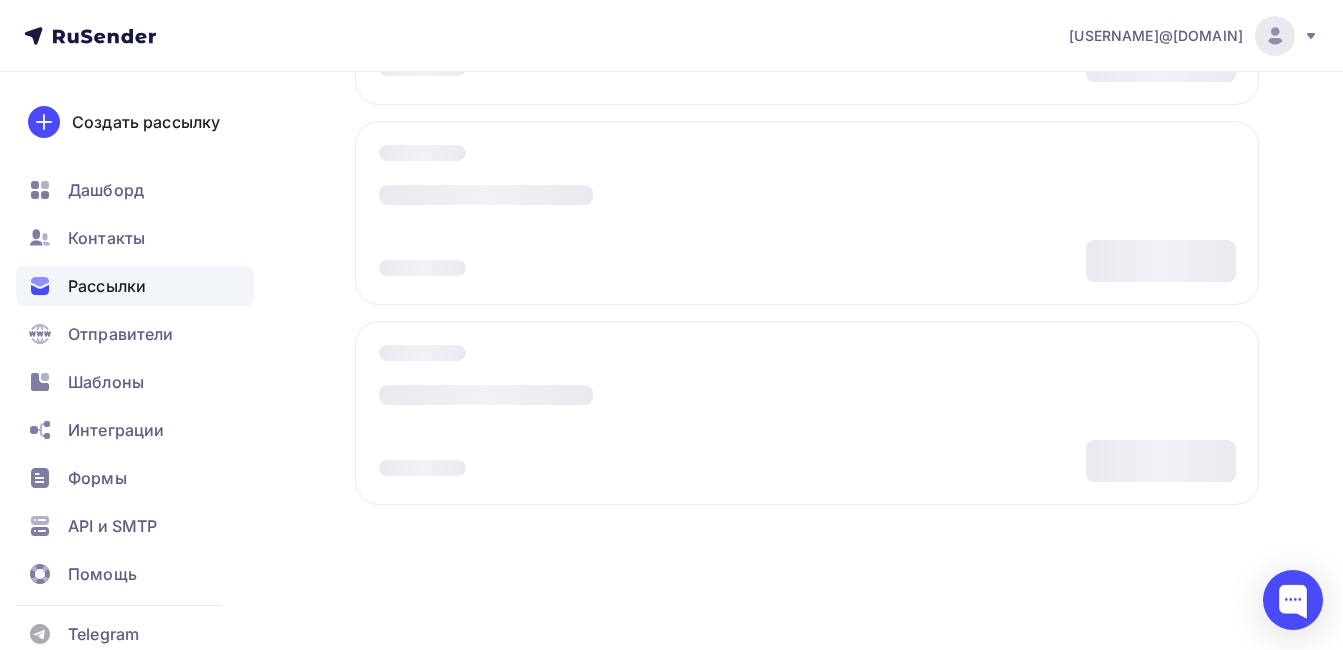 scroll, scrollTop: 0, scrollLeft: 0, axis: both 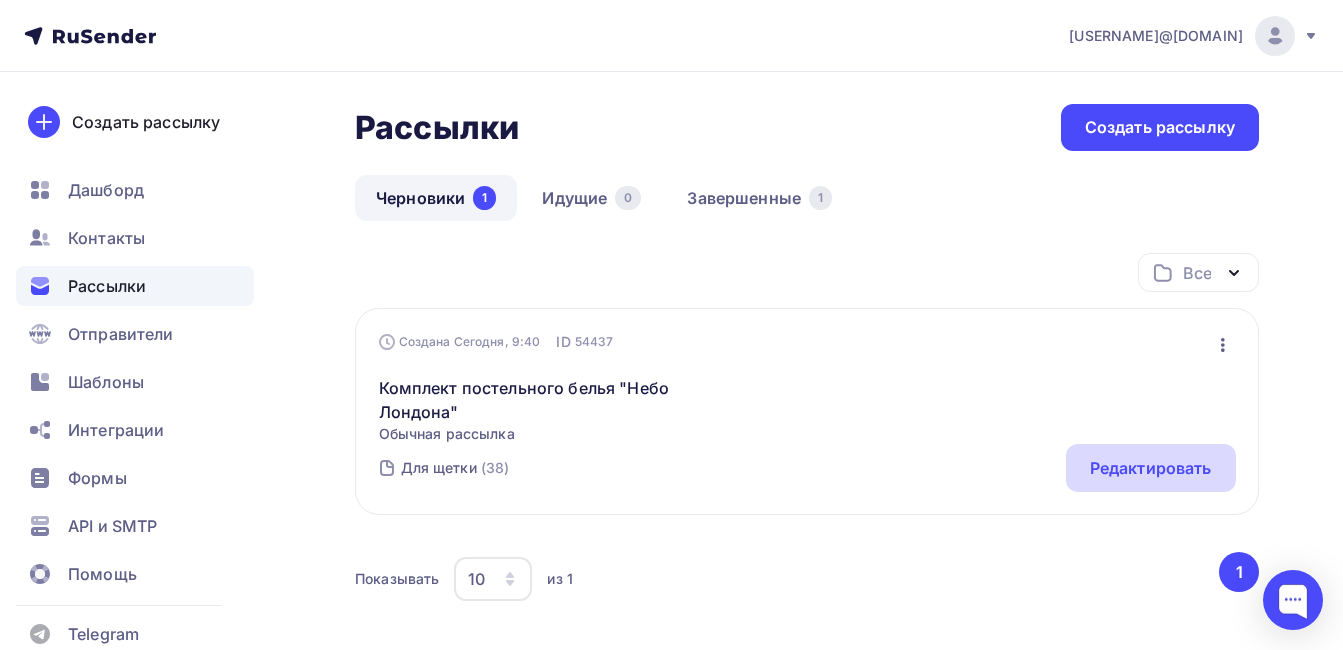 click on "Редактировать" at bounding box center (1151, 468) 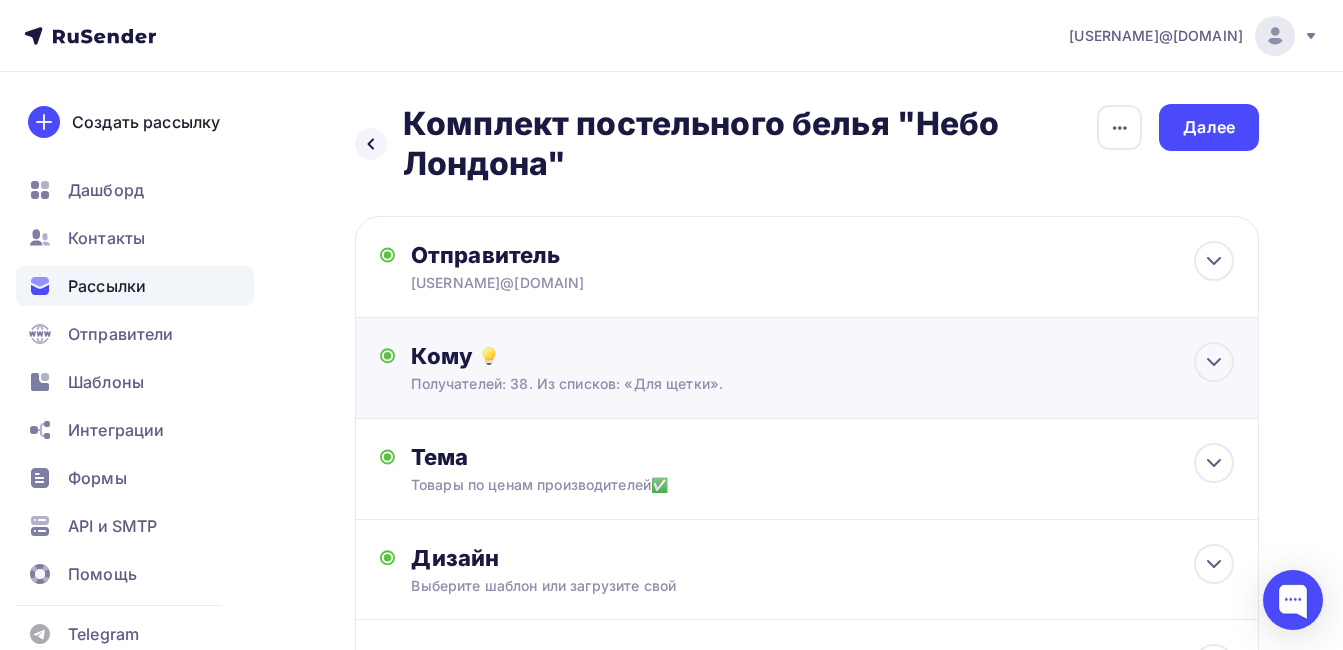 click on "Кому
Получателей: 38. Из
списков: «Для щетки».
Списки получателей
Для щетки
Все списки
id
Для щетки
(38)
#25286
Добавить список
Добавить сегментацию
Получателей:
38
Сохранить" at bounding box center (807, 368) 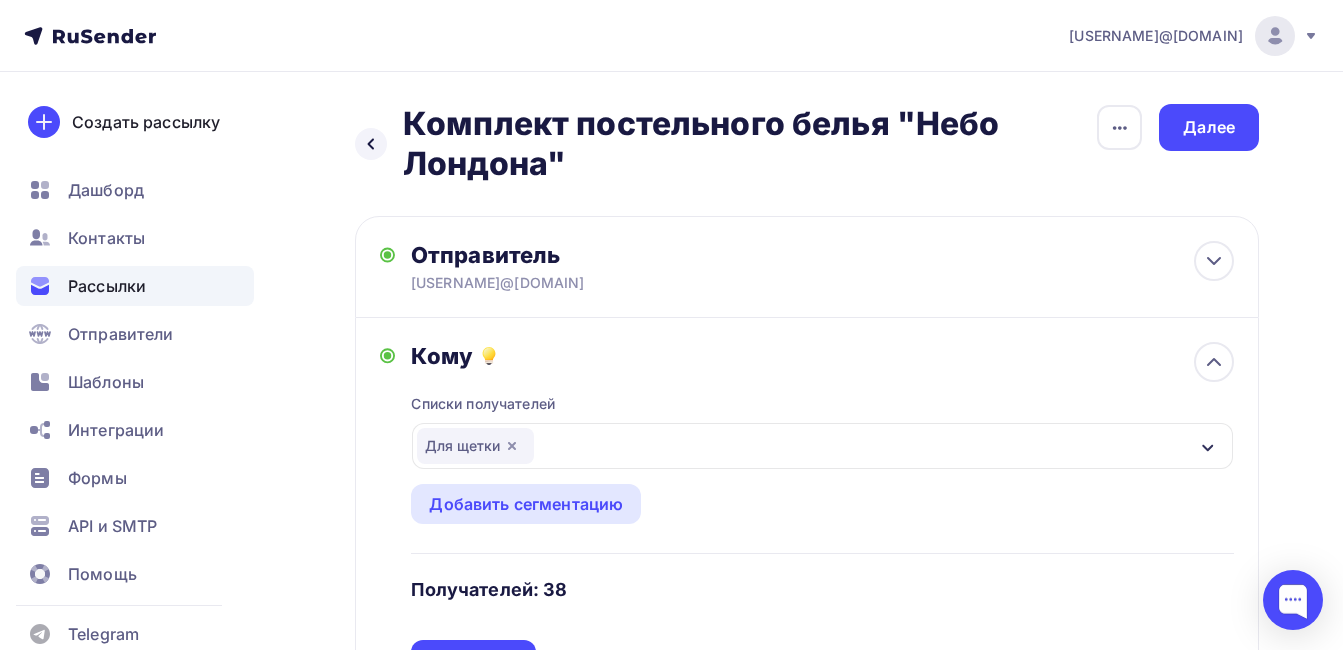 click 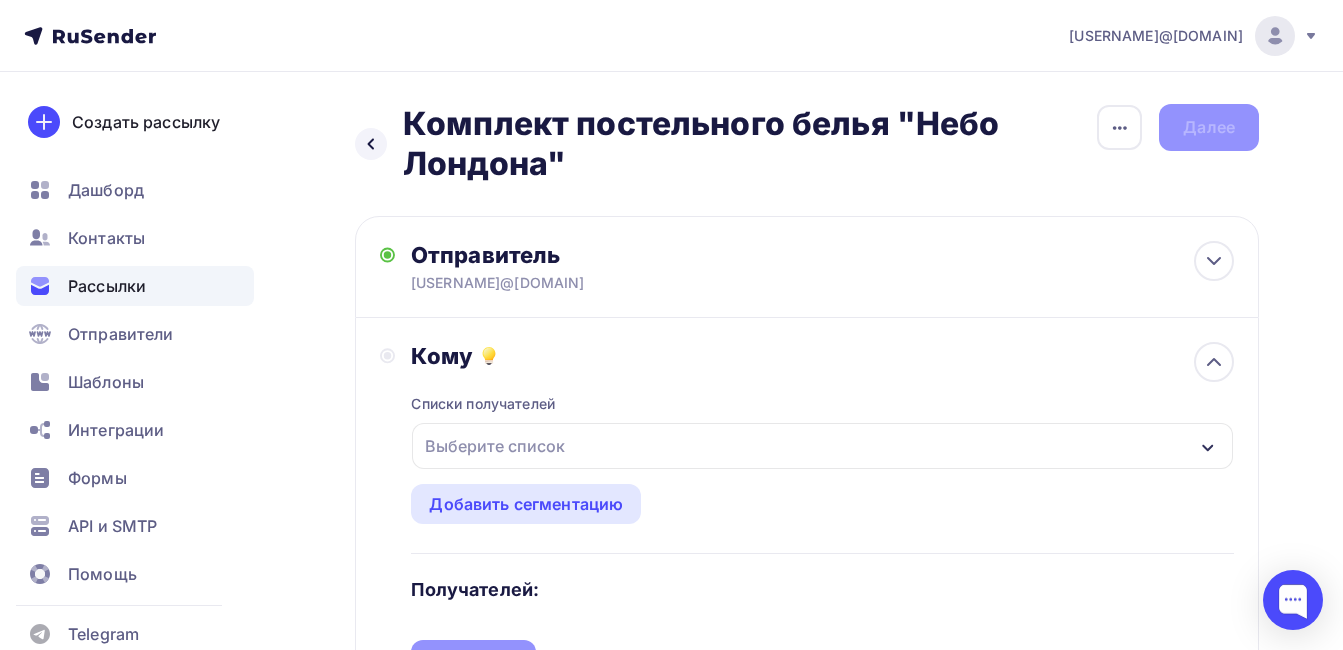 click on "Выберите список" at bounding box center [822, 446] 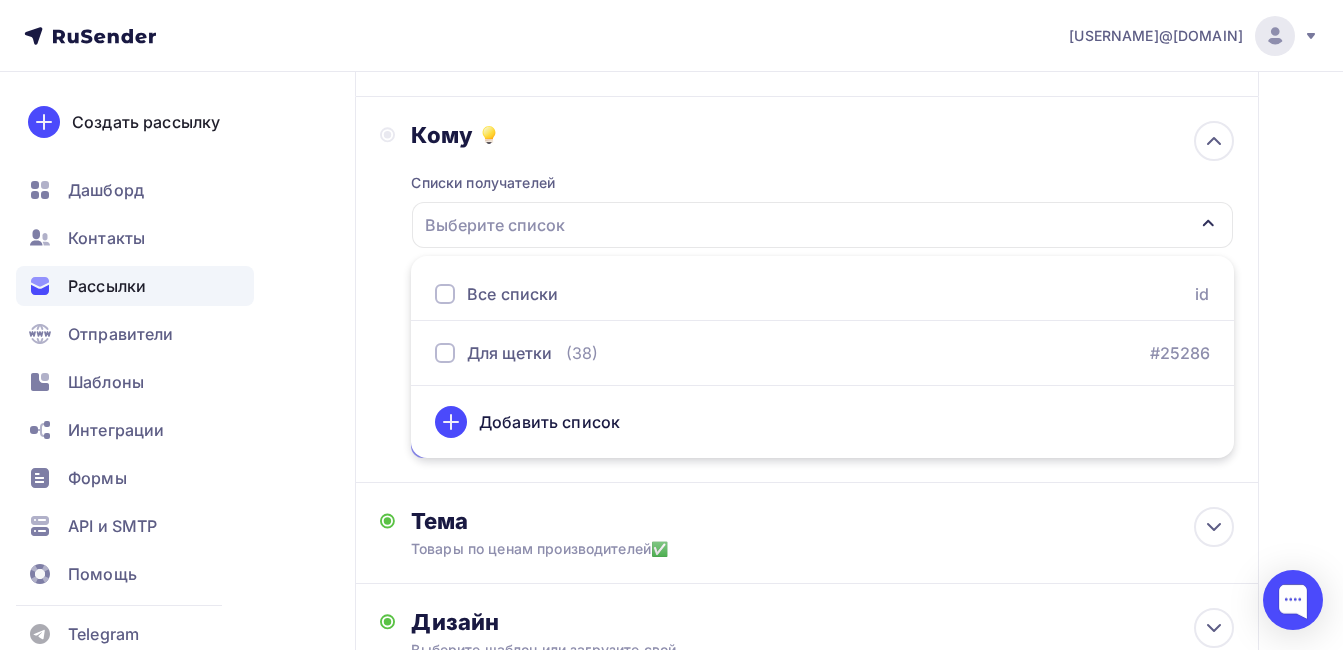 scroll, scrollTop: 222, scrollLeft: 0, axis: vertical 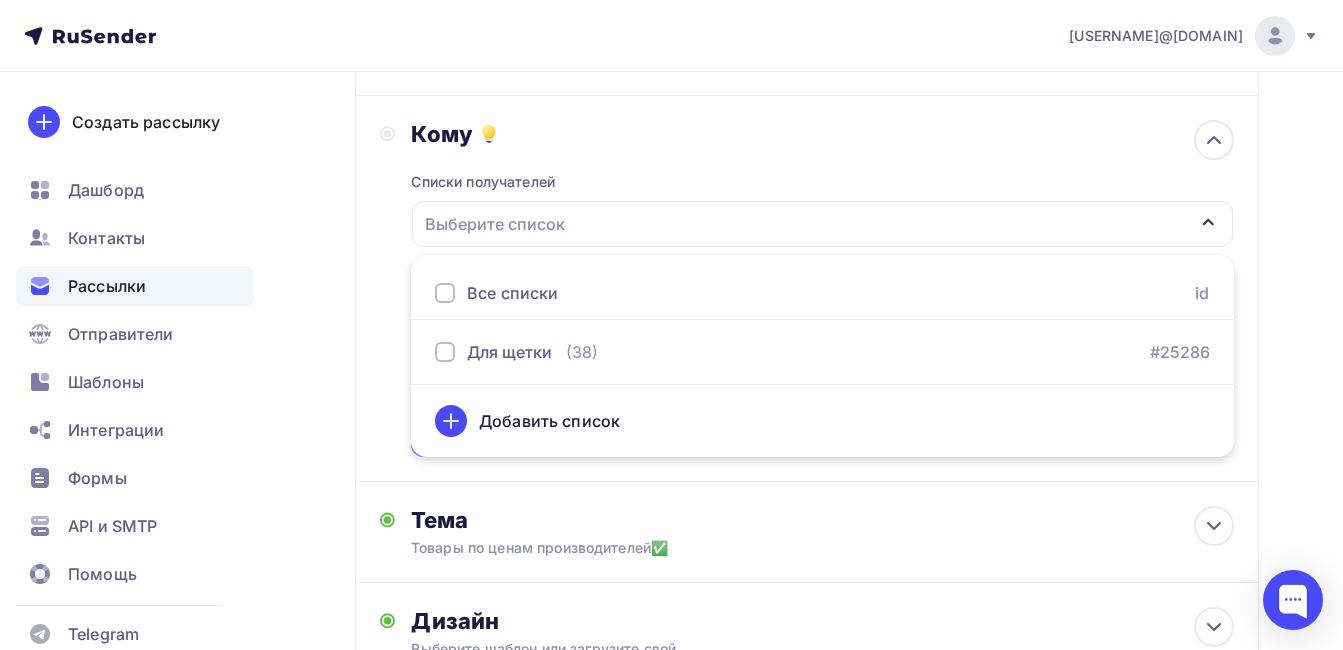 click 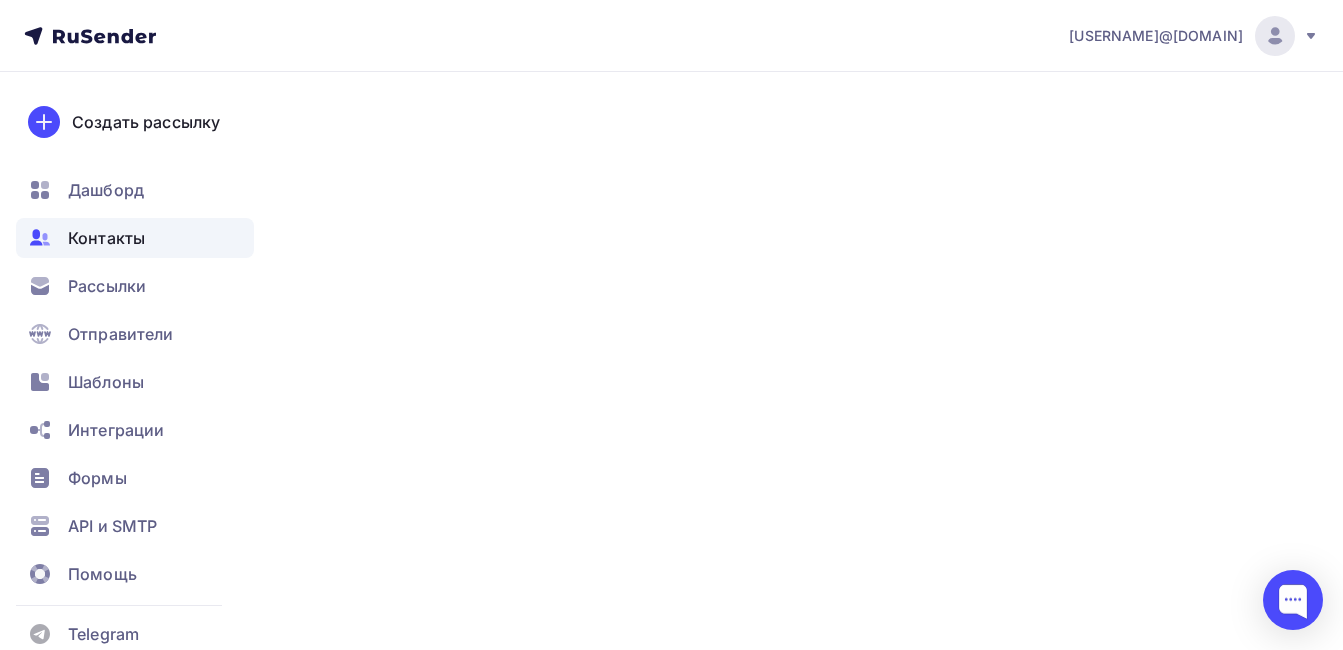 scroll, scrollTop: 0, scrollLeft: 0, axis: both 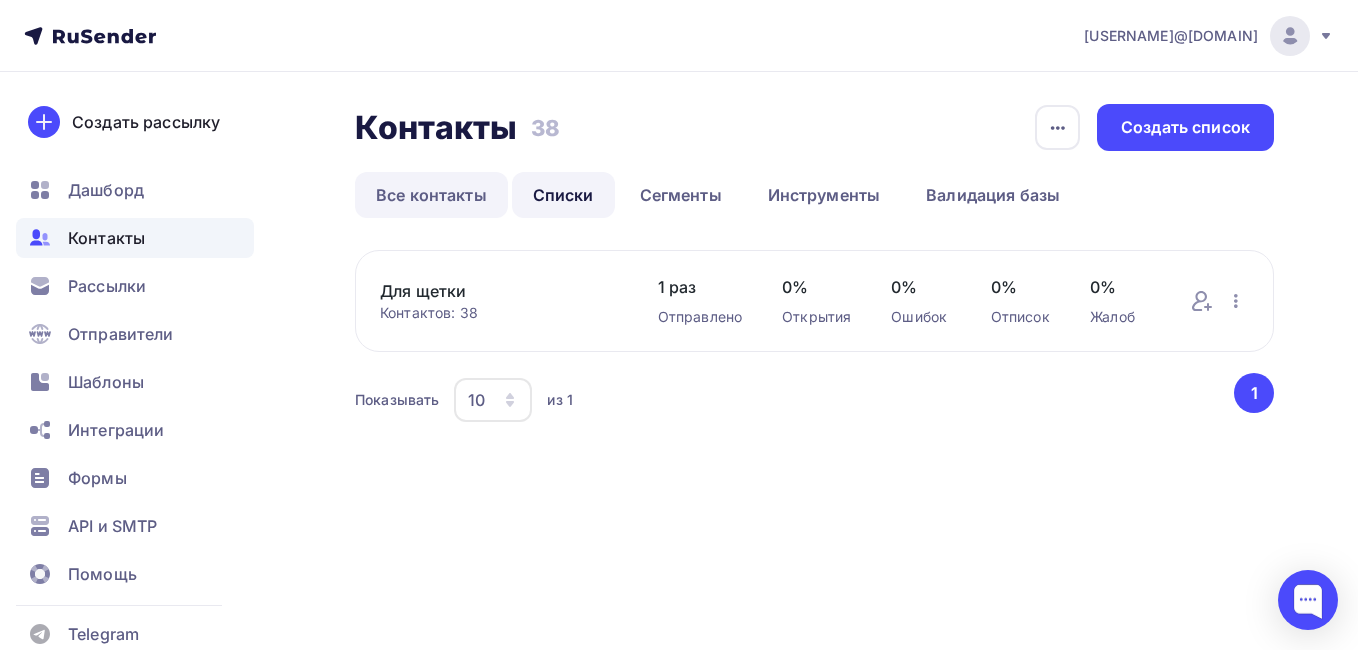 click on "Все контакты" at bounding box center [431, 195] 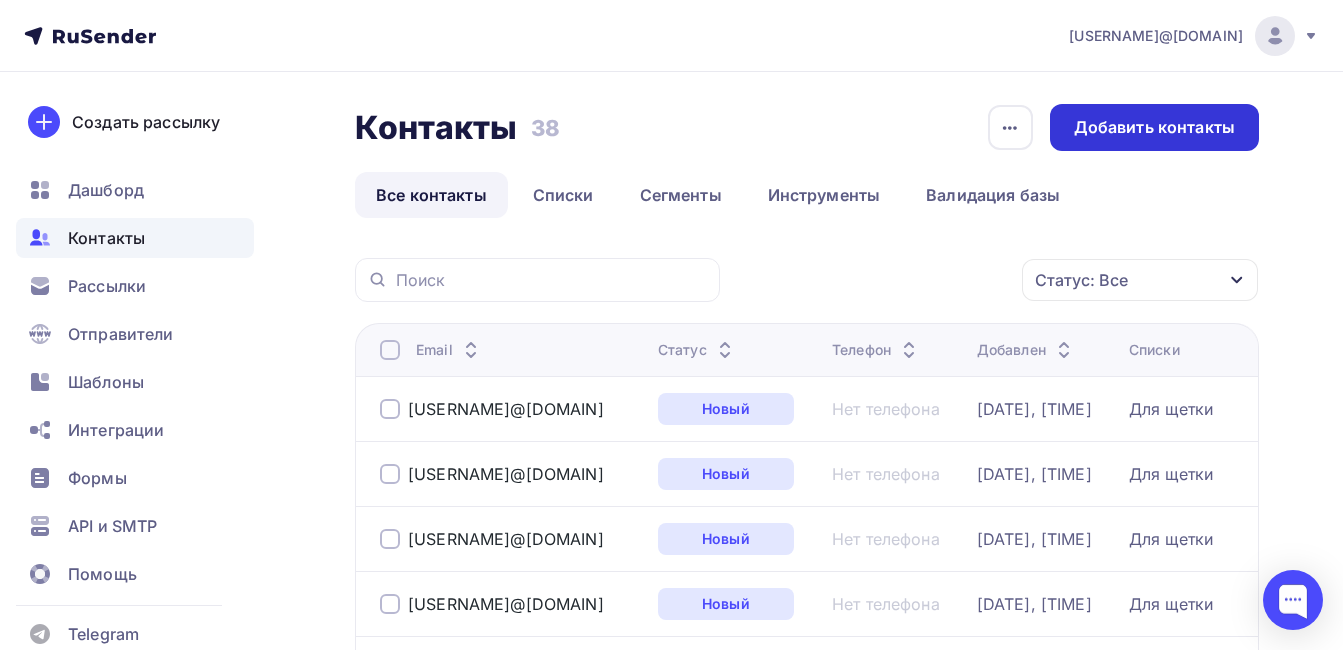 click on "Добавить контакты" at bounding box center (1154, 127) 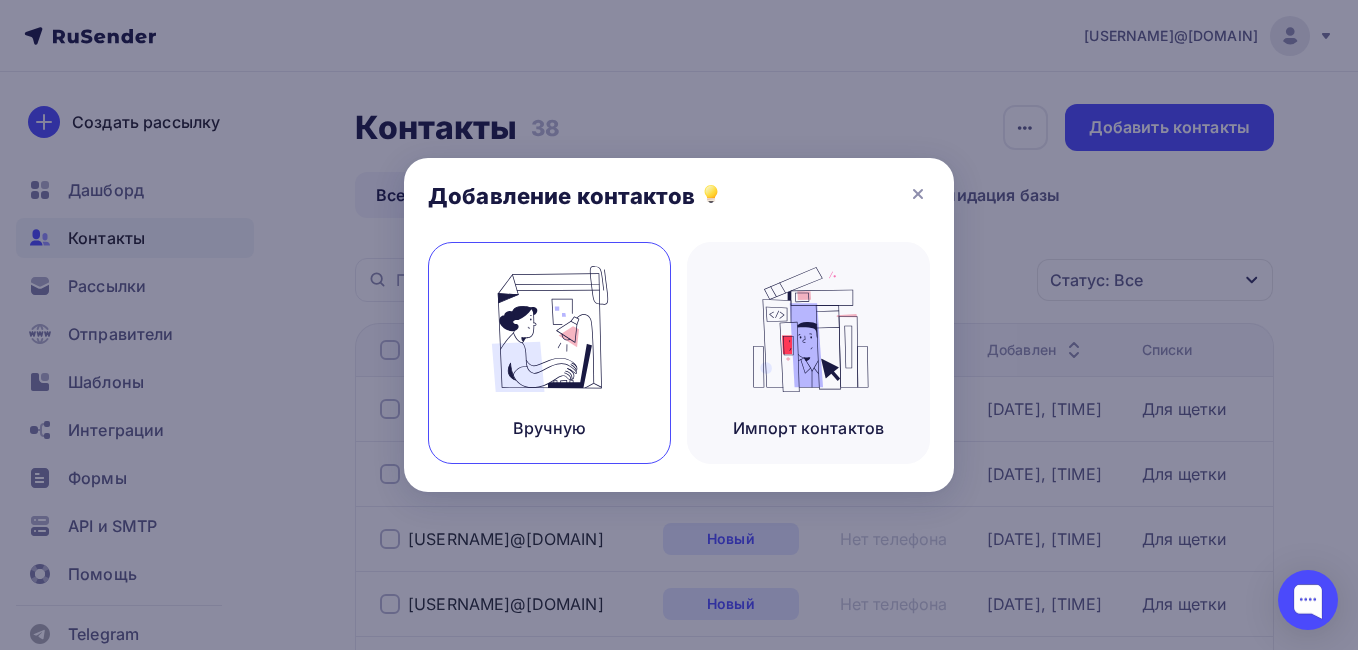 click at bounding box center [550, 329] 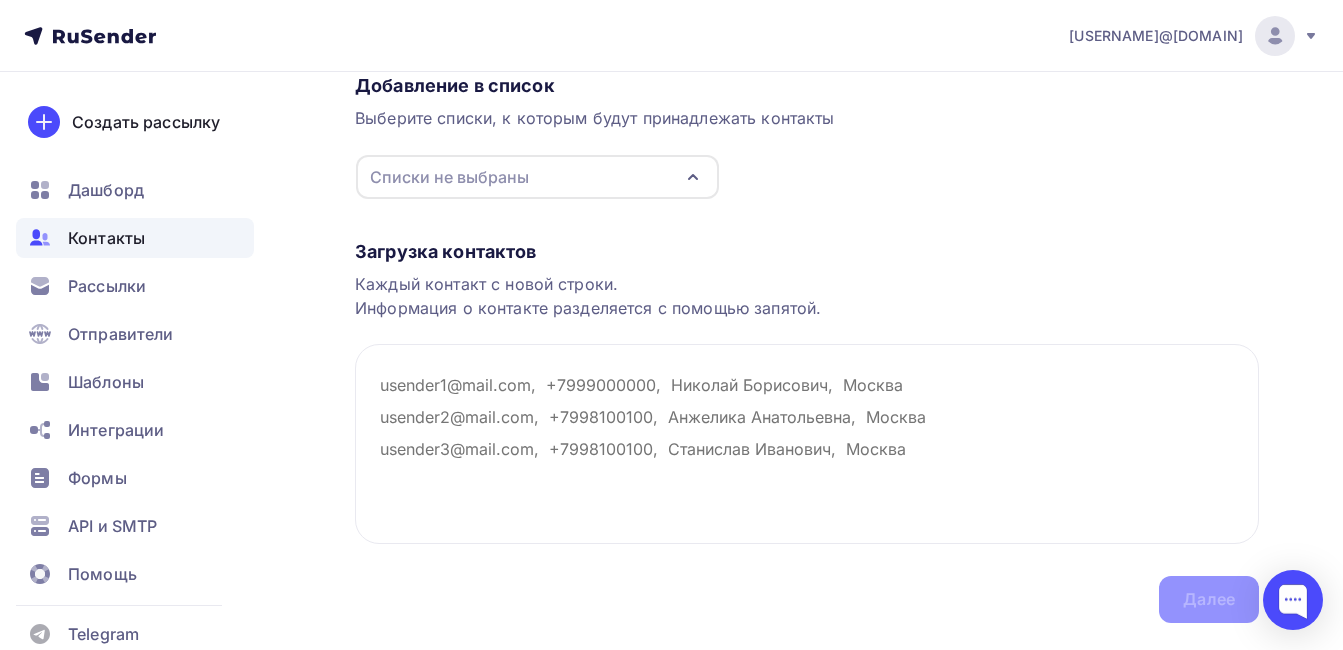 scroll, scrollTop: 179, scrollLeft: 0, axis: vertical 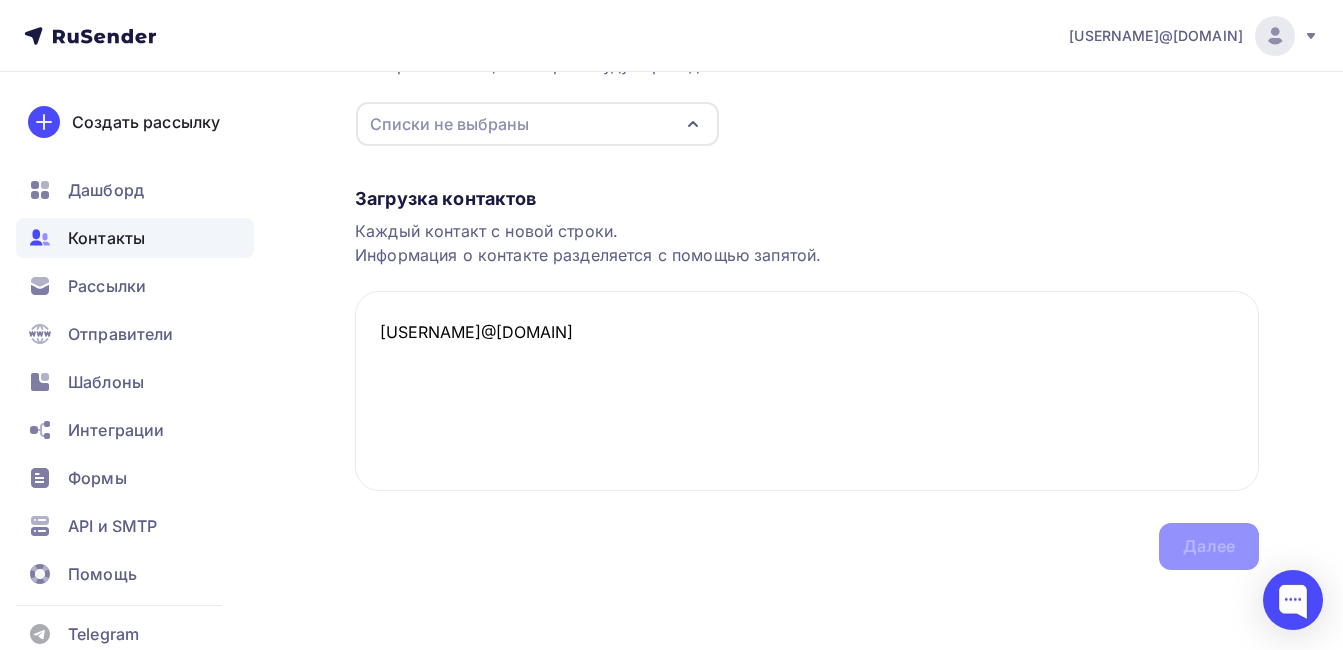 click on "Загрузка контактов   Каждый контакт с новой строки. Информация о контакте разделяется с помощью запятой.    Makartutby@yandex.by     Далее" at bounding box center (807, 358) 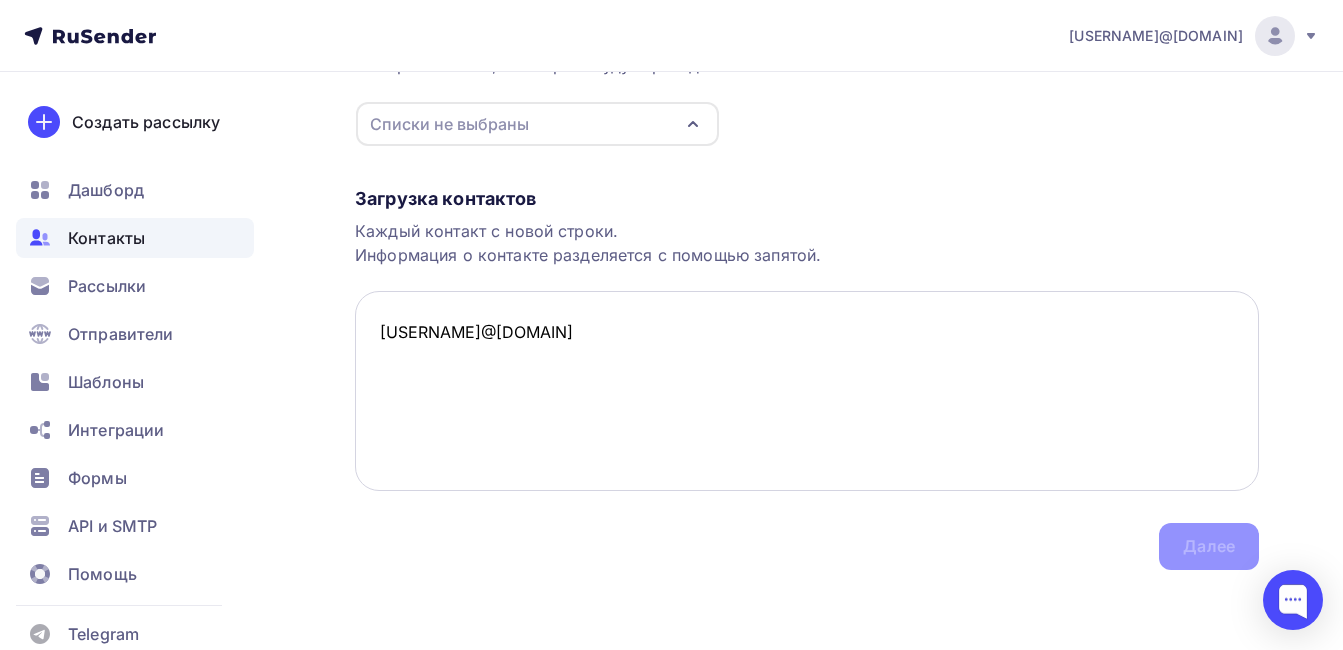 click on "Makartutby@yandex.by" at bounding box center [807, 391] 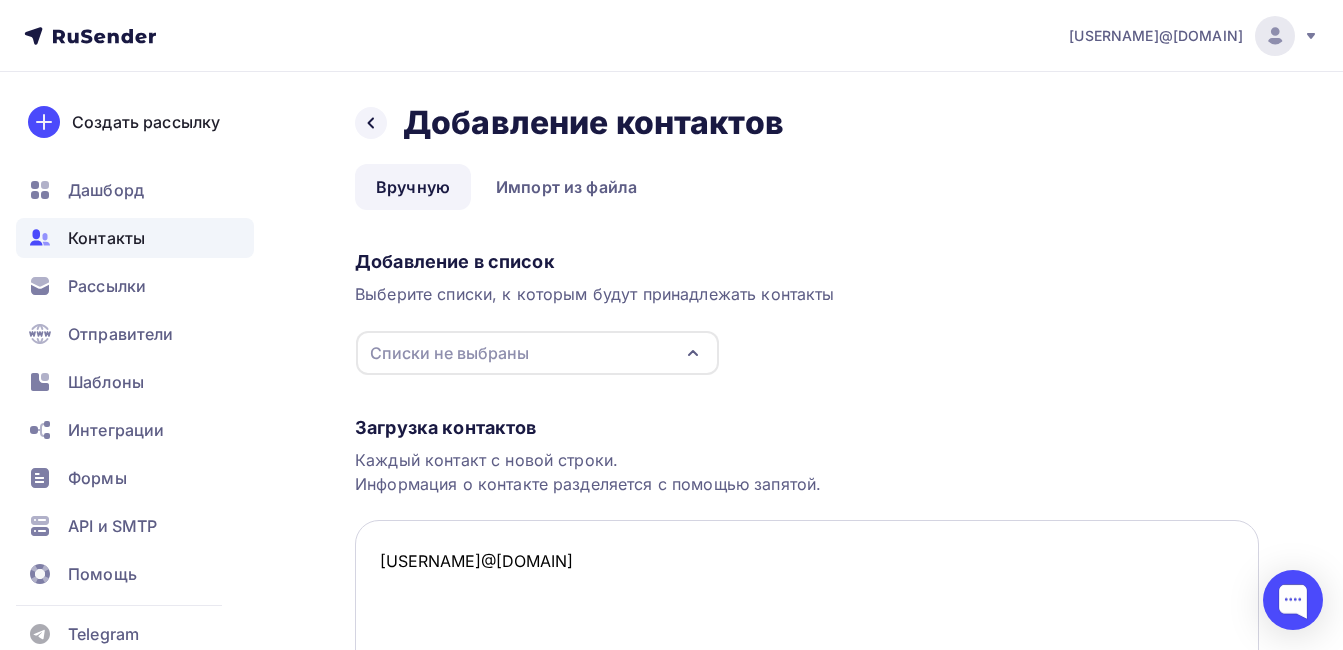 scroll, scrollTop: 0, scrollLeft: 0, axis: both 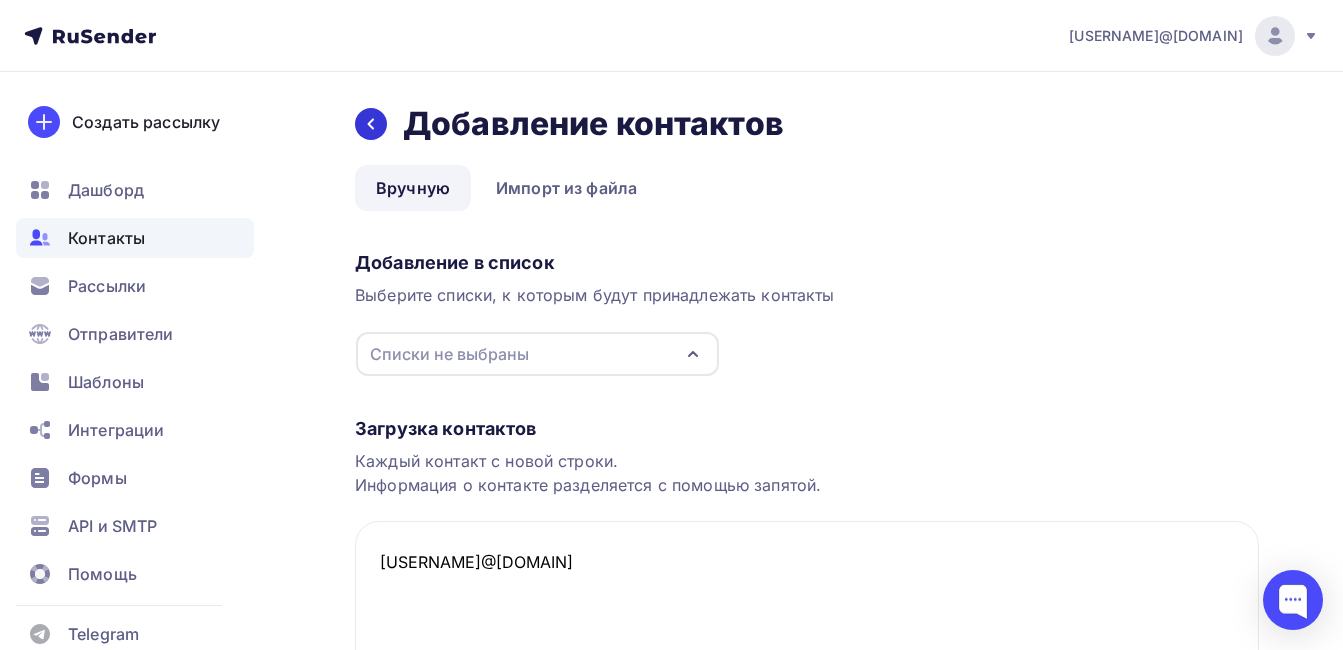 type on "Makartutby@yandex.by" 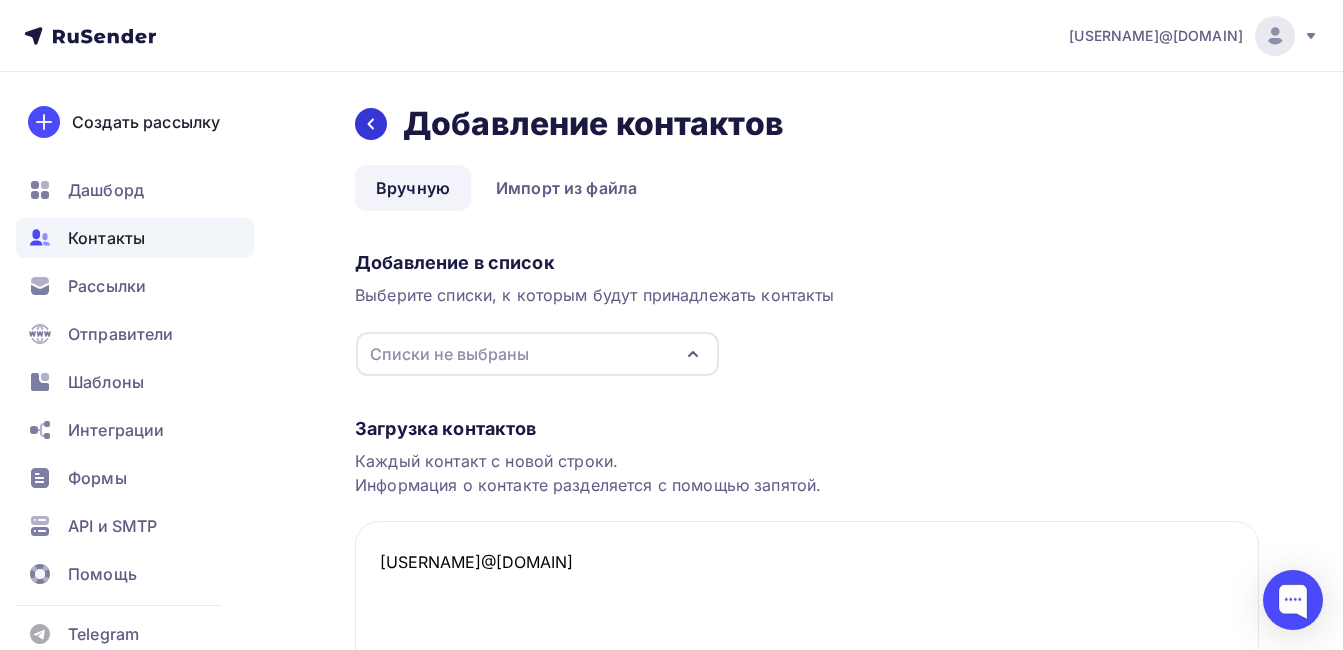 click 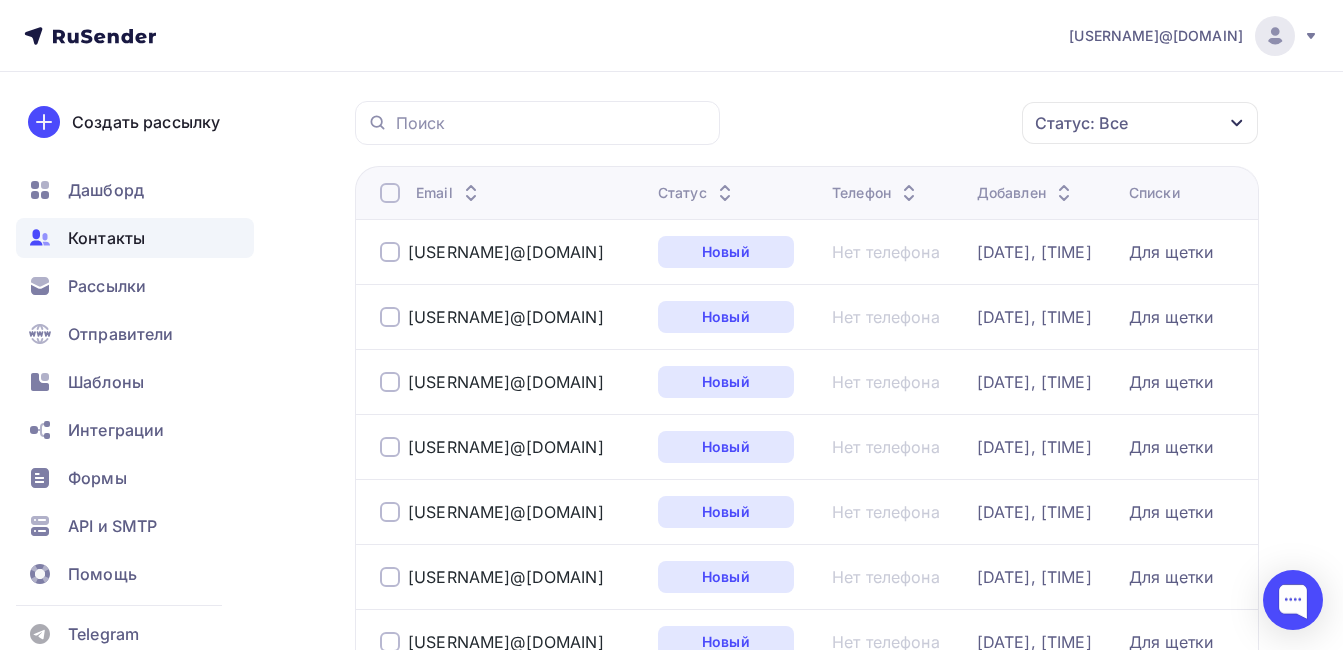 scroll, scrollTop: 0, scrollLeft: 0, axis: both 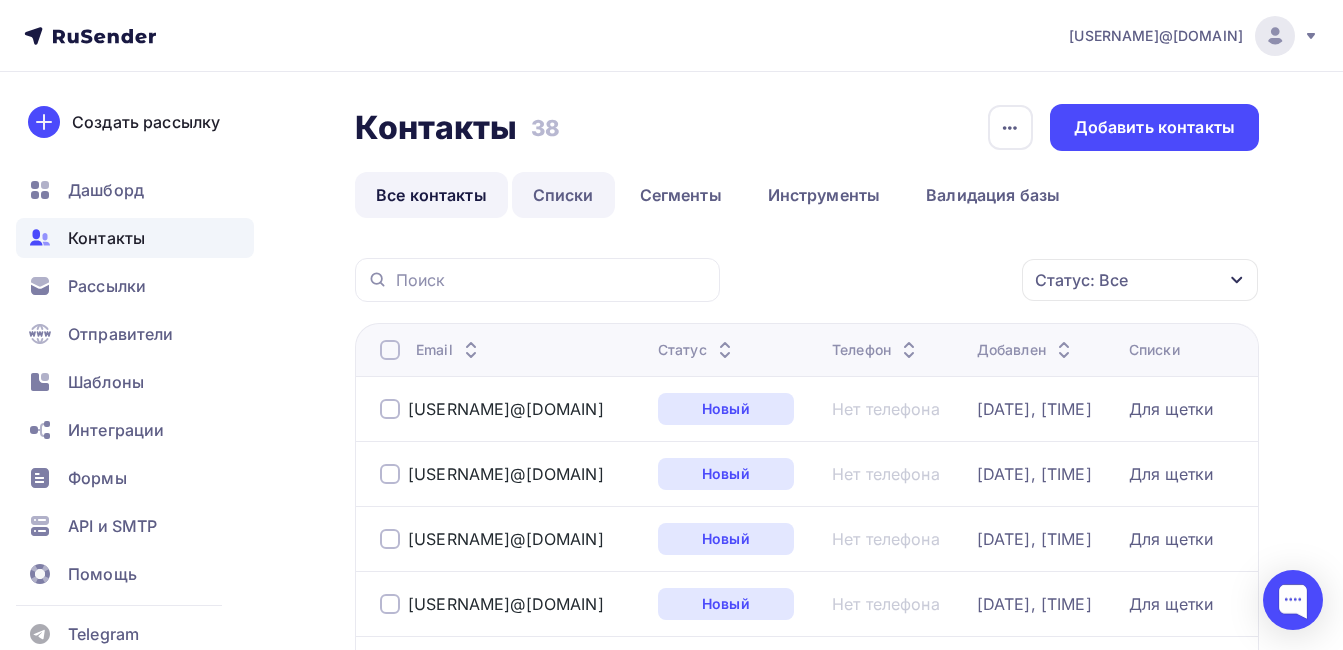 click on "Списки" at bounding box center [563, 195] 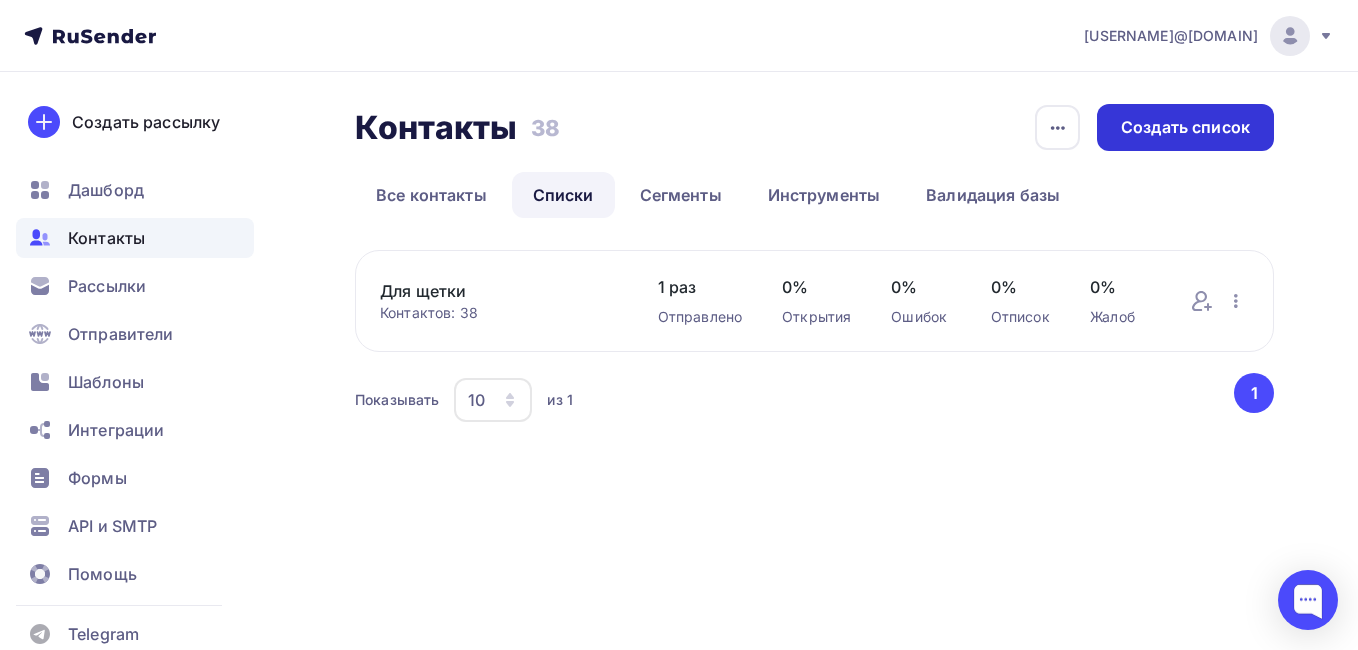click on "Создать список" at bounding box center [1185, 127] 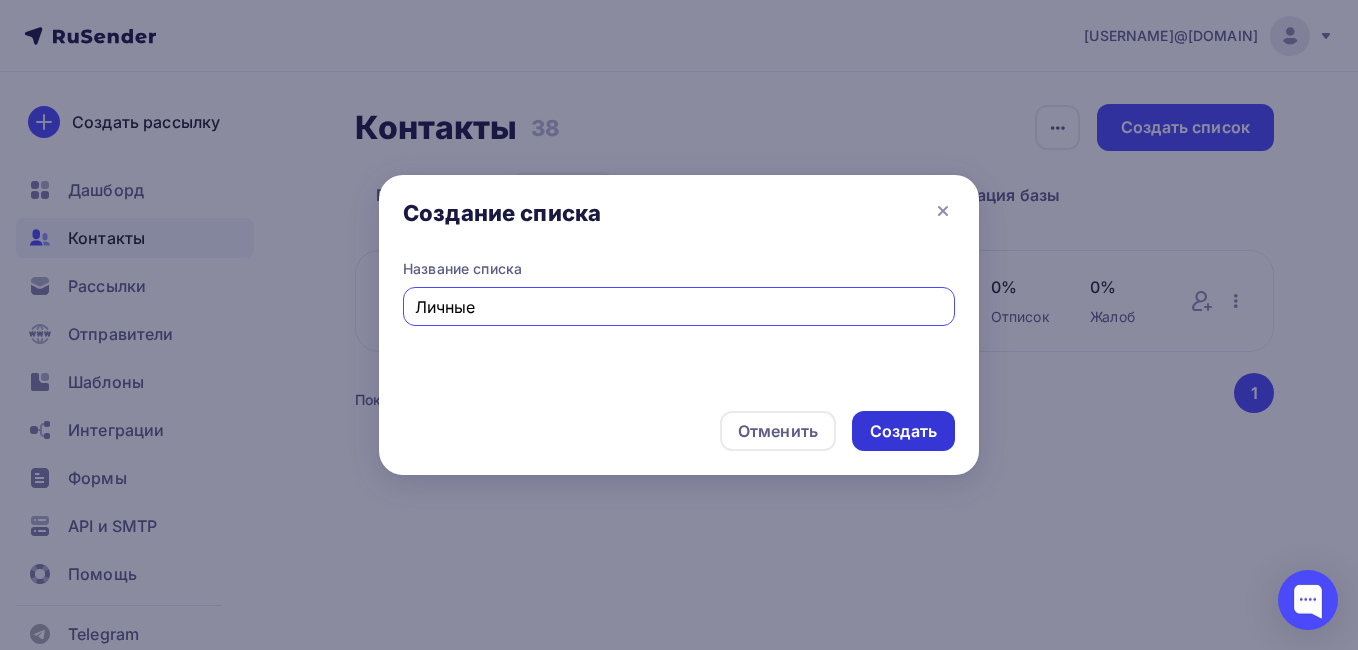 type on "Личные" 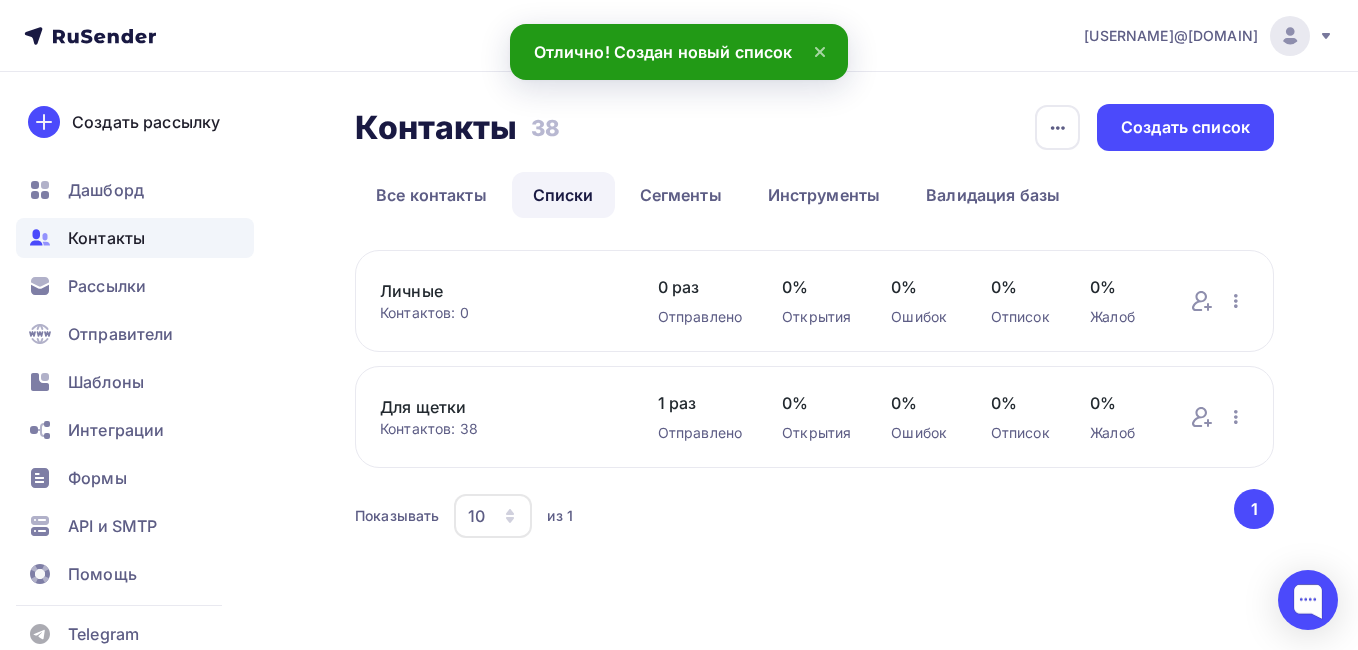 click on "Контактов: 0" at bounding box center (499, 313) 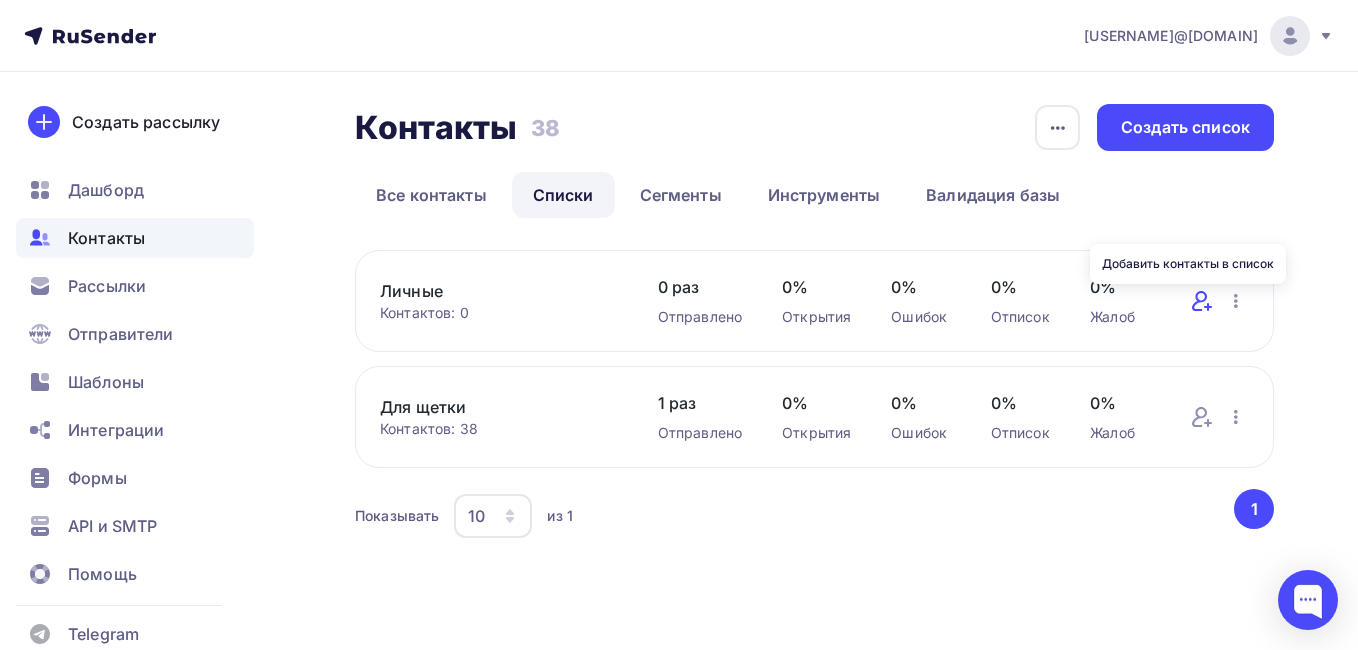 click 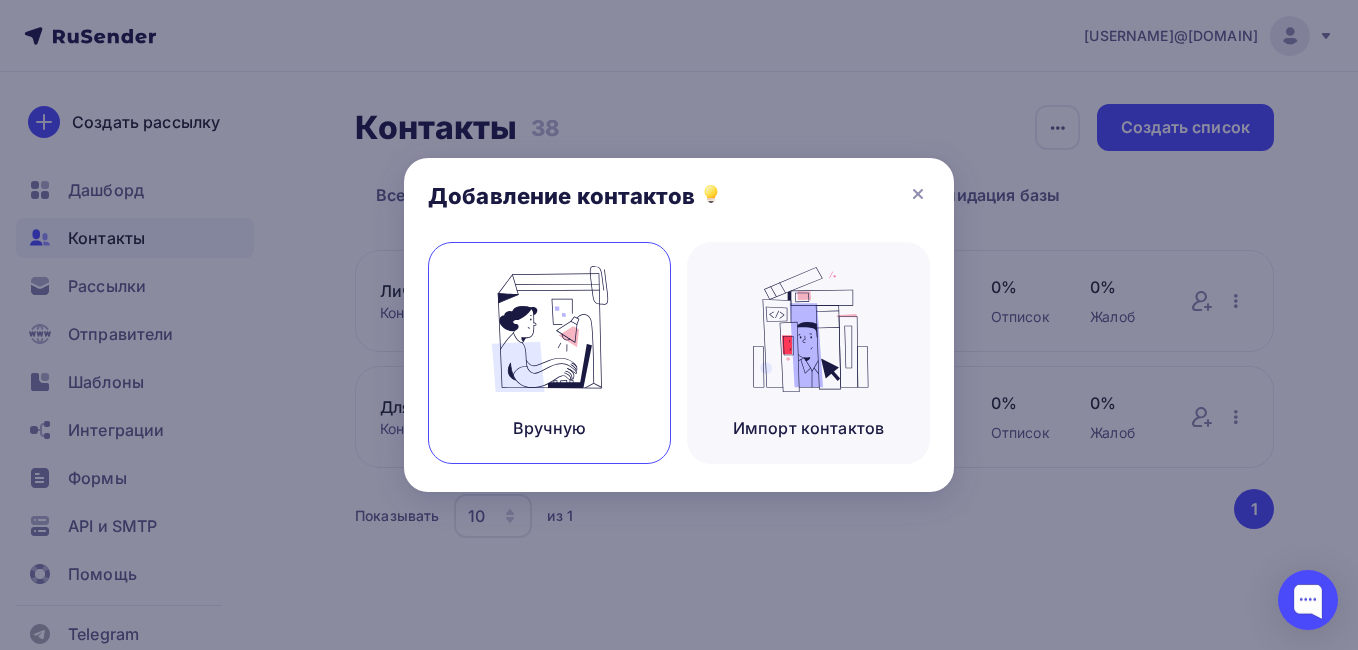 click at bounding box center (550, 329) 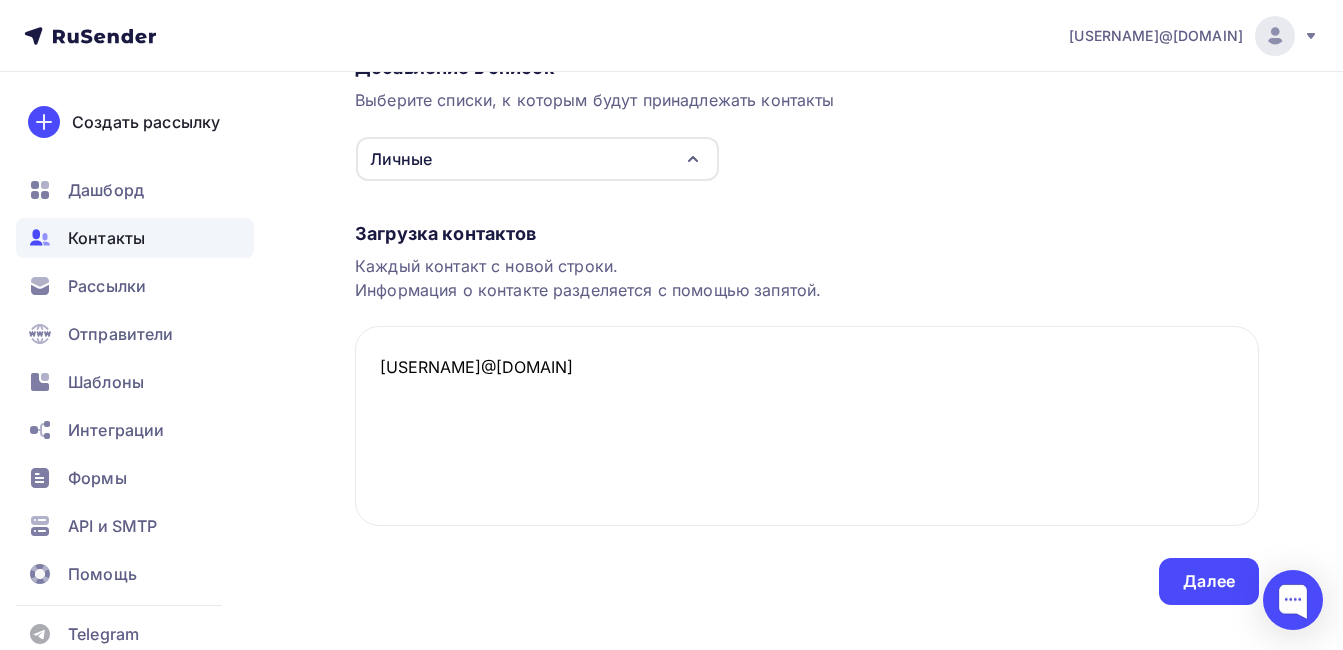 scroll, scrollTop: 230, scrollLeft: 0, axis: vertical 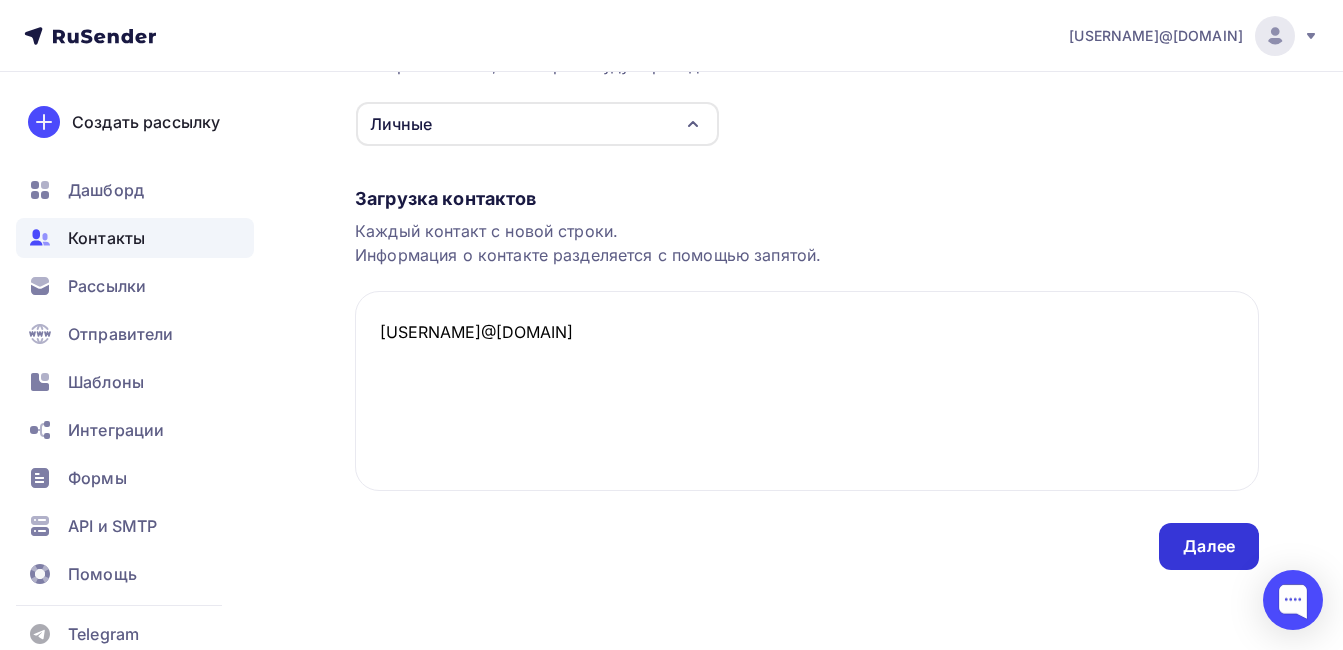 type on "Makartutby@yandex.by" 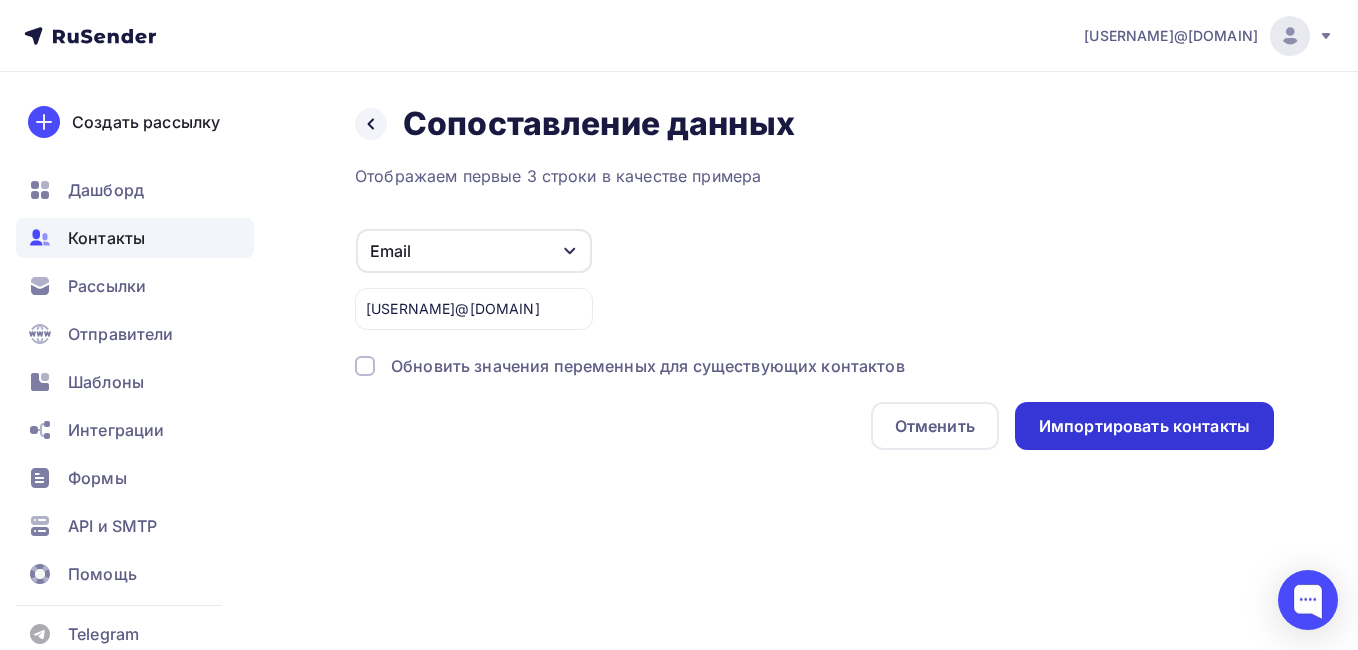click on "Импортировать контакты" at bounding box center [1144, 426] 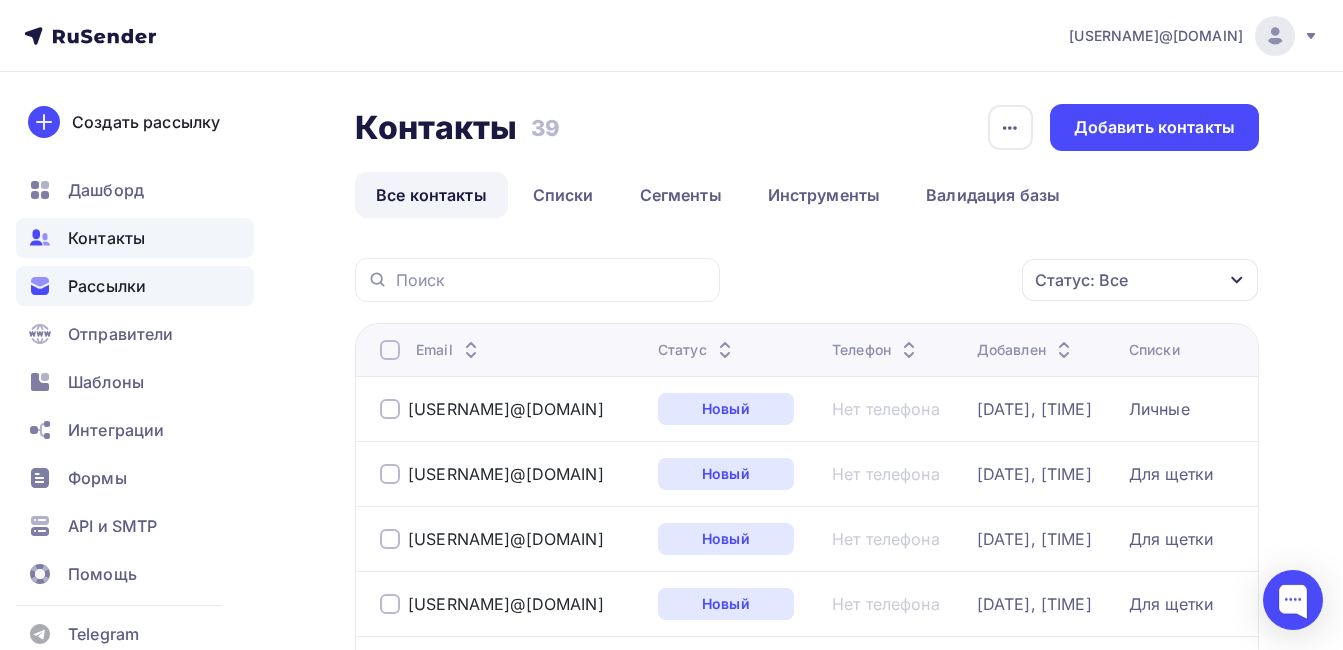 click on "Рассылки" at bounding box center (107, 286) 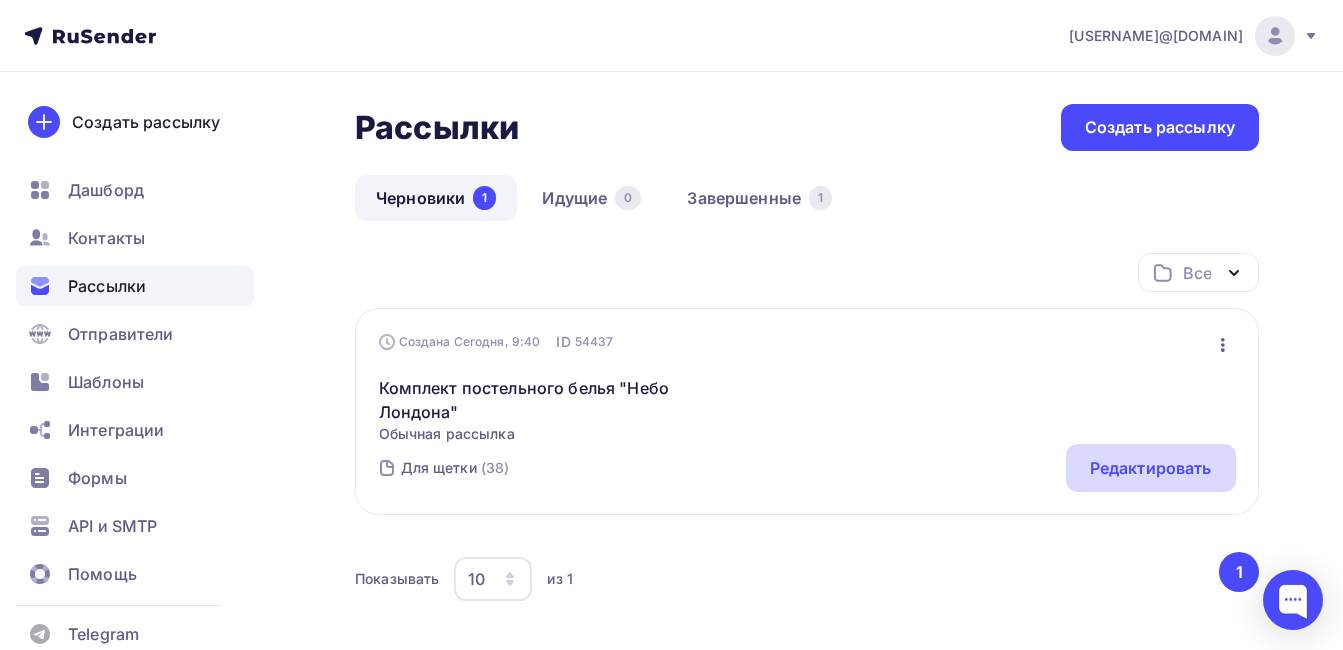 click on "Редактировать" at bounding box center [1151, 468] 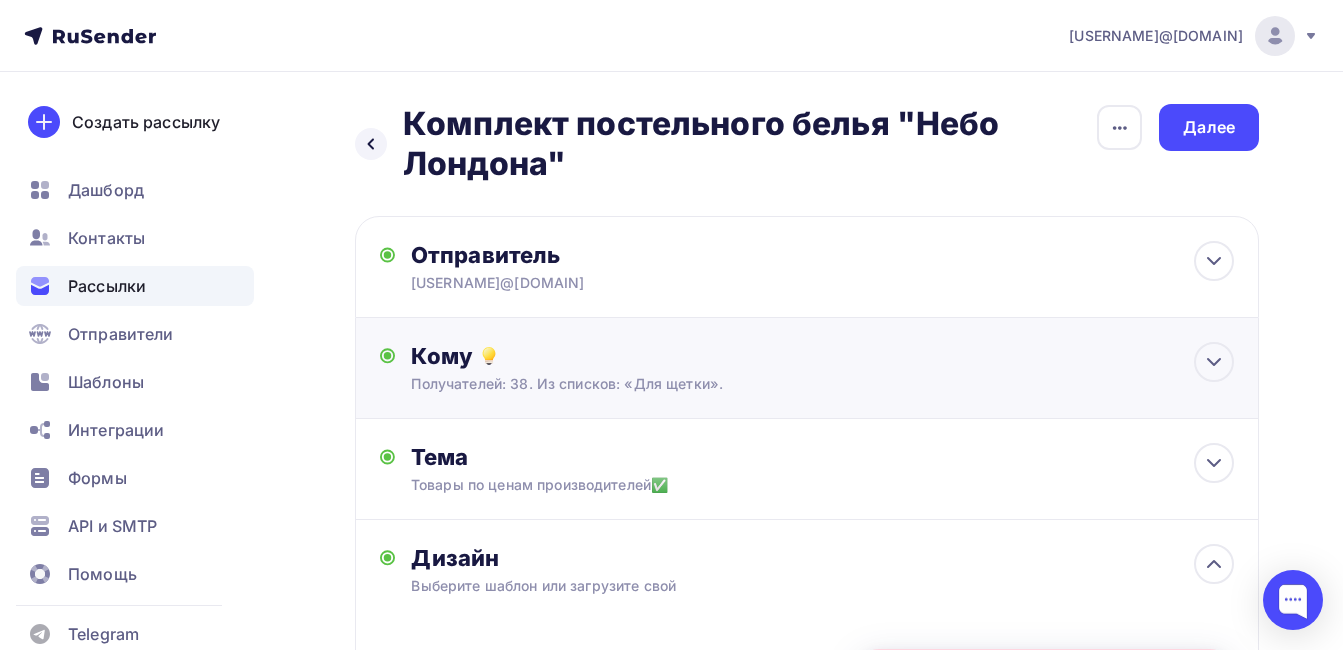 click on "Получателей: 38. Из
списков: «Для щетки»." at bounding box center (781, 384) 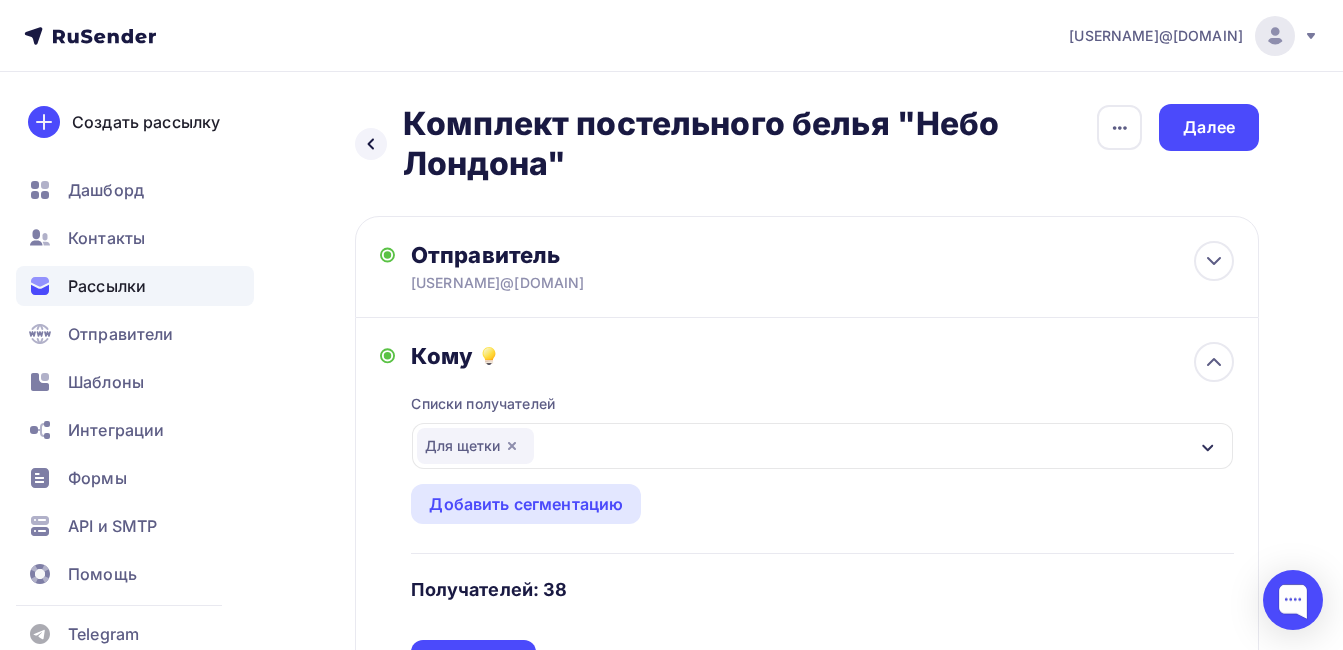 click 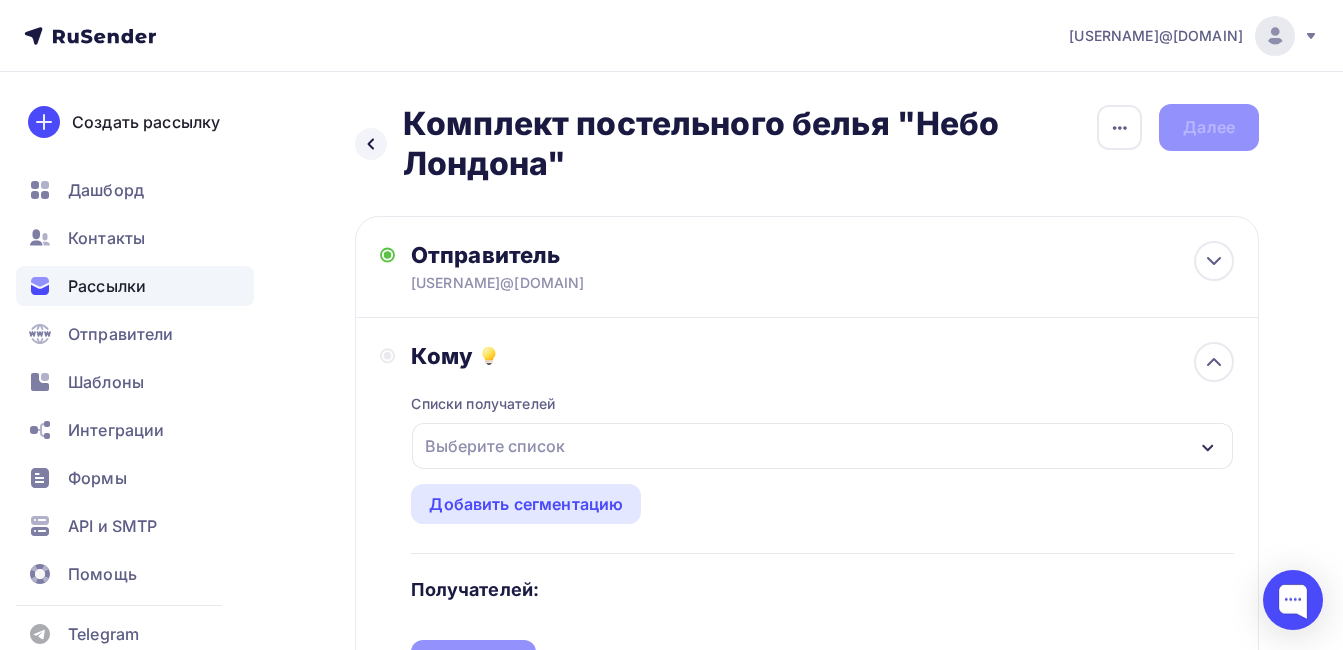 click on "Выберите список" at bounding box center (495, 446) 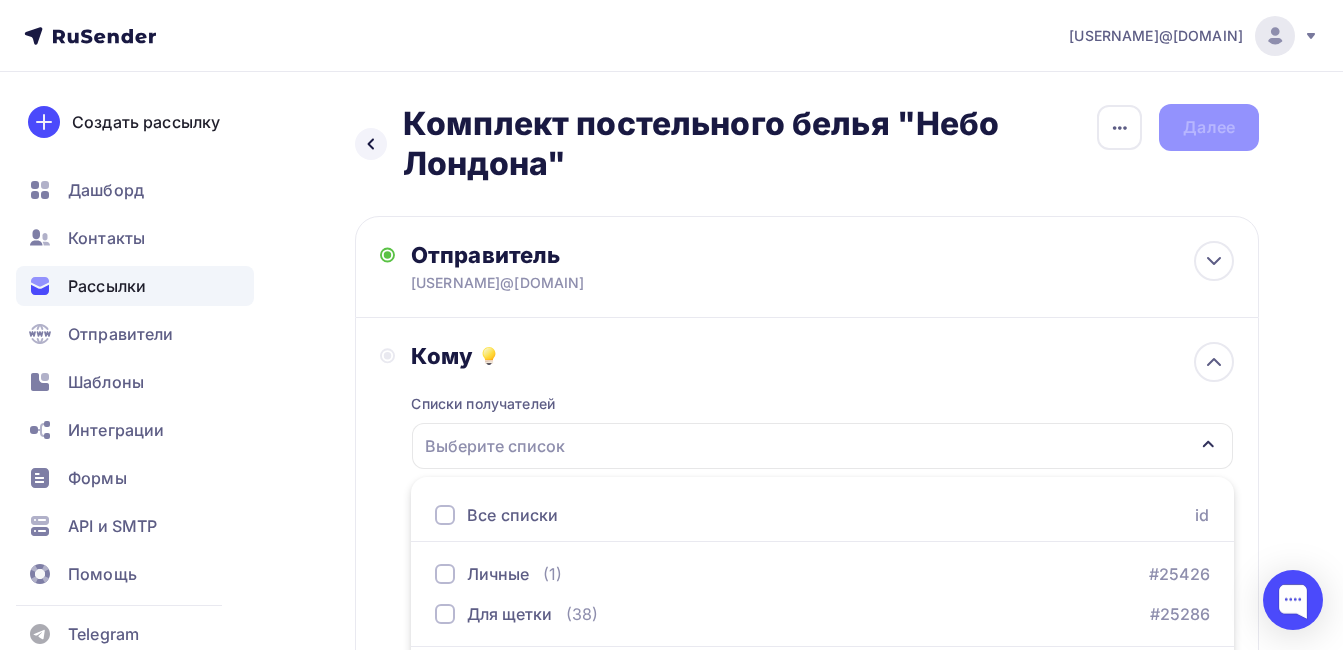 scroll, scrollTop: 69, scrollLeft: 0, axis: vertical 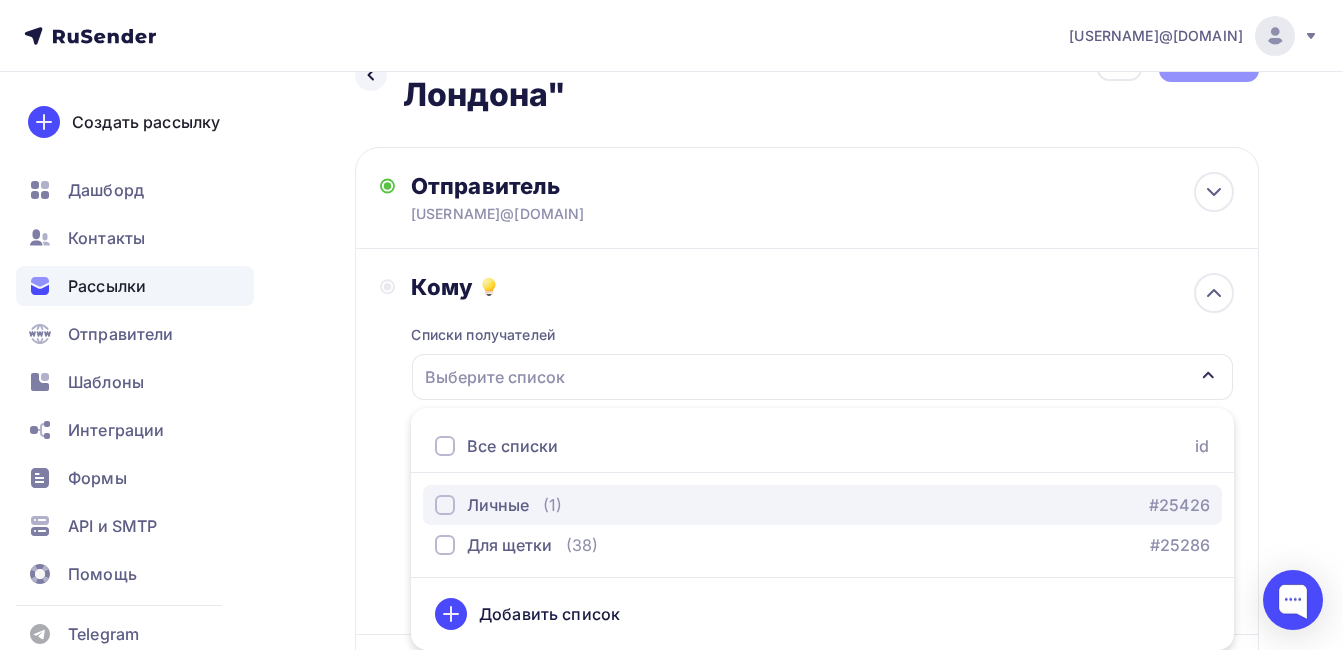 click at bounding box center [445, 505] 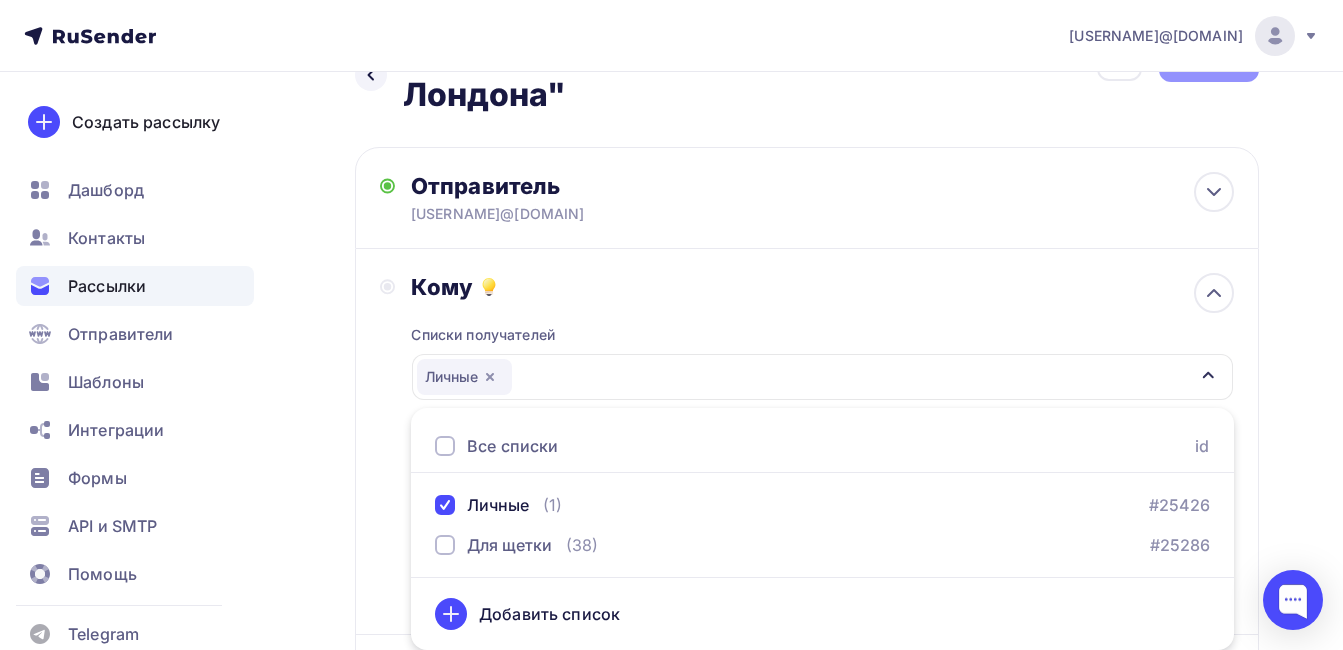 click on "Добавить список" at bounding box center [822, 614] 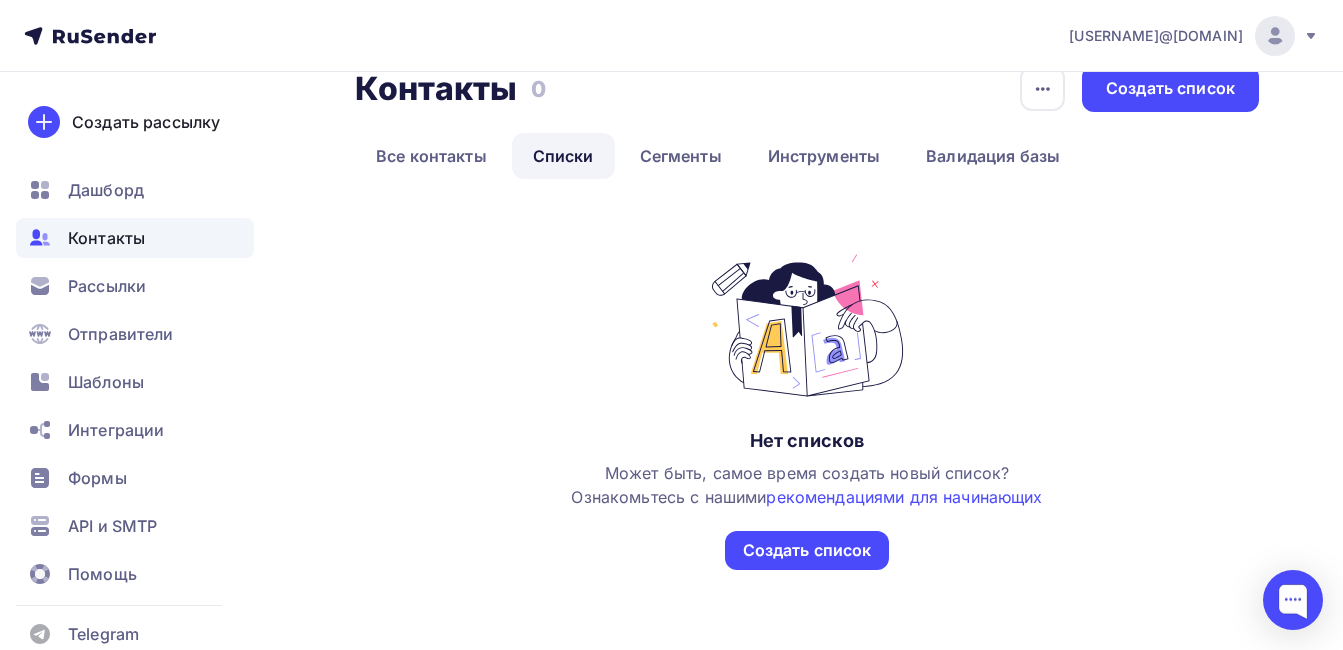 scroll, scrollTop: 0, scrollLeft: 0, axis: both 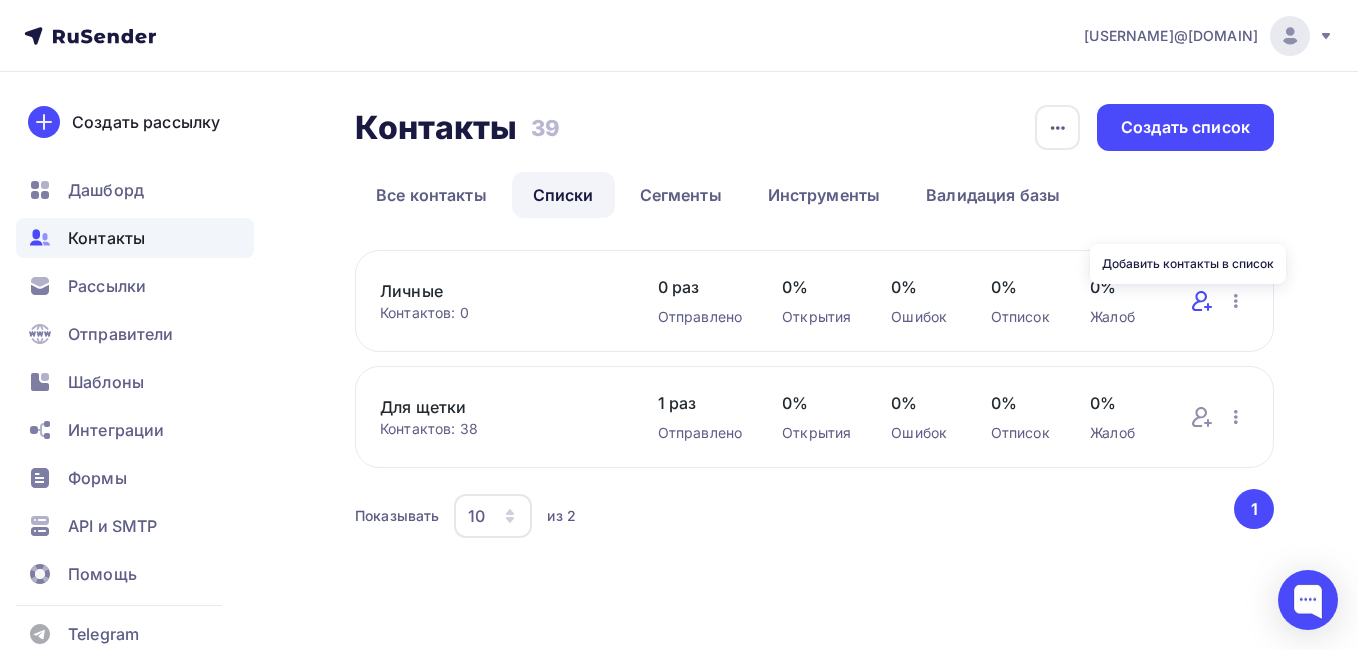 click 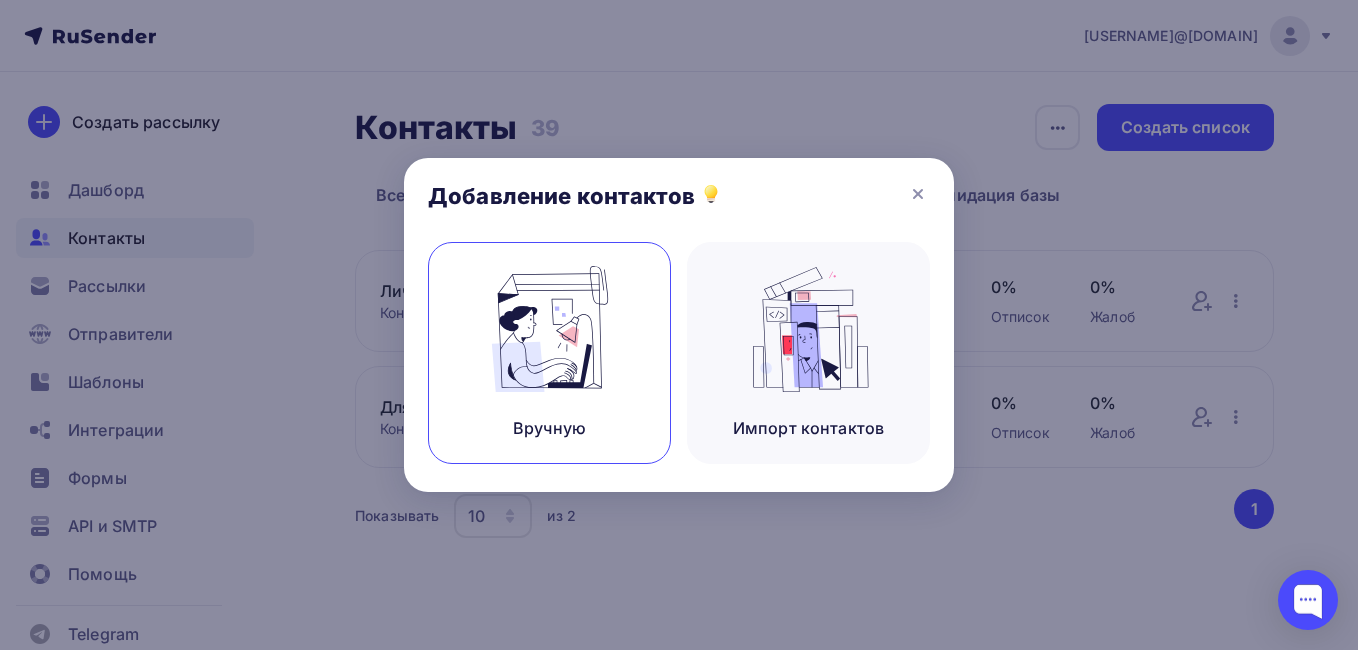click at bounding box center (550, 329) 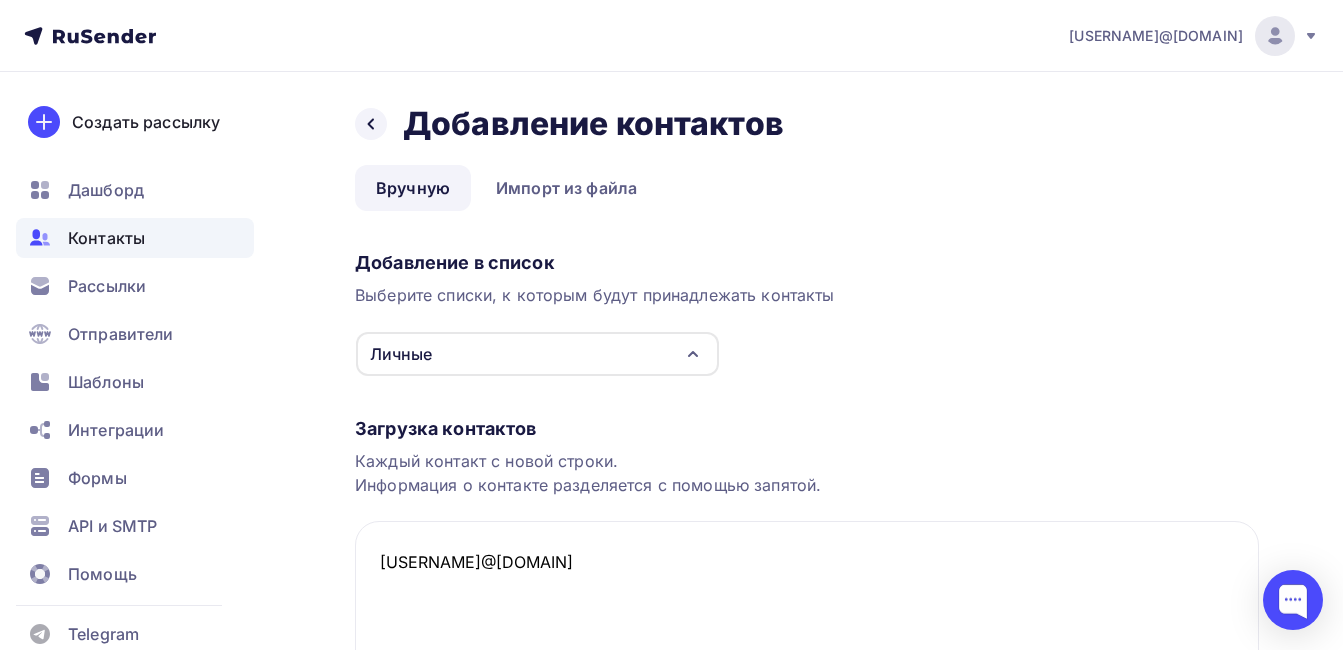 scroll, scrollTop: 230, scrollLeft: 0, axis: vertical 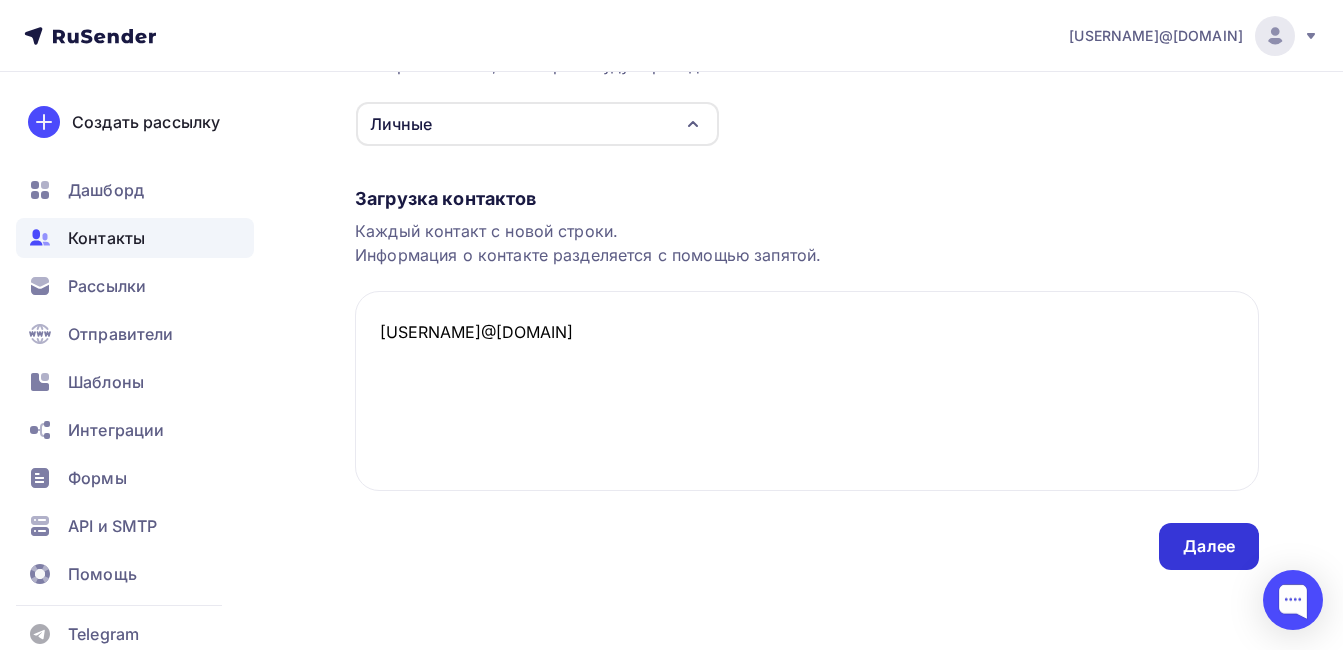 type on "Makartutby@yandex.by" 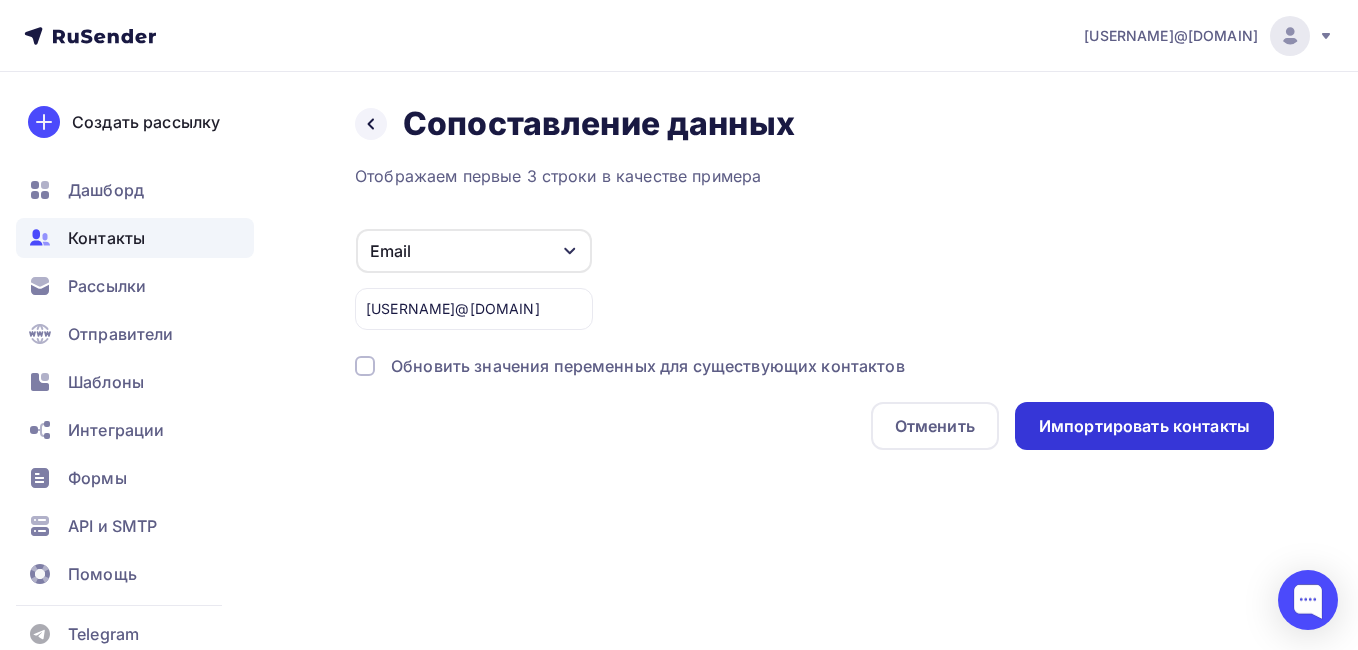 click on "Импортировать контакты" at bounding box center [1144, 426] 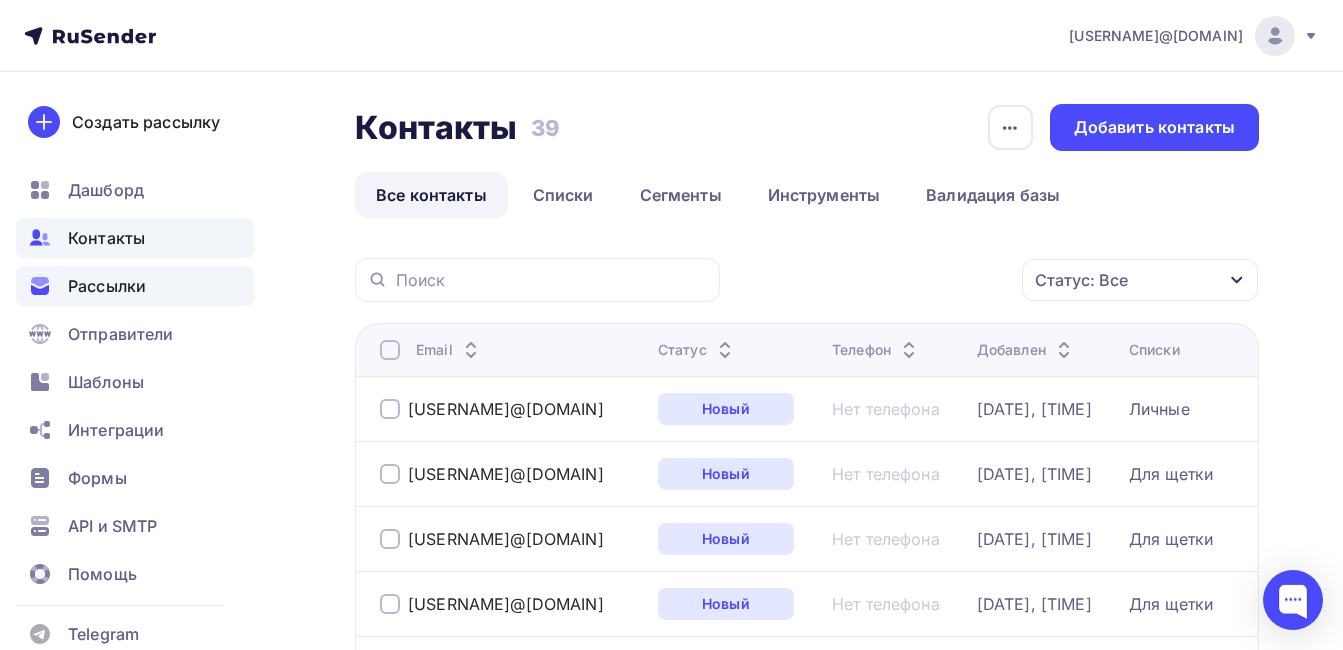 click on "Рассылки" at bounding box center [107, 286] 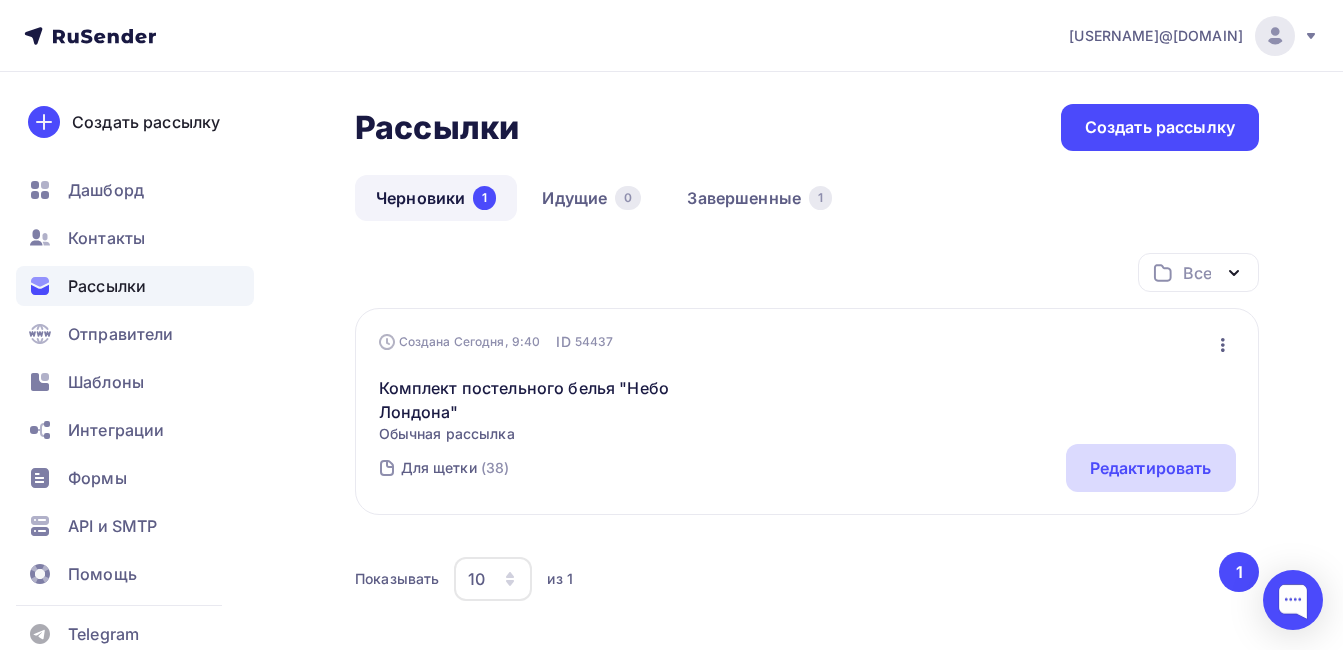 click on "Редактировать" at bounding box center [1151, 468] 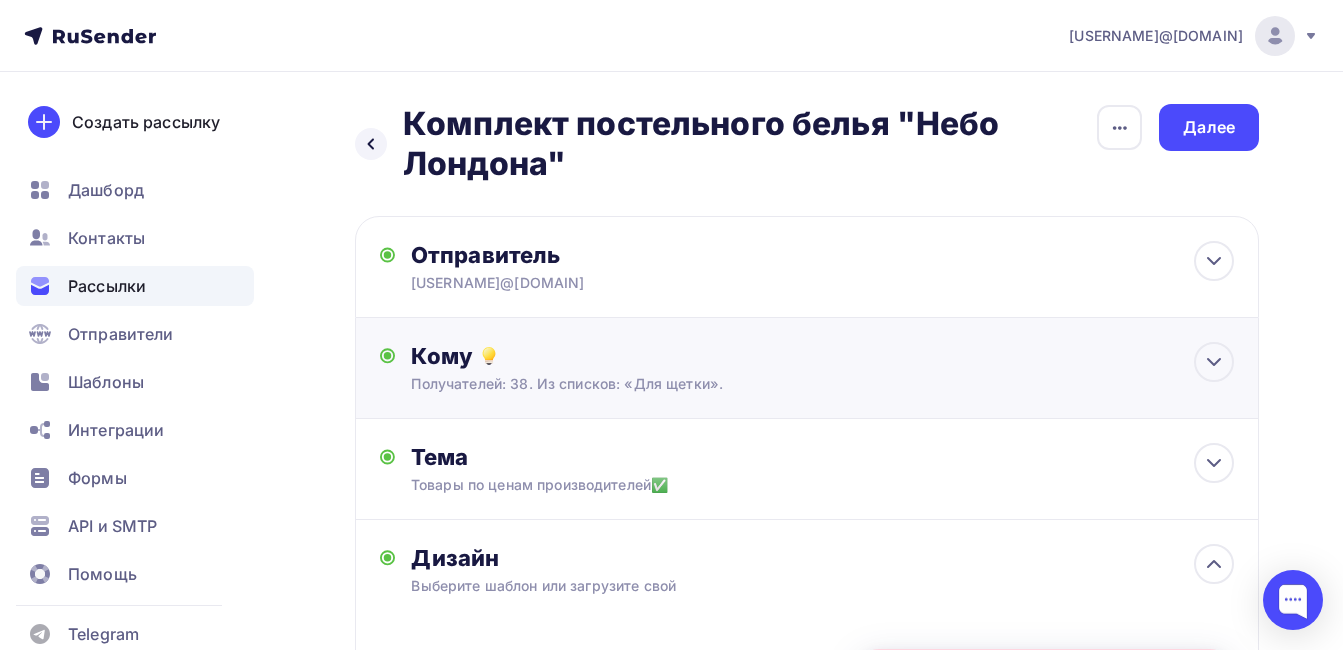 click on "Кому
Получателей: 38. Из
списков: «Для щетки».
Списки получателей
Для щетки
Все списки
id
Личные
(1)
#25426
Для щетки
(38)
#25286
Добавить список
Добавить сегментацию
Получателей:
38
Сохранить" at bounding box center (807, 368) 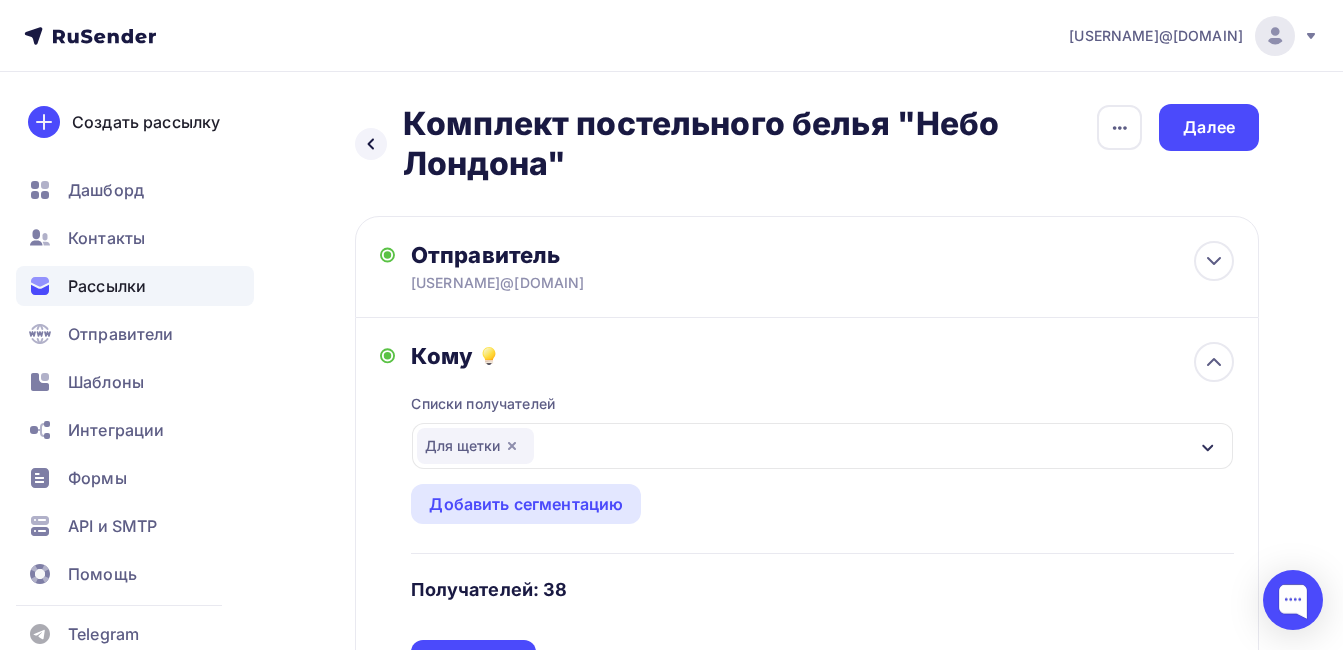 click 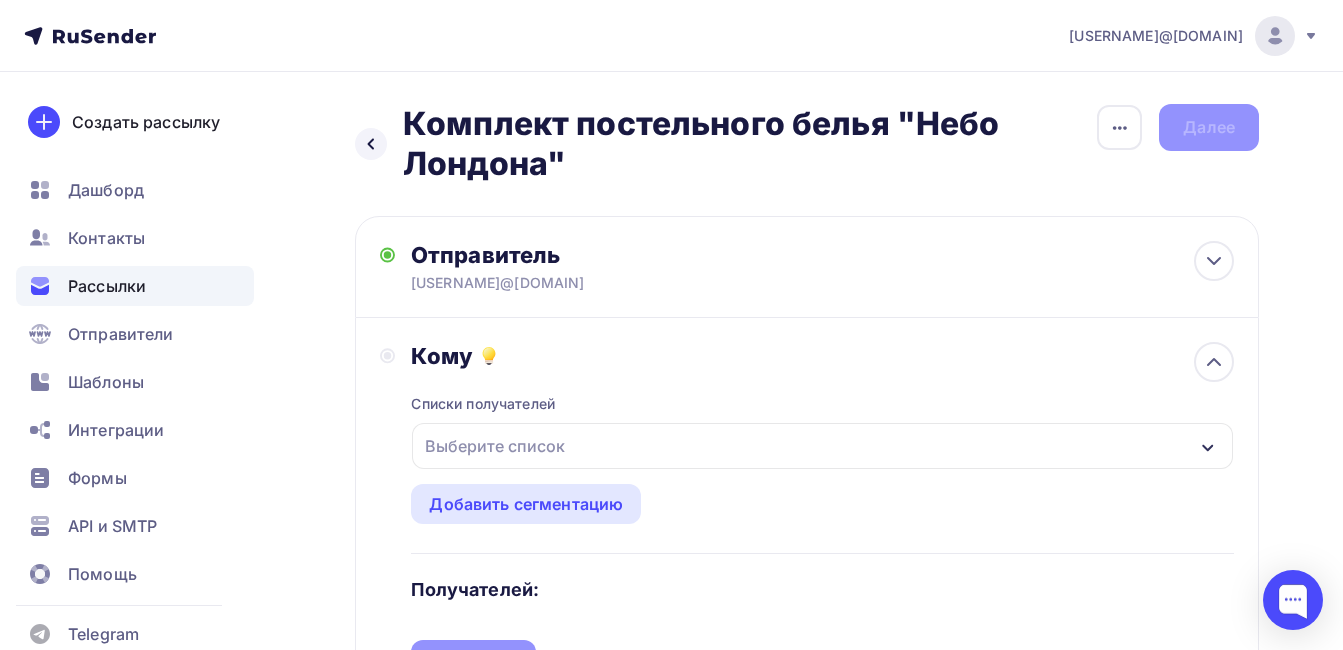 click on "Выберите список" at bounding box center (822, 446) 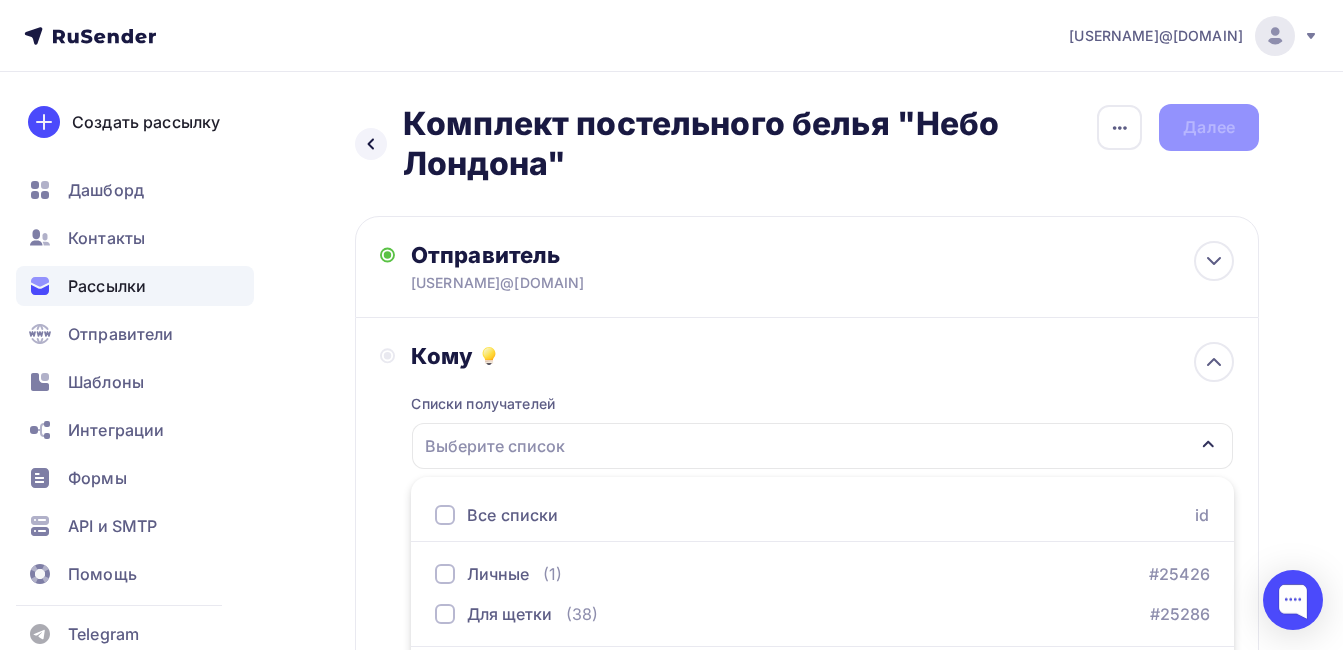 scroll, scrollTop: 69, scrollLeft: 0, axis: vertical 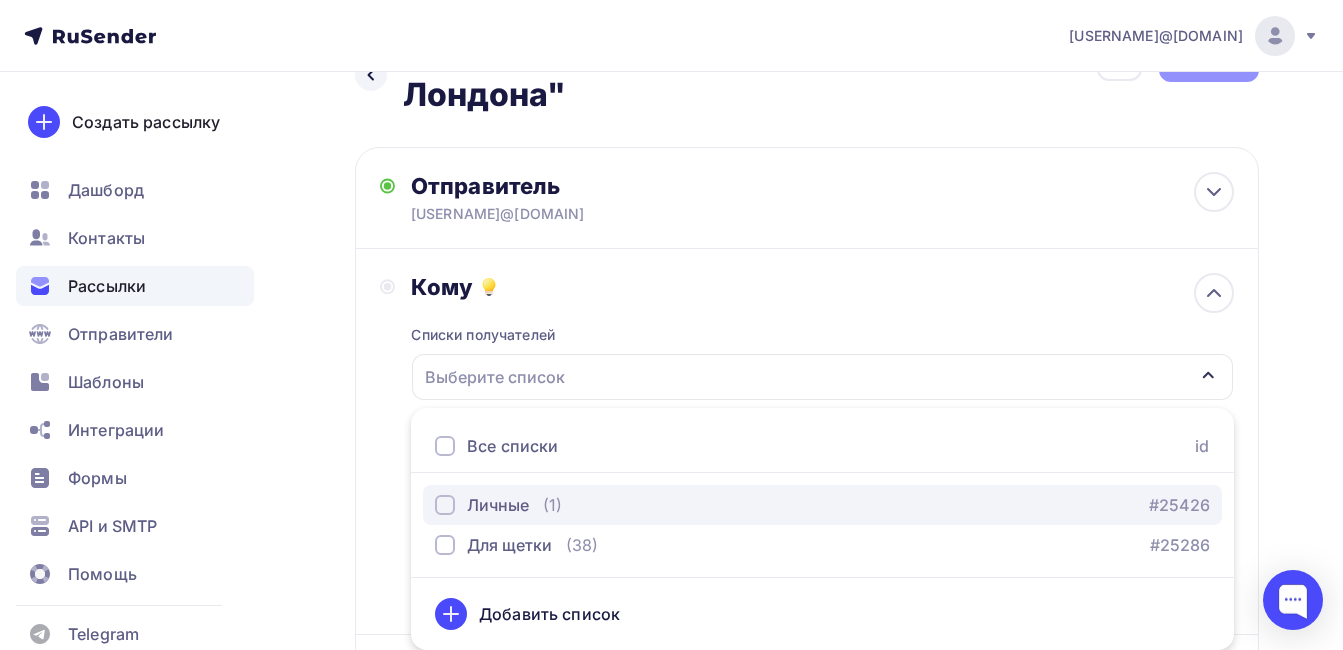 click at bounding box center (445, 505) 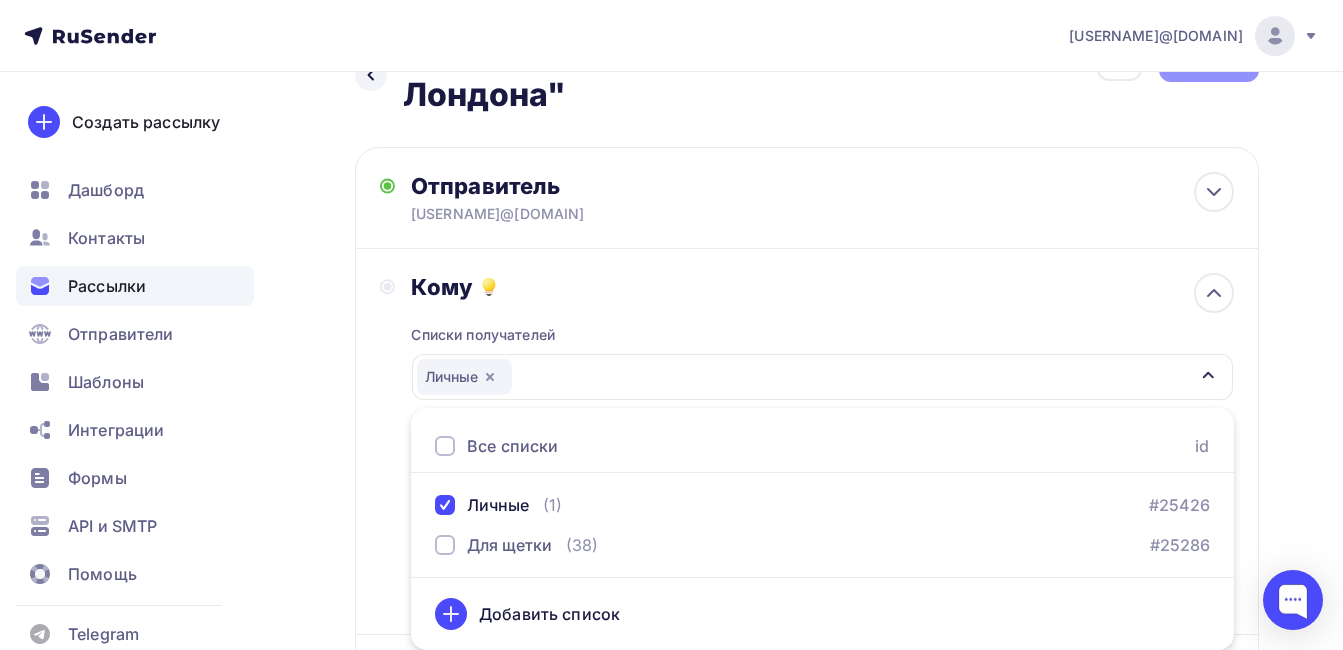 click on "Кому
Списки получателей
Личные
Все списки
id
Личные
(1)
#25426
Для щетки
(38)
#25286
Добавить список
Добавить сегментацию
Получателей:
1
Сохранить" at bounding box center [807, 442] 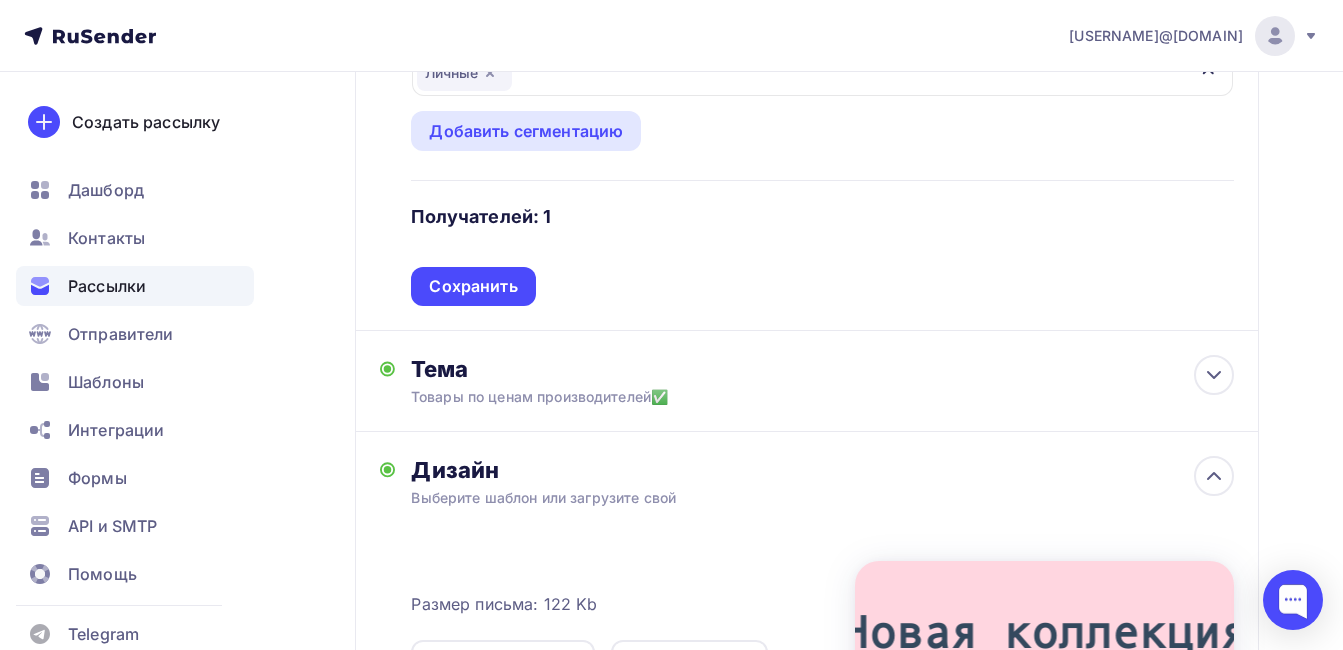 scroll, scrollTop: 394, scrollLeft: 0, axis: vertical 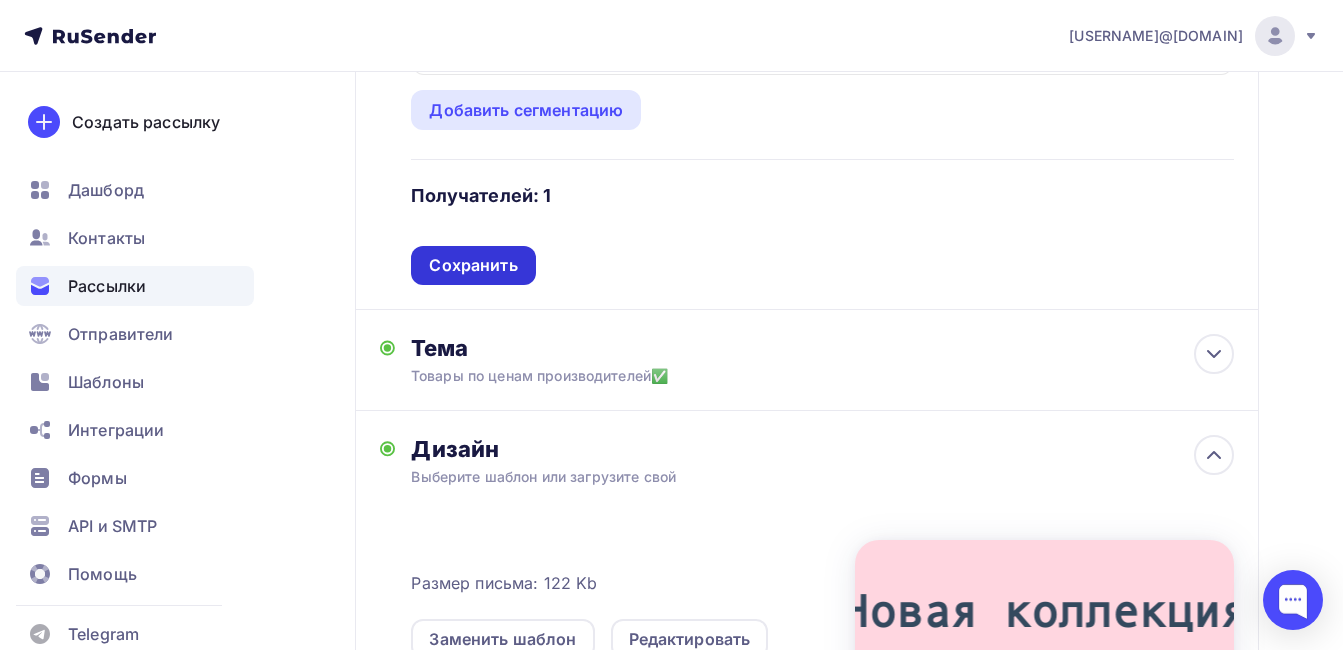click on "Сохранить" at bounding box center [473, 265] 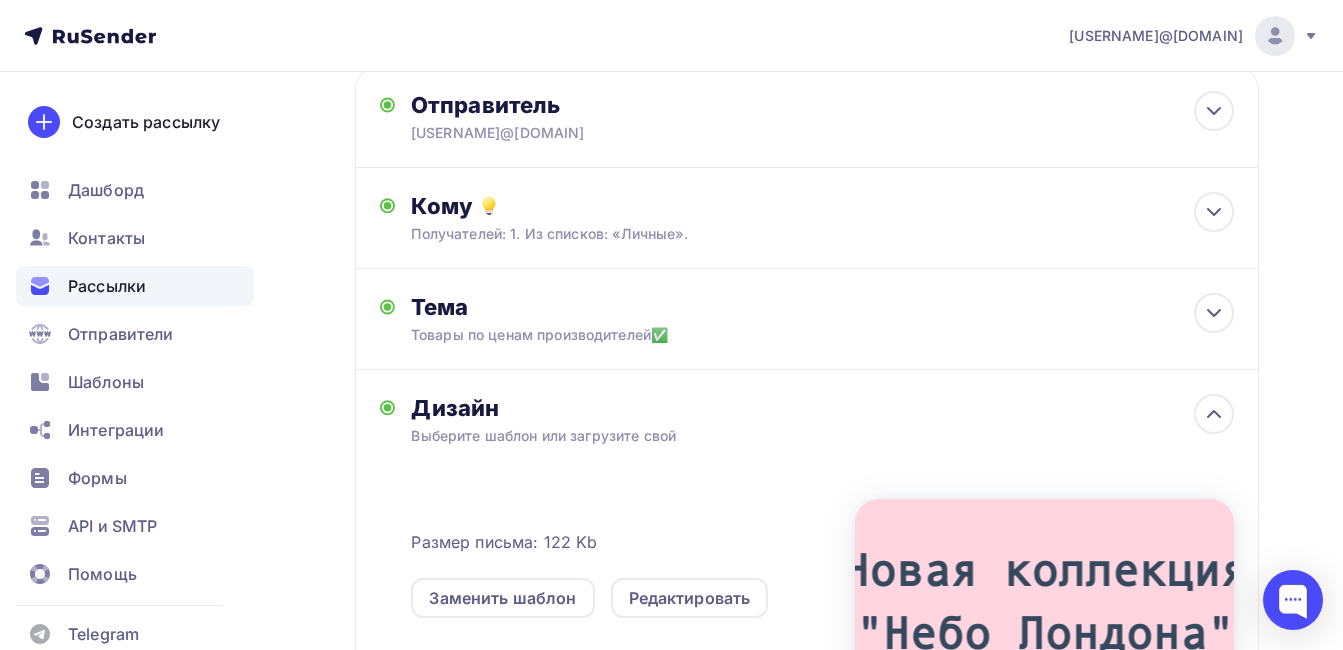 scroll, scrollTop: 0, scrollLeft: 0, axis: both 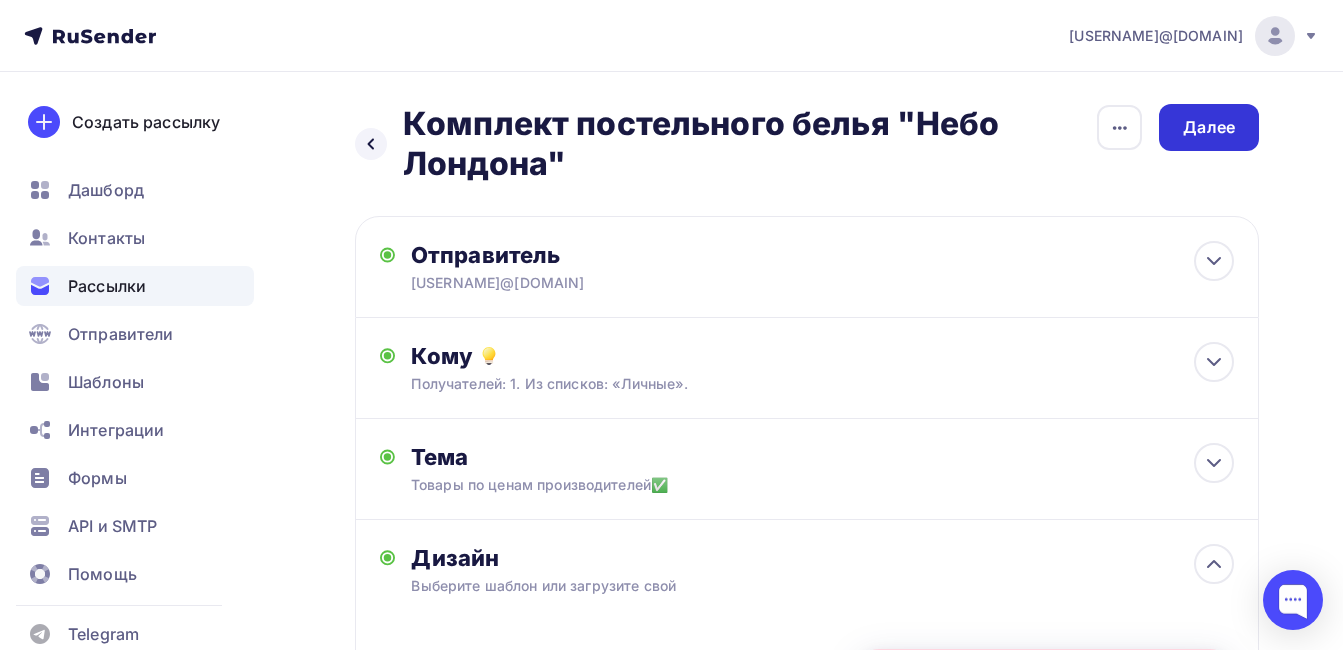 click on "Далее" at bounding box center [1209, 127] 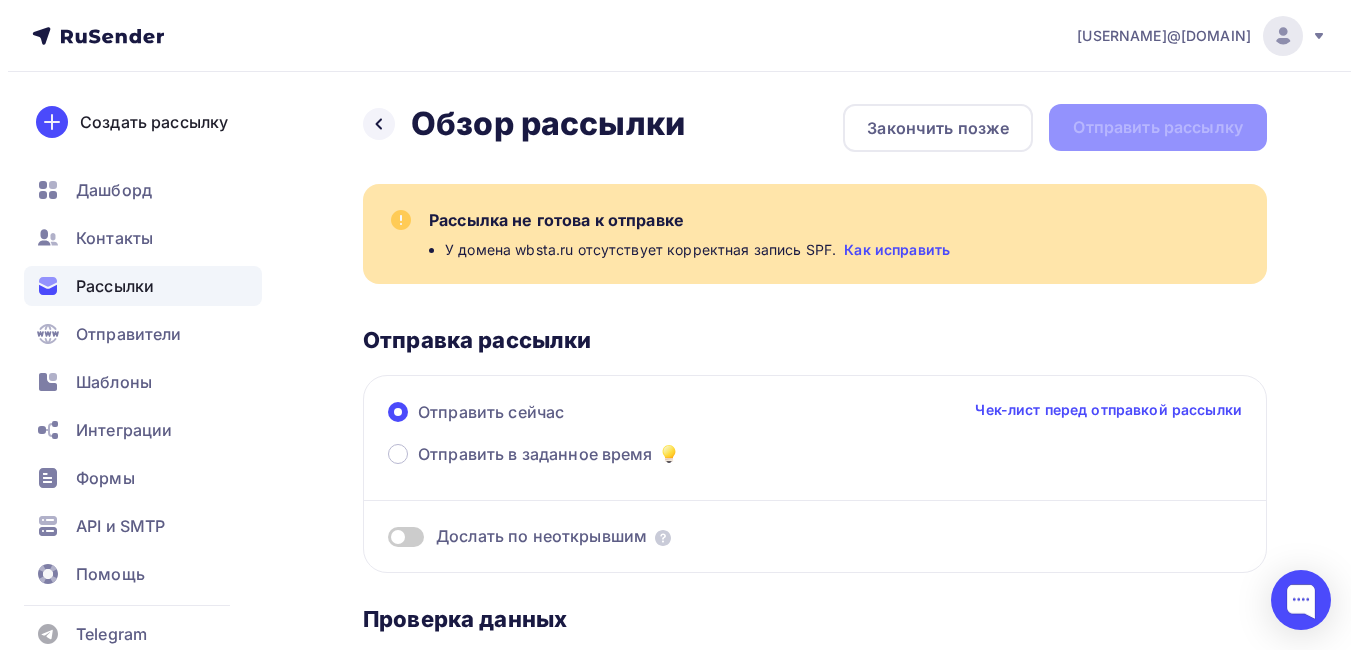 scroll, scrollTop: 0, scrollLeft: 0, axis: both 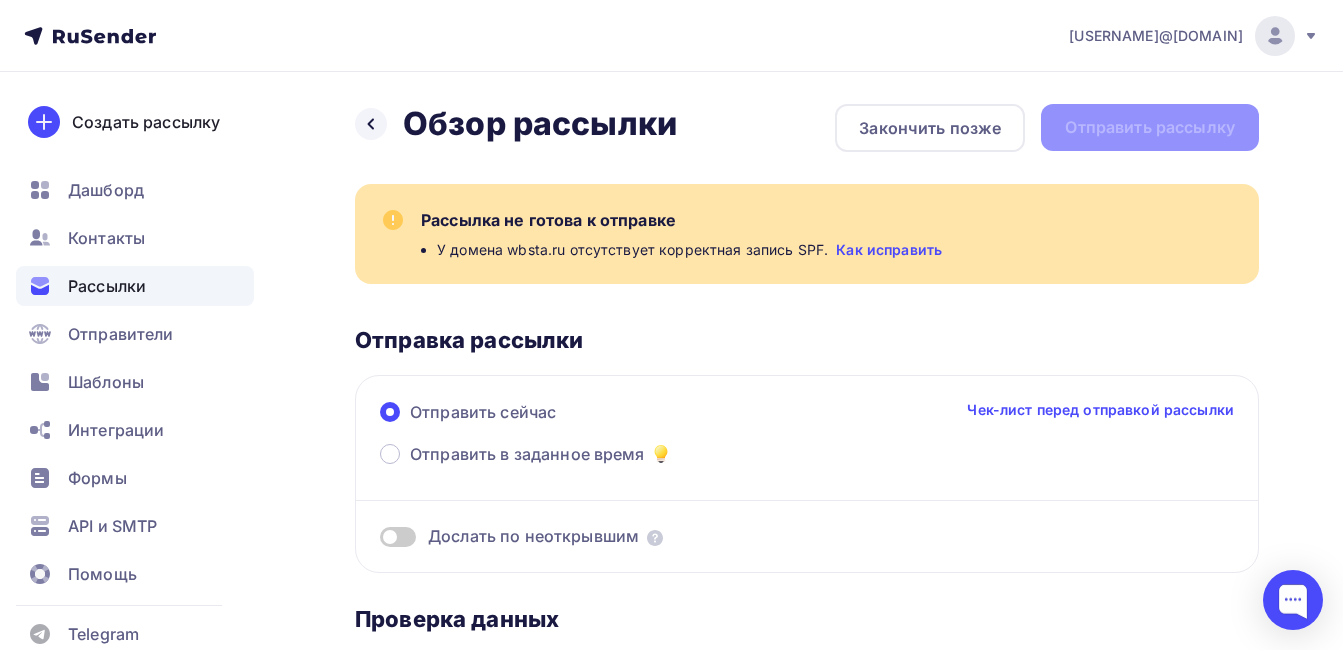 click on "Как исправить" at bounding box center [889, 250] 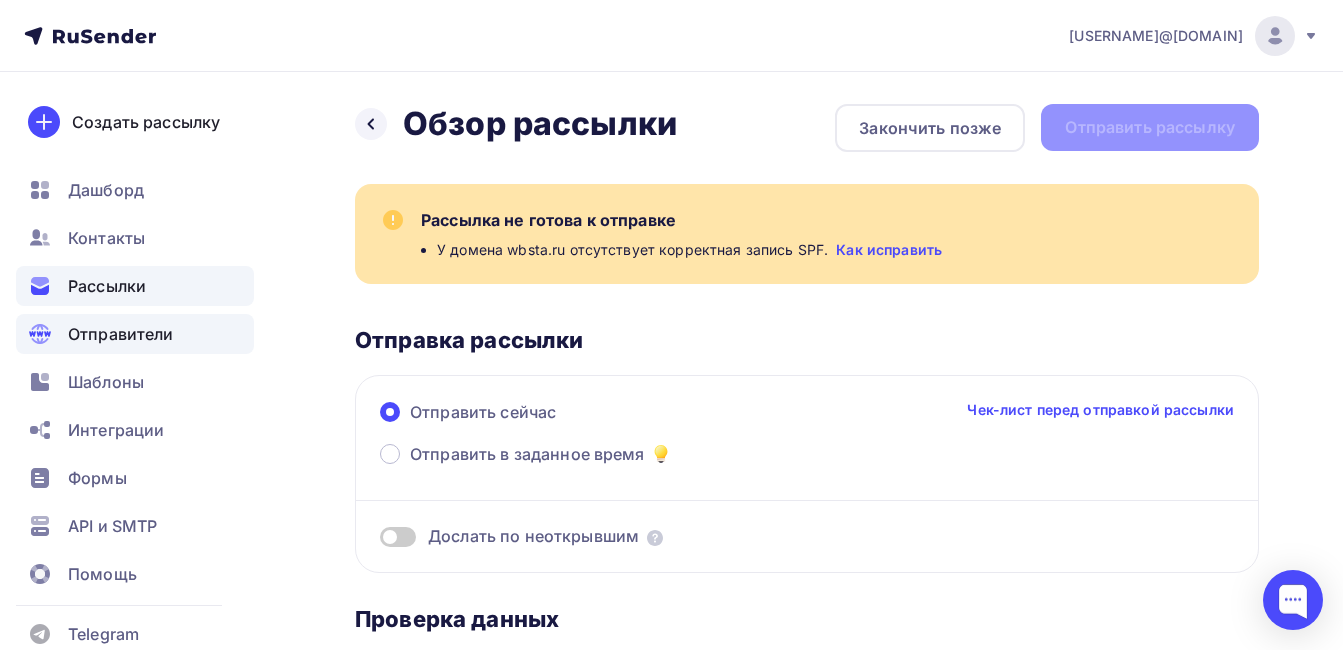 click on "Отправители" at bounding box center (121, 334) 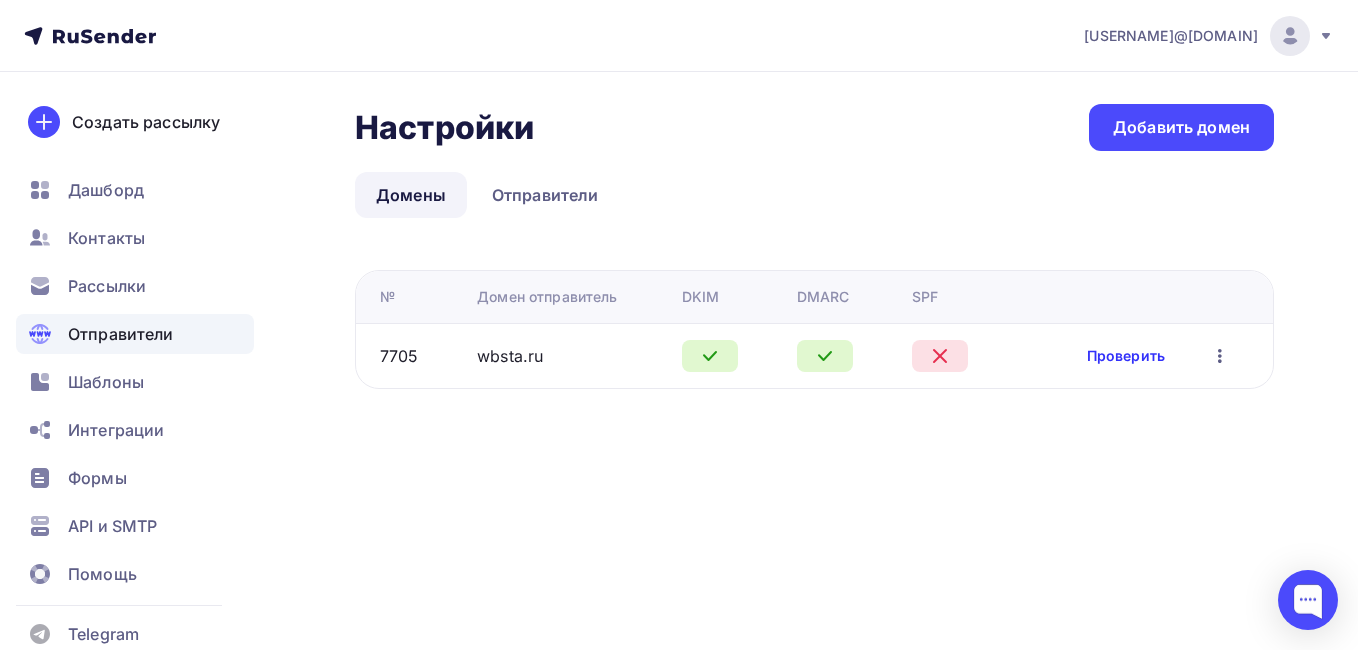 click on "Проверить" at bounding box center [1126, 356] 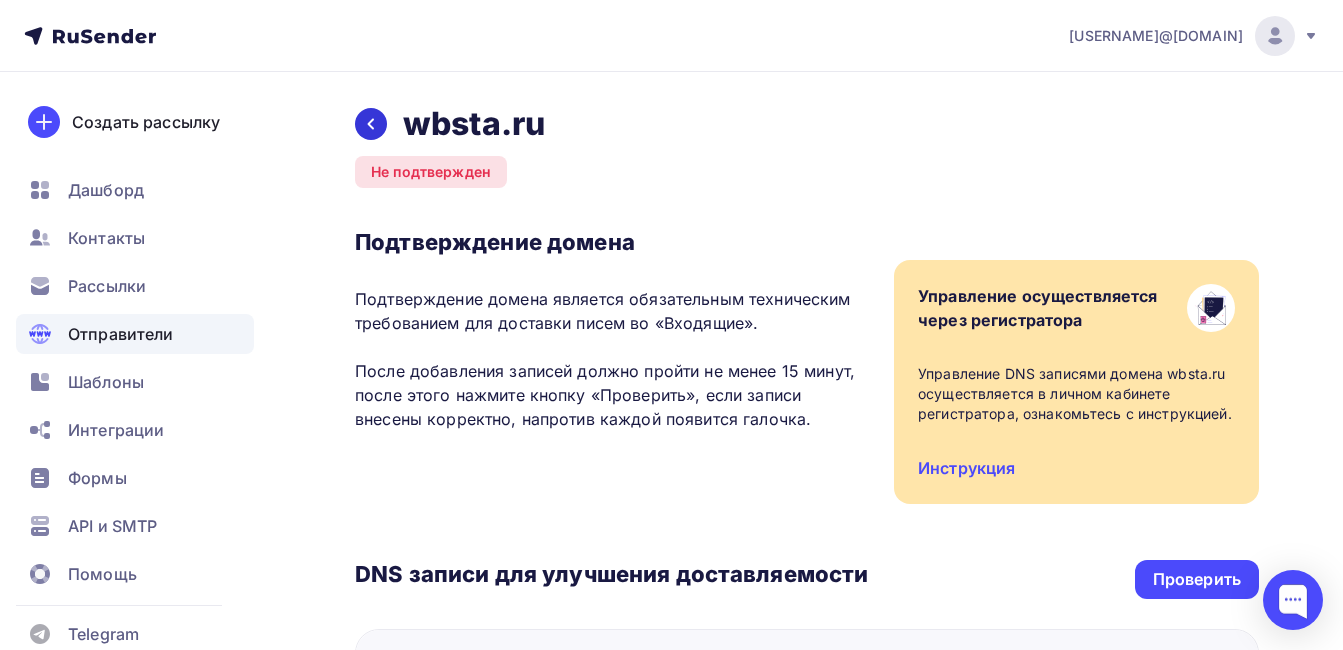click at bounding box center [371, 124] 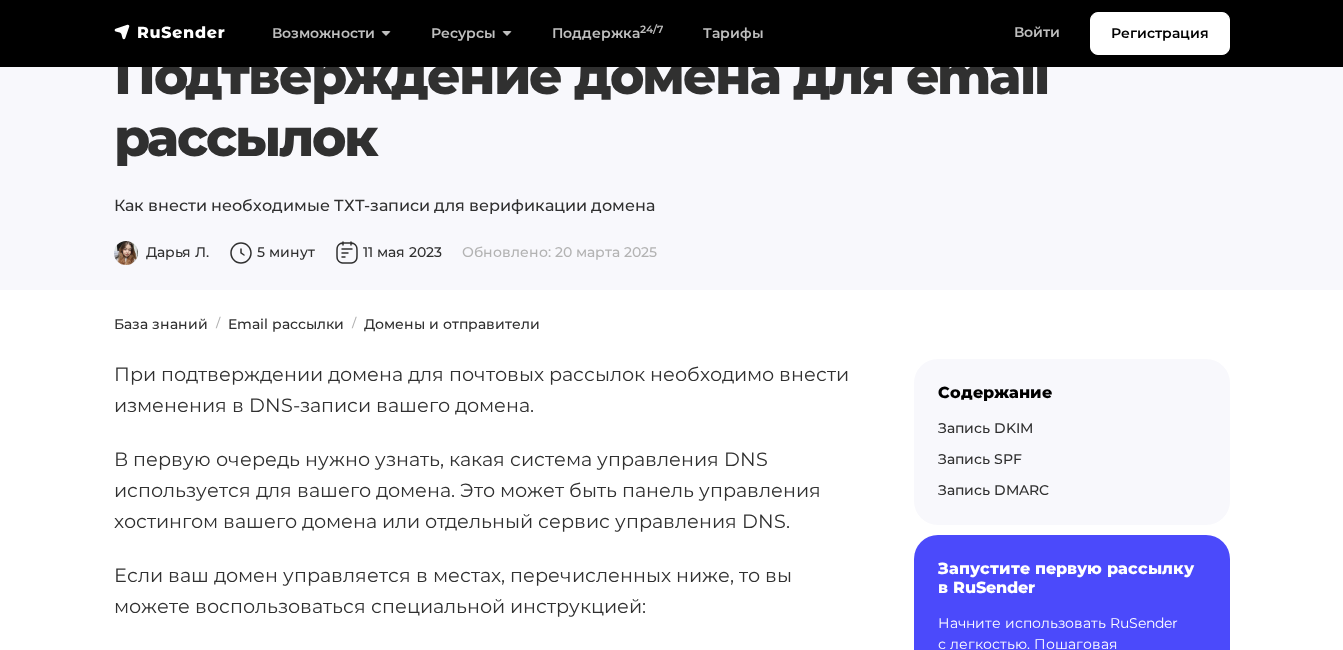 scroll, scrollTop: 0, scrollLeft: 0, axis: both 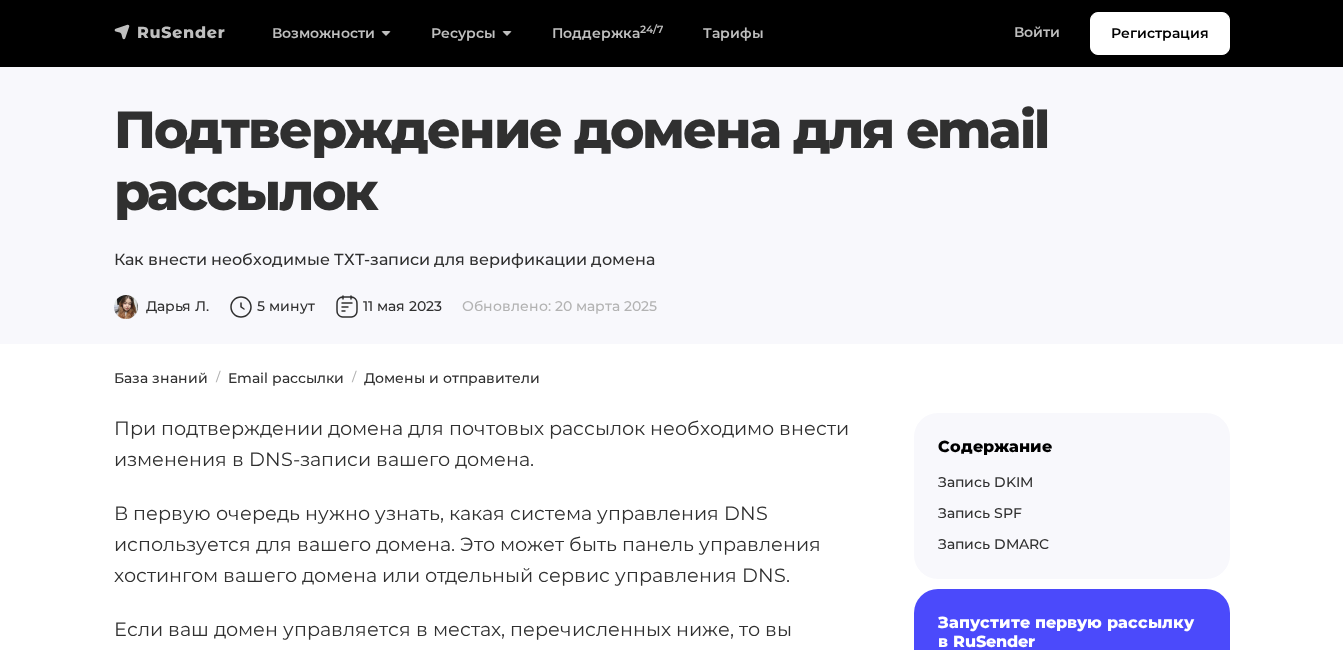click at bounding box center [170, 32] 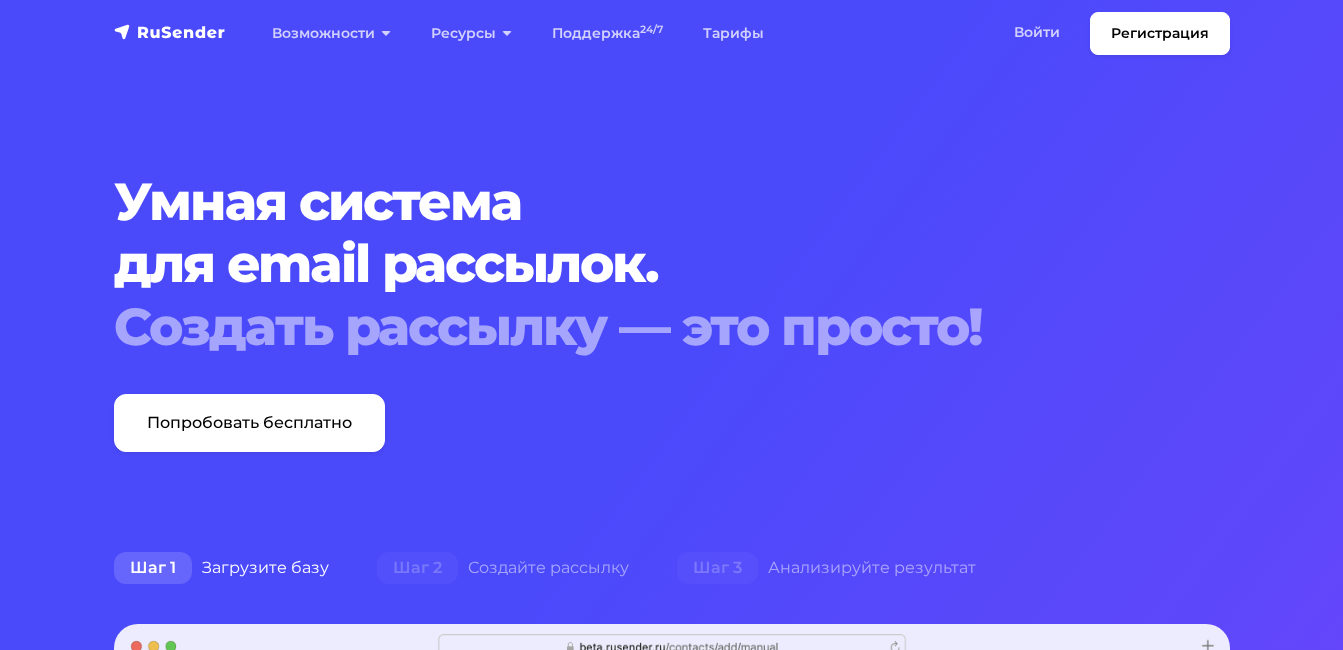 scroll, scrollTop: 0, scrollLeft: 0, axis: both 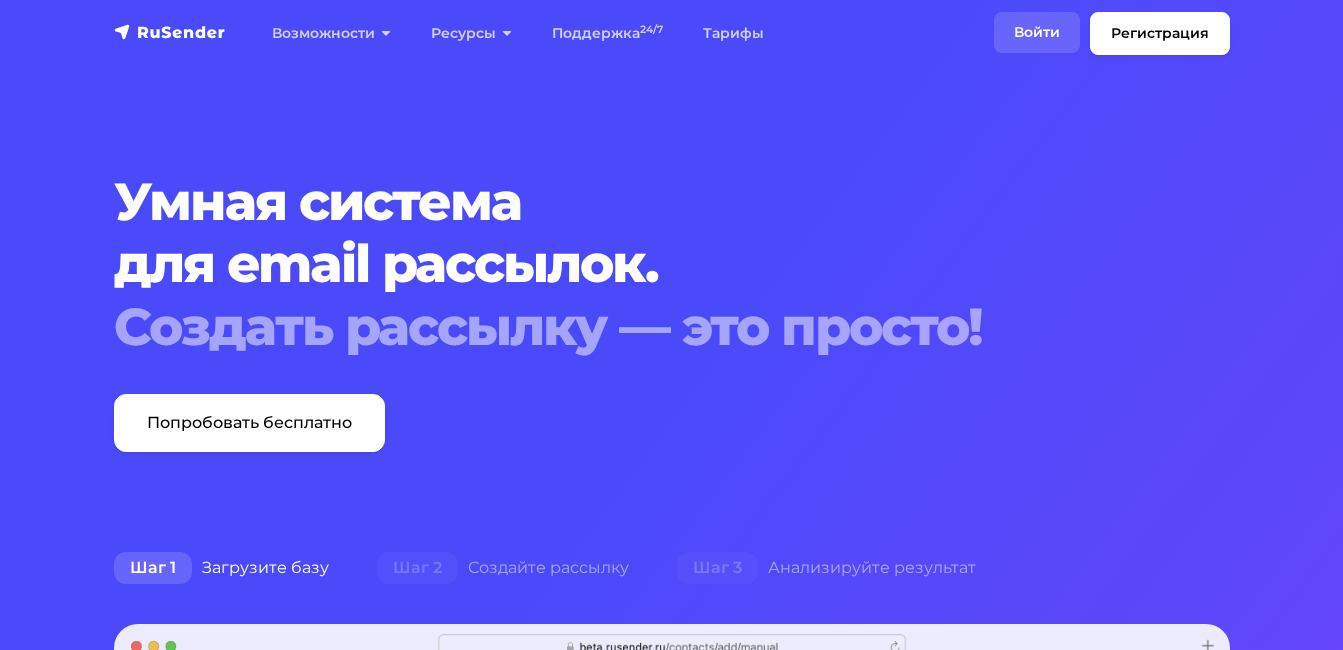 click on "Войти" at bounding box center [1037, 32] 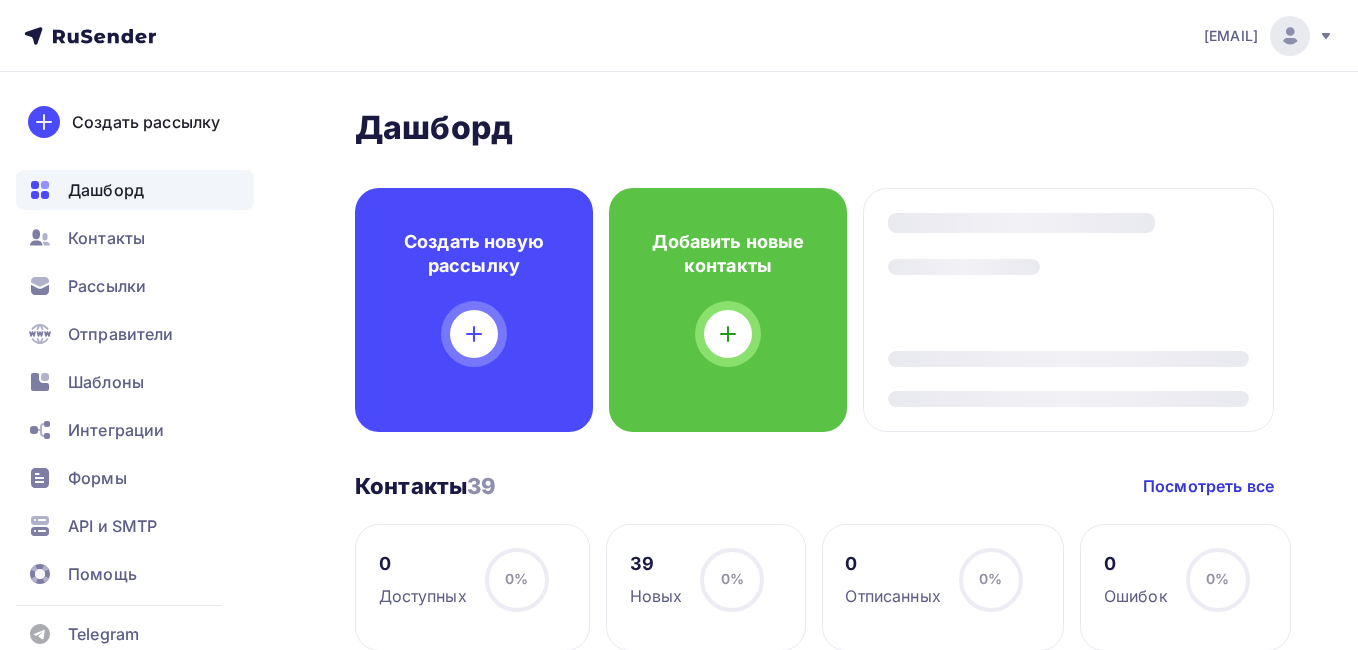 scroll, scrollTop: 0, scrollLeft: 0, axis: both 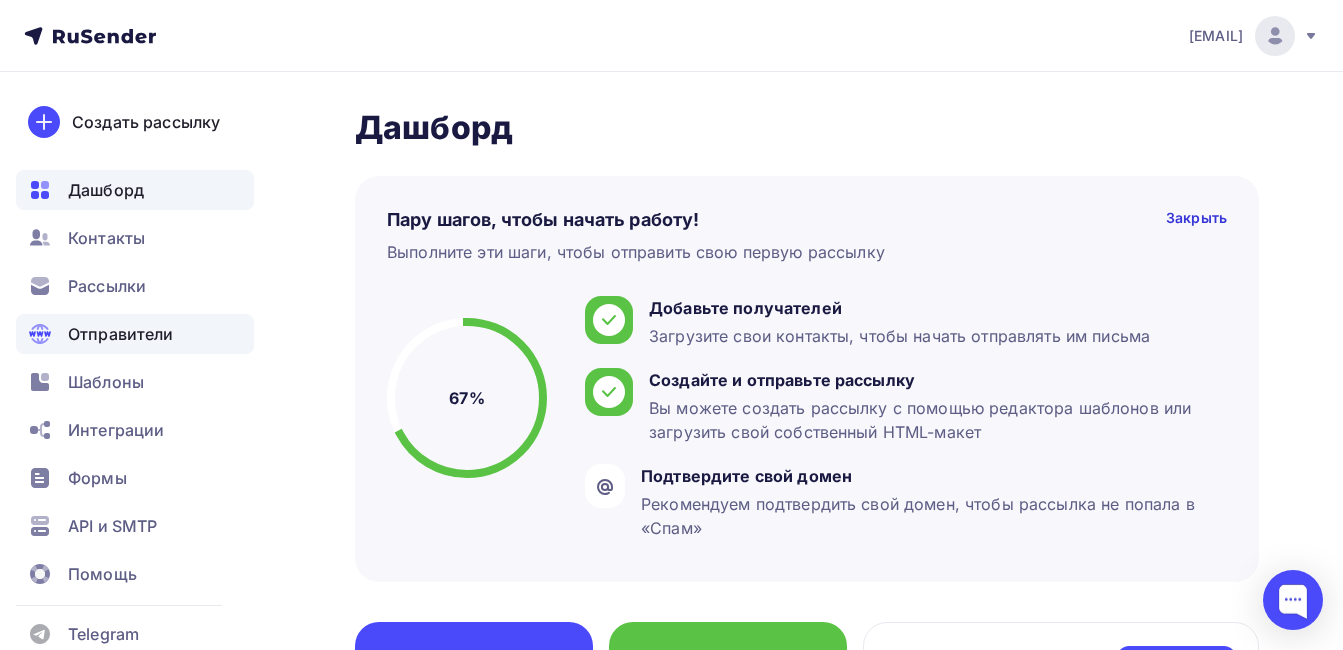 click on "Отправители" at bounding box center (121, 334) 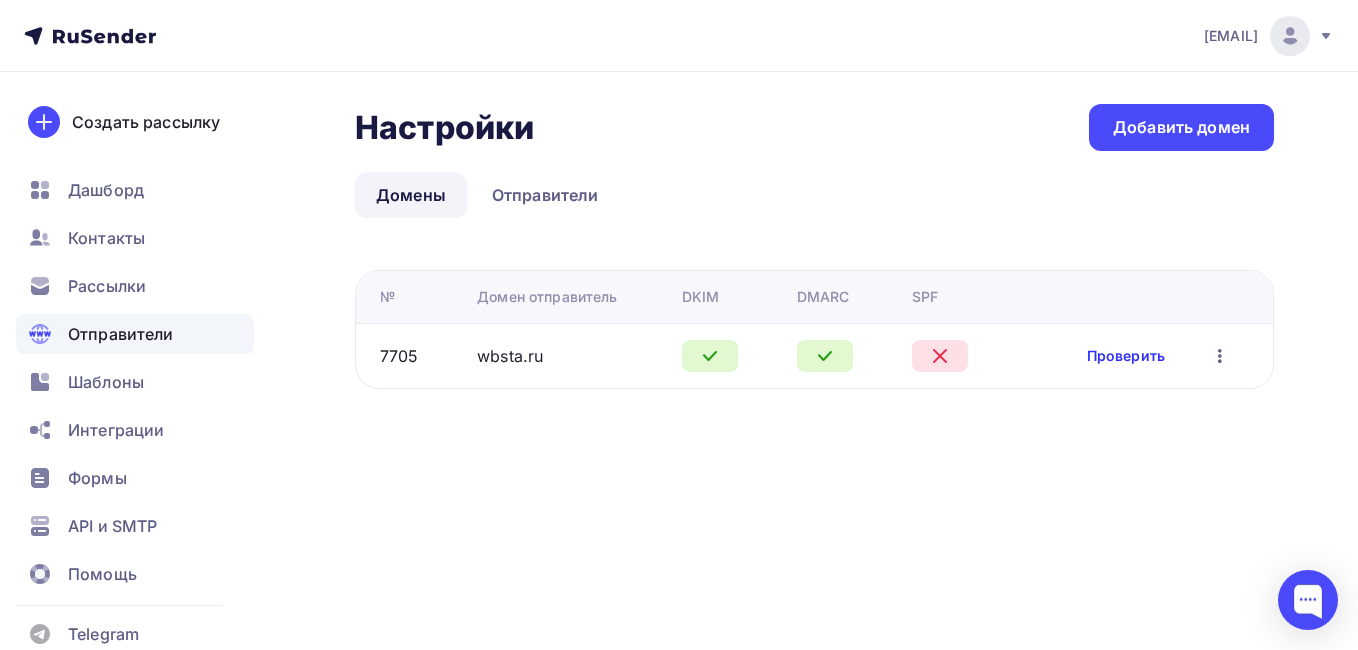 click on "Проверить" at bounding box center (1126, 356) 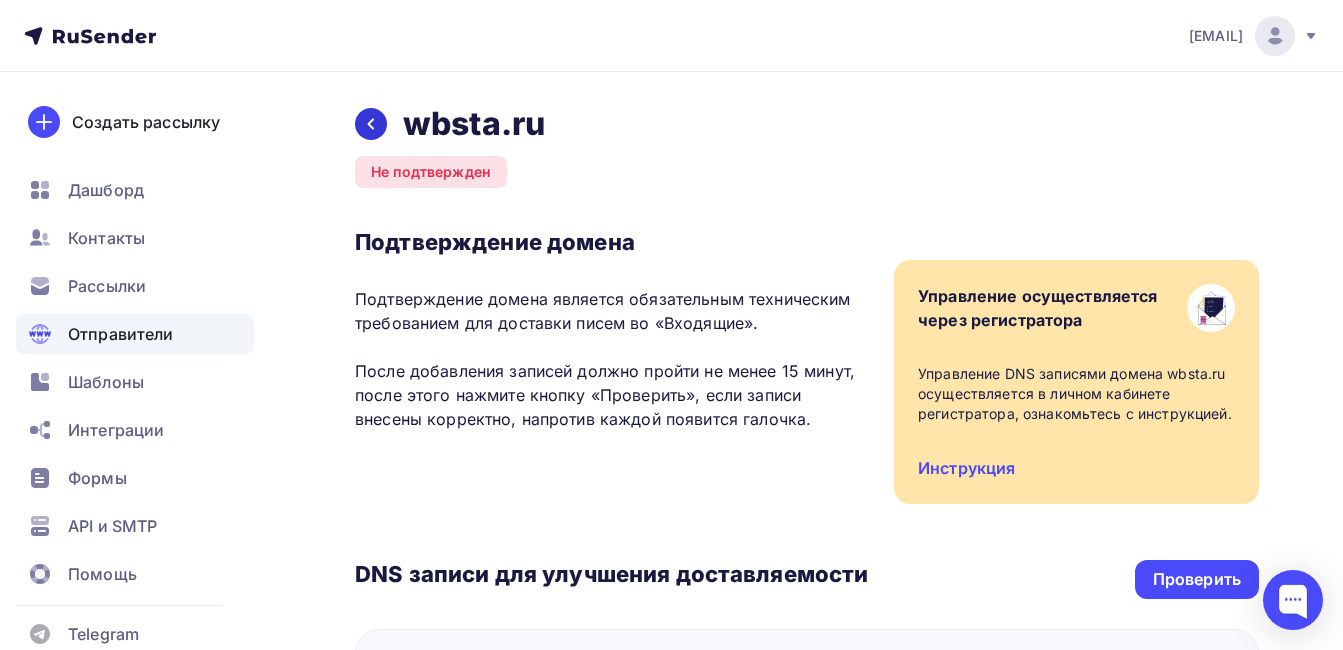 click 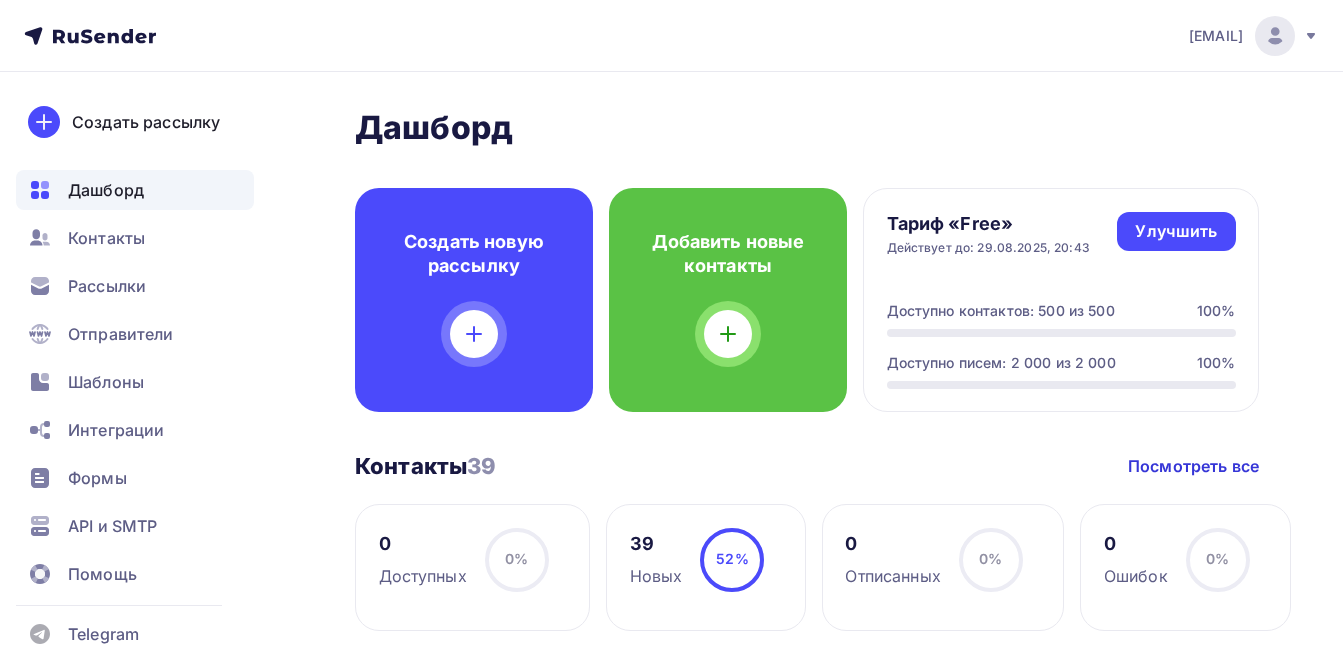 scroll, scrollTop: 0, scrollLeft: 0, axis: both 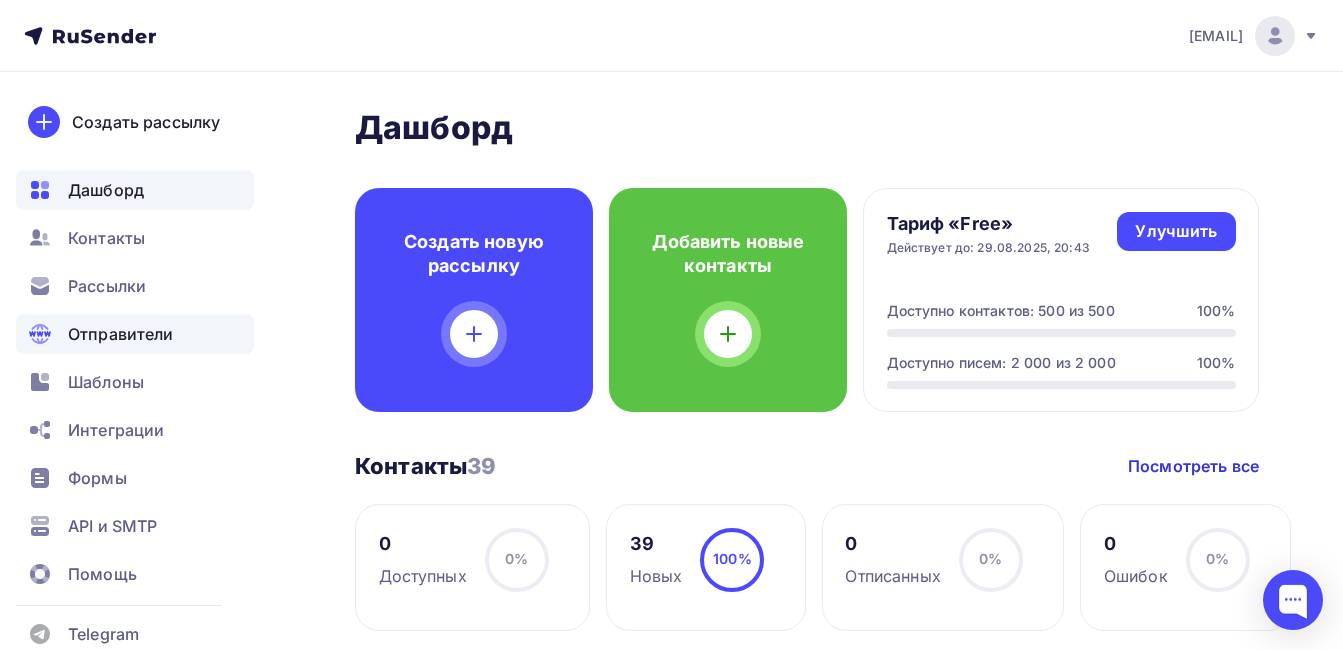 click on "Отправители" at bounding box center (121, 334) 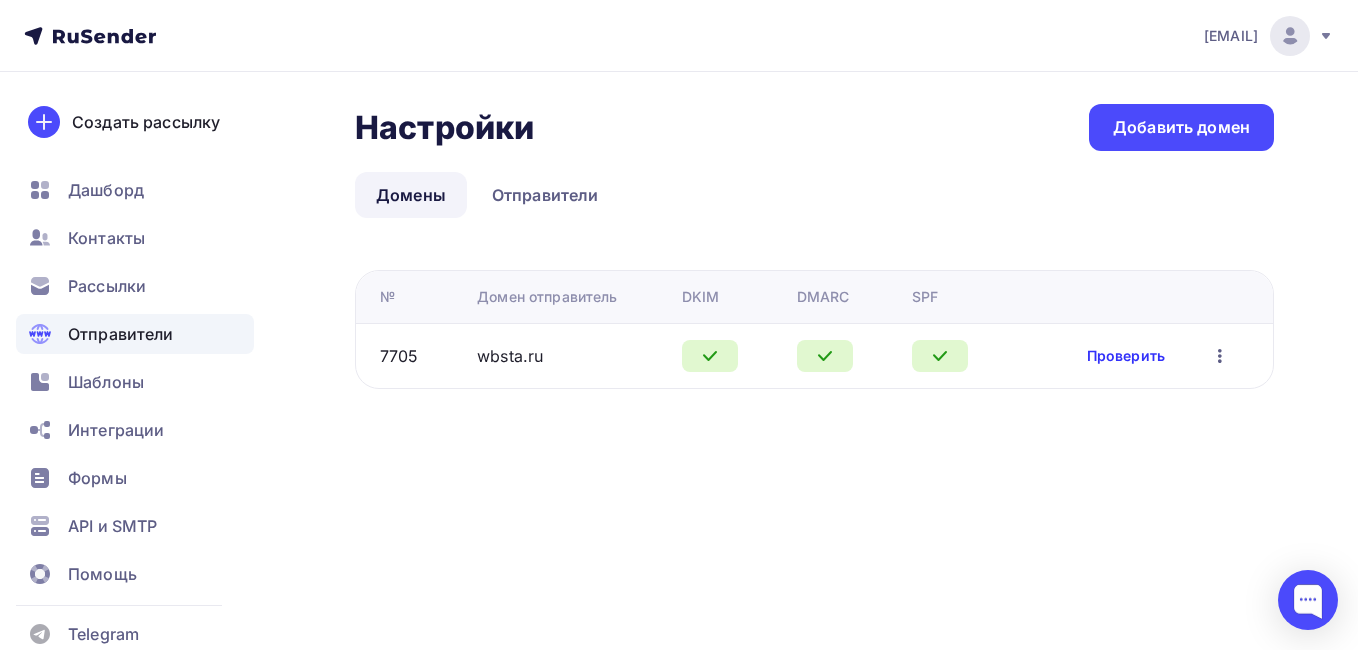 click on "Проверить" at bounding box center [1126, 356] 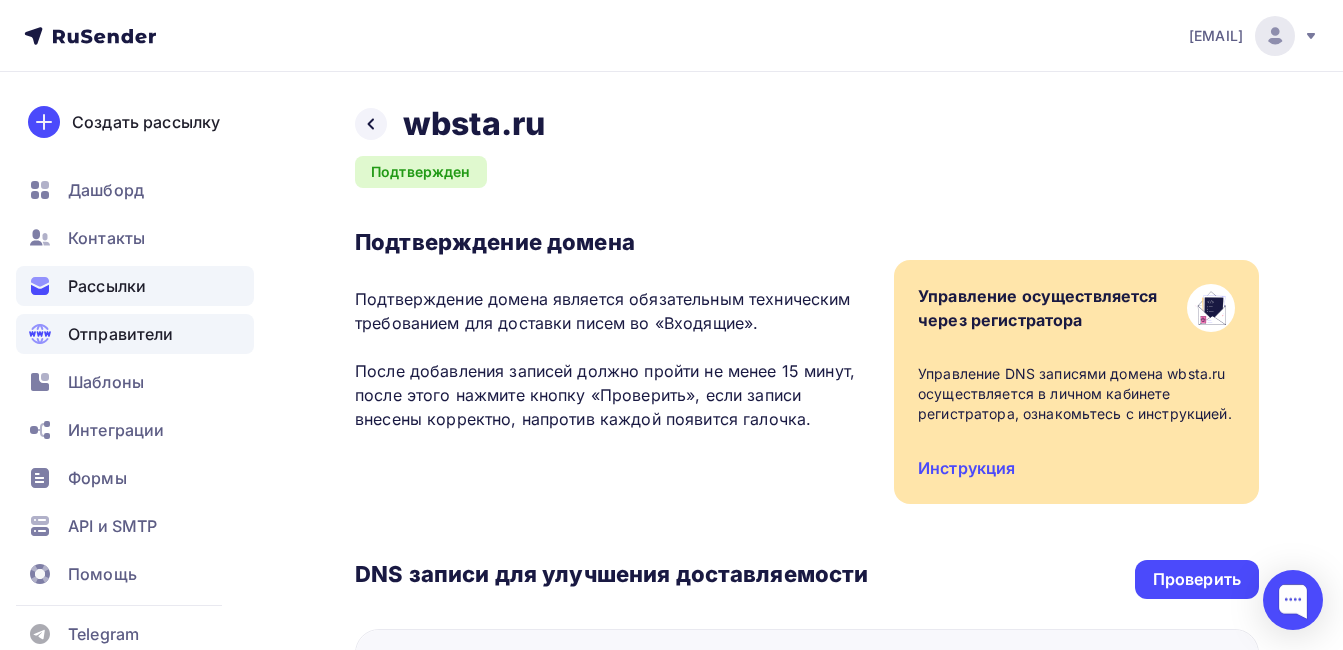 click on "Рассылки" at bounding box center [107, 286] 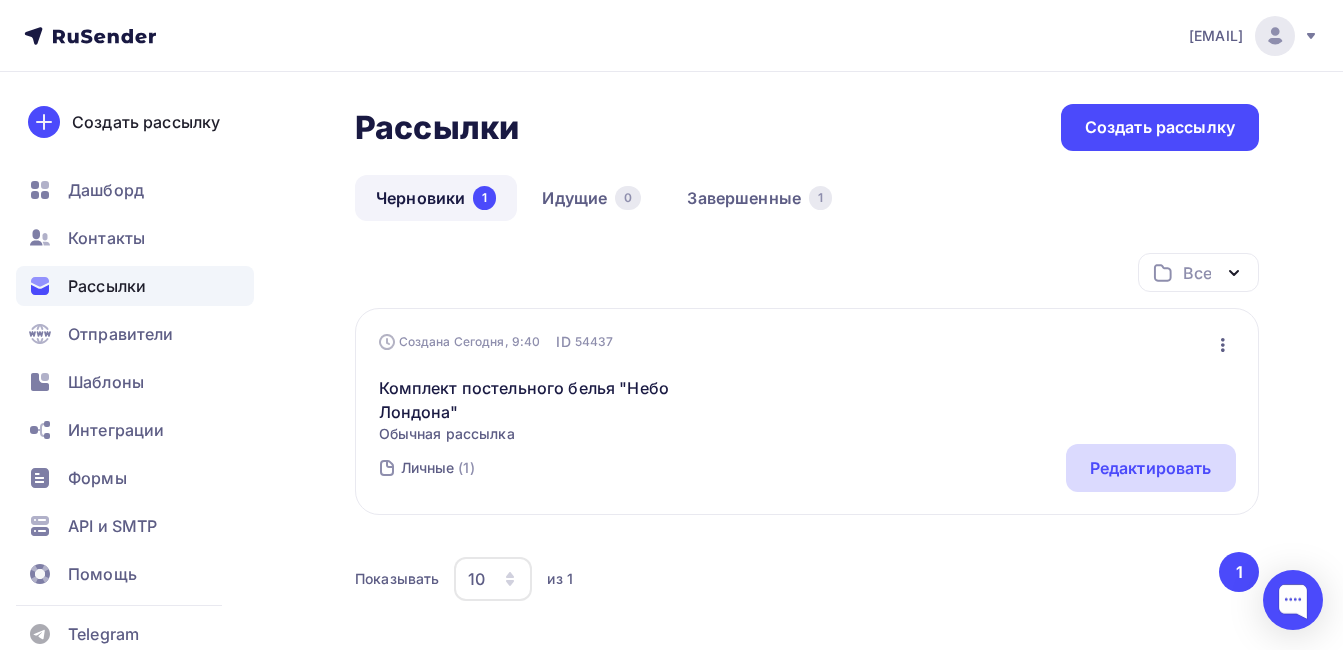 click on "Редактировать" at bounding box center [1151, 468] 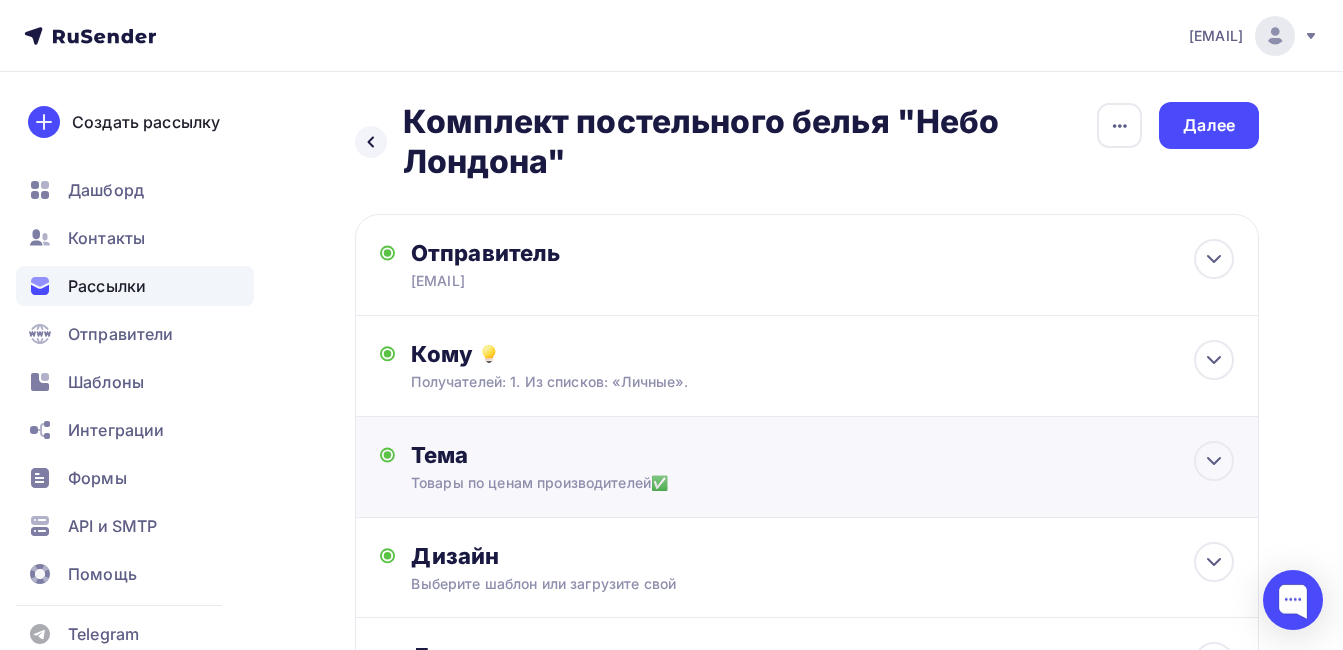 scroll, scrollTop: 0, scrollLeft: 0, axis: both 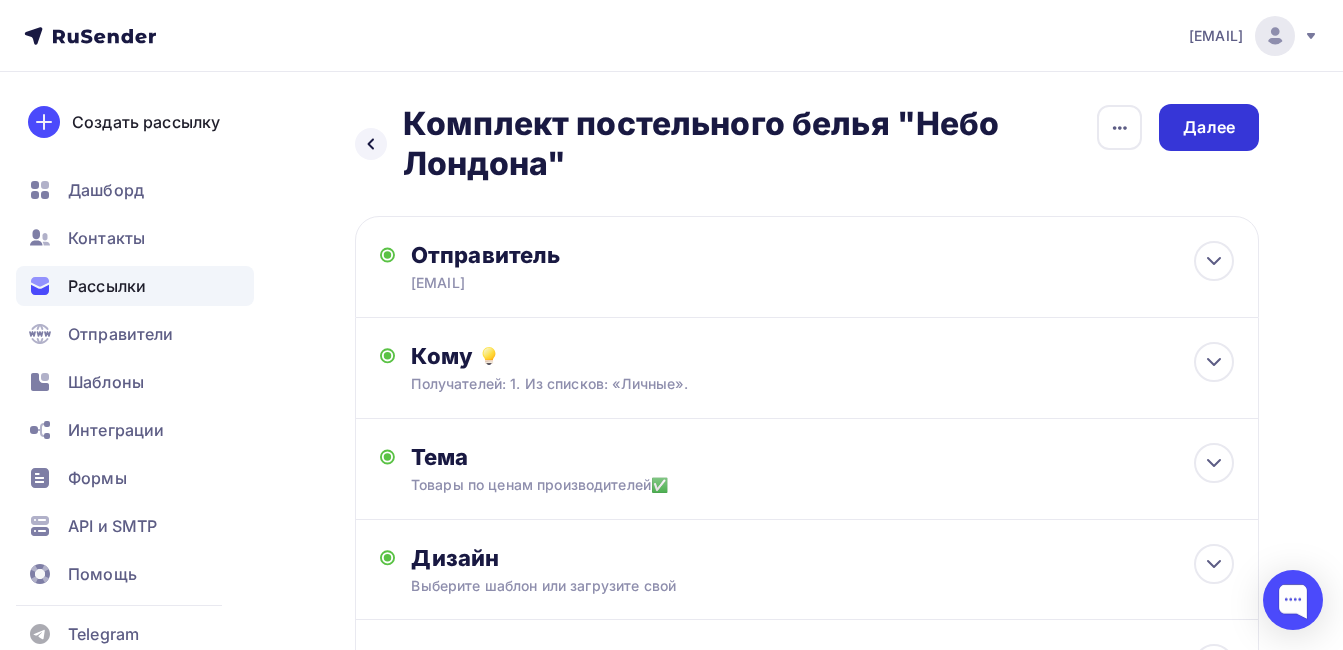 click on "Далее" at bounding box center (1209, 127) 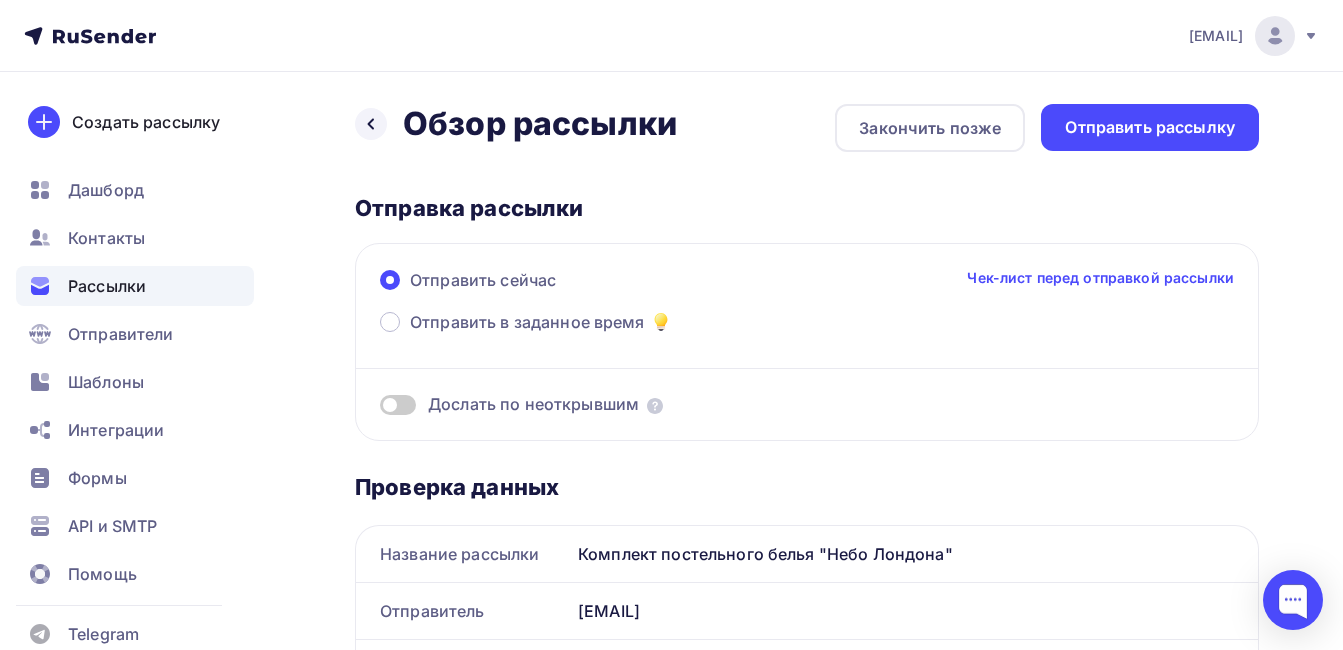 scroll, scrollTop: 0, scrollLeft: 0, axis: both 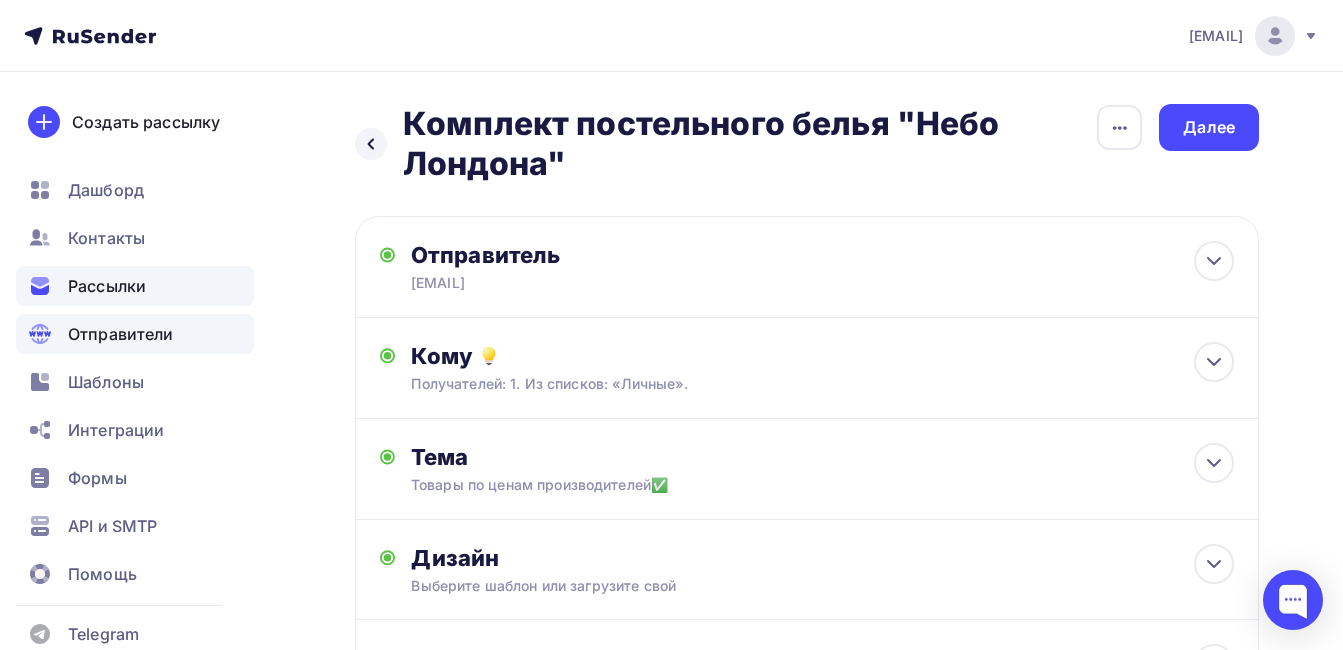 click on "Отправители" at bounding box center (121, 334) 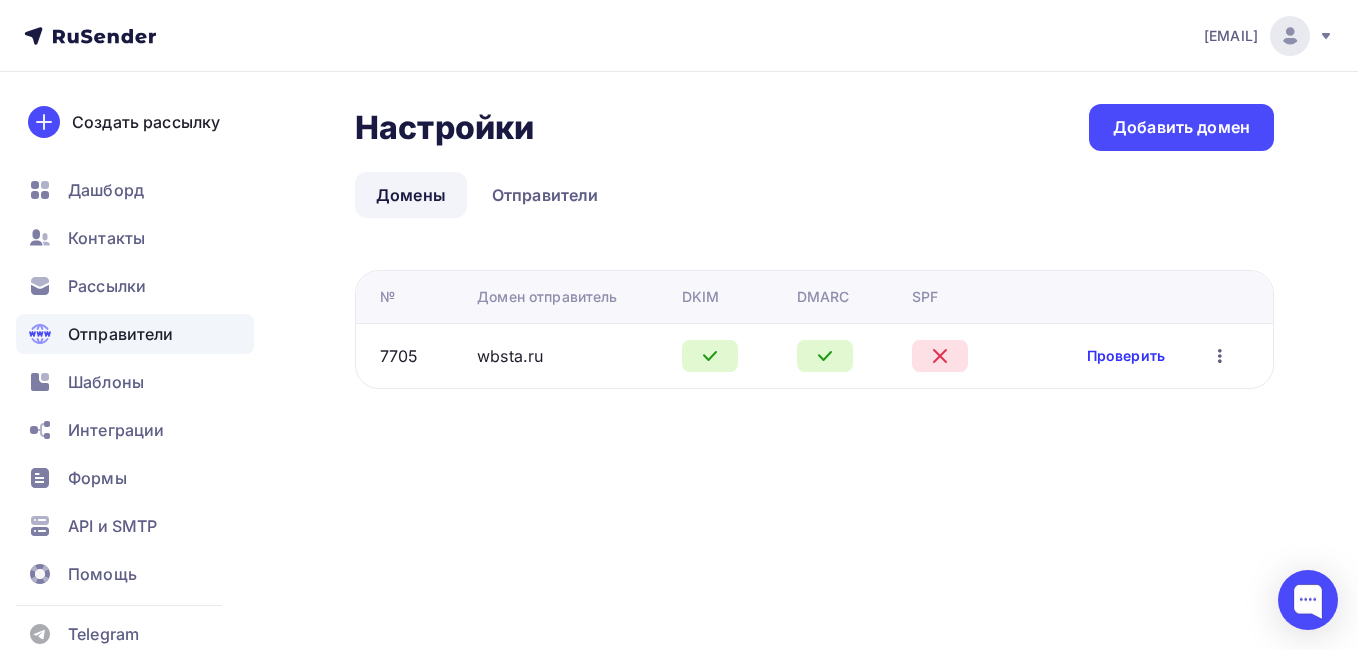 click on "Проверить" at bounding box center (1126, 356) 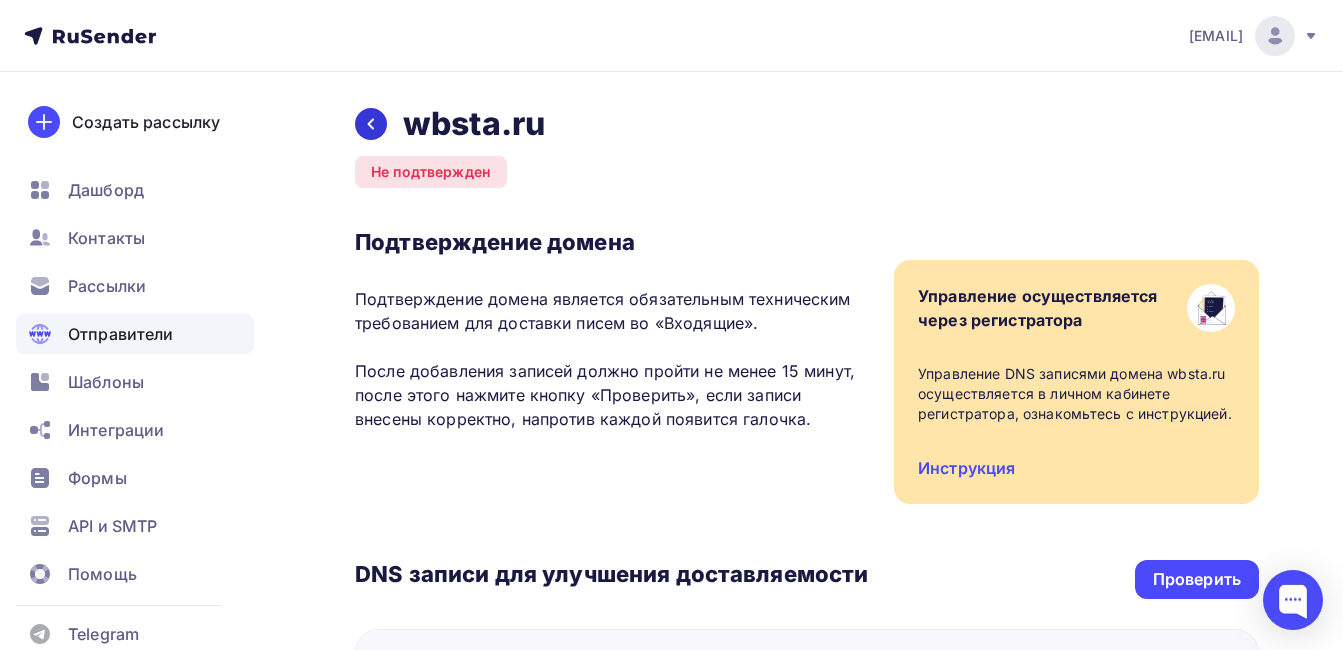 click 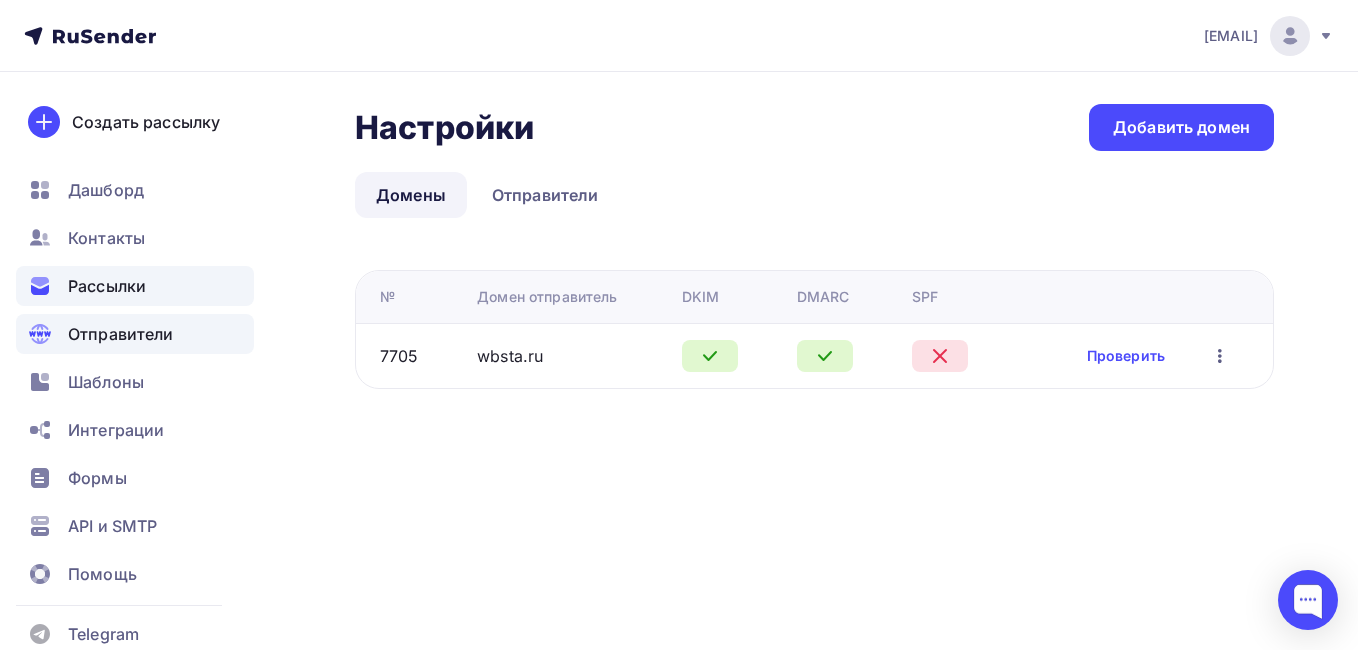 click on "Рассылки" at bounding box center (107, 286) 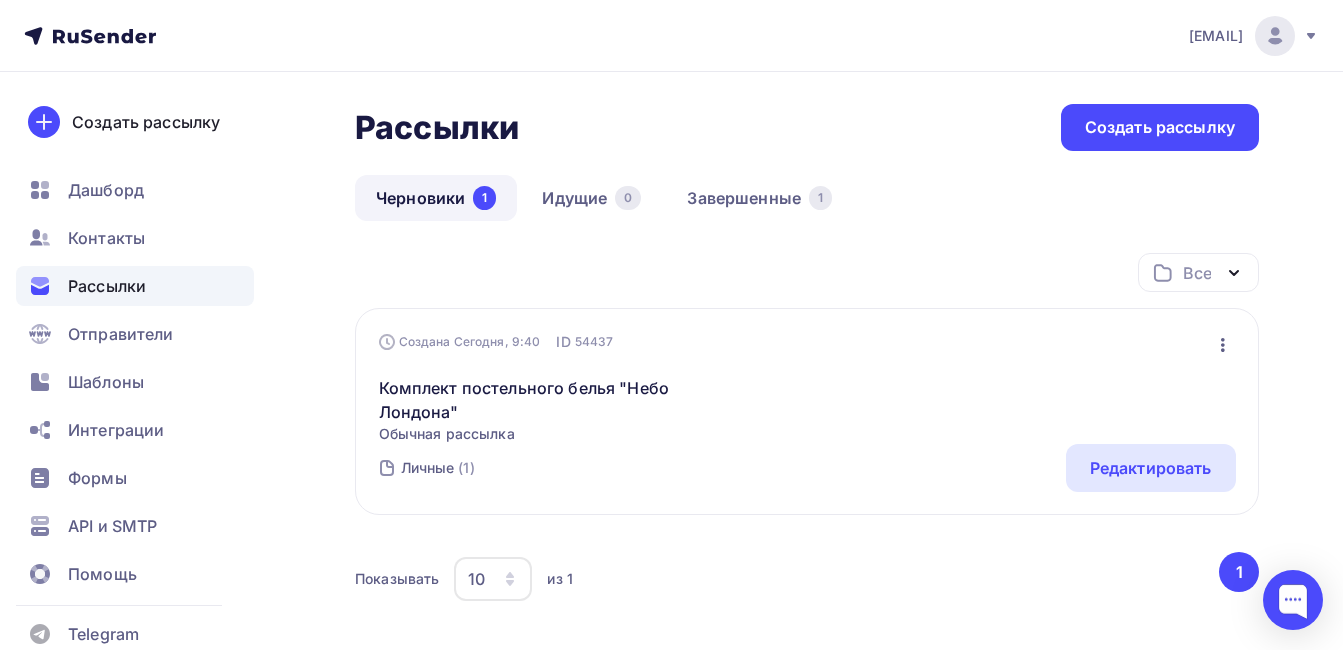 click 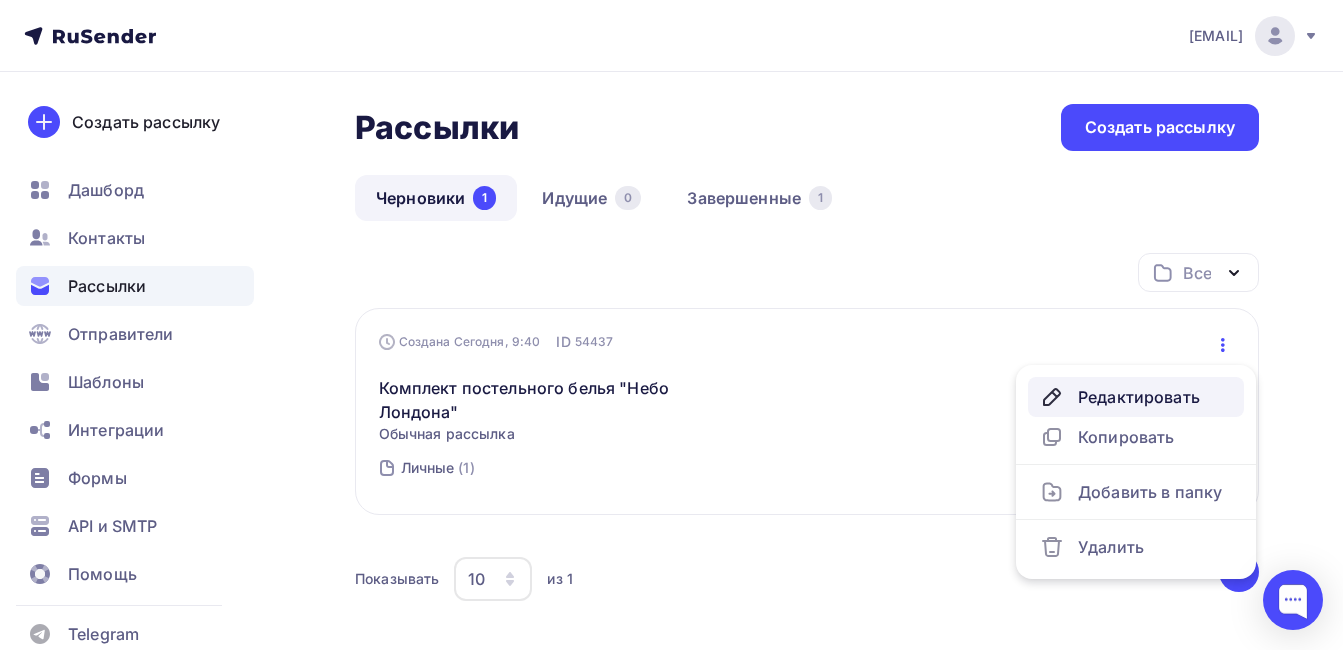 click on "Редактировать" at bounding box center (1136, 397) 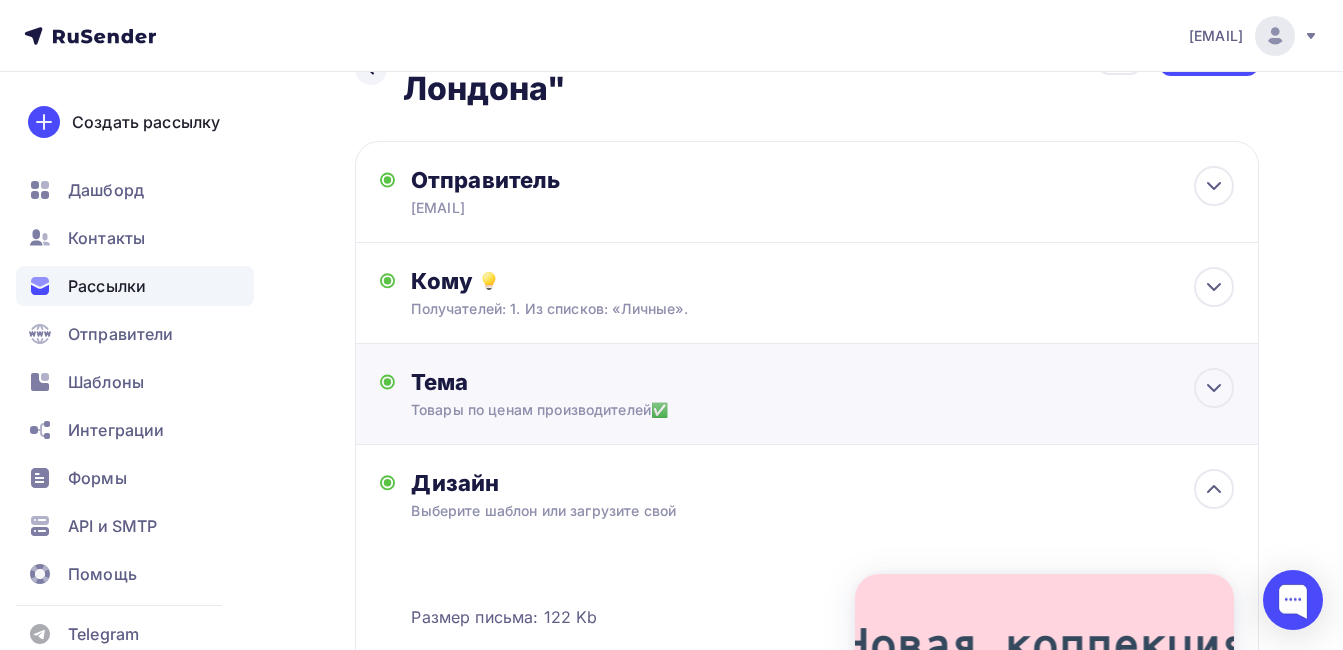 scroll, scrollTop: 0, scrollLeft: 0, axis: both 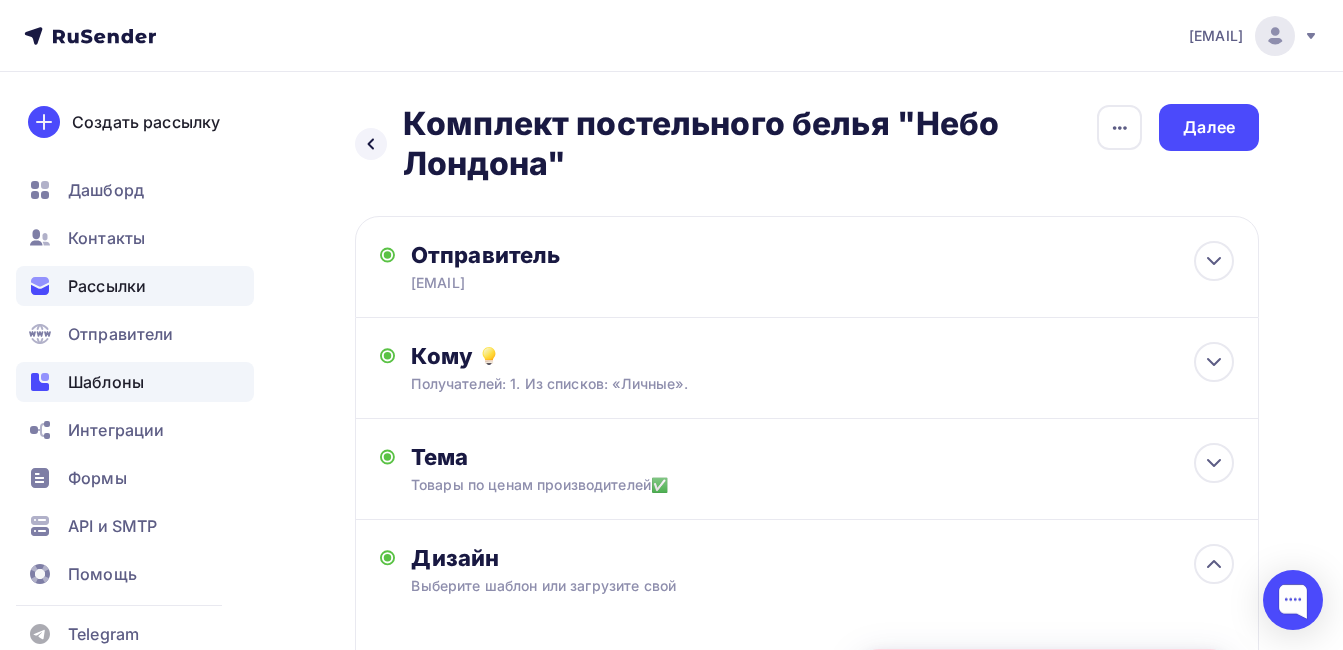 click on "Шаблоны" at bounding box center (106, 382) 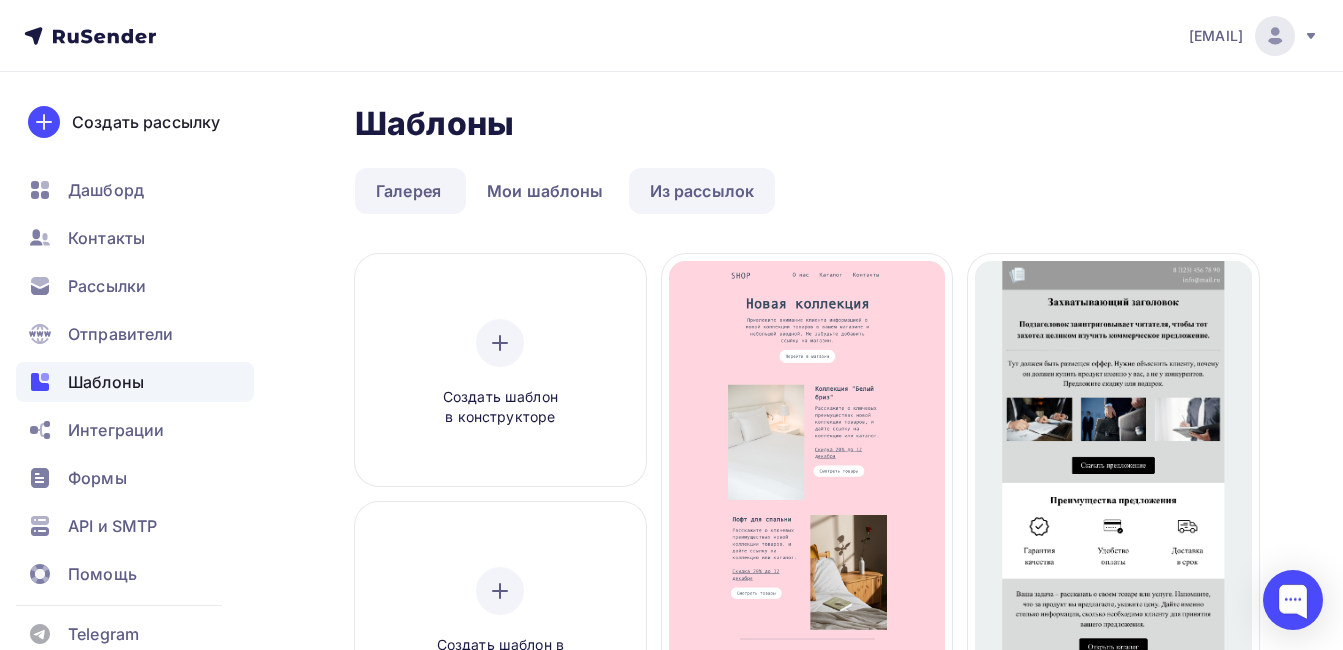 click on "Из рассылок" at bounding box center (702, 191) 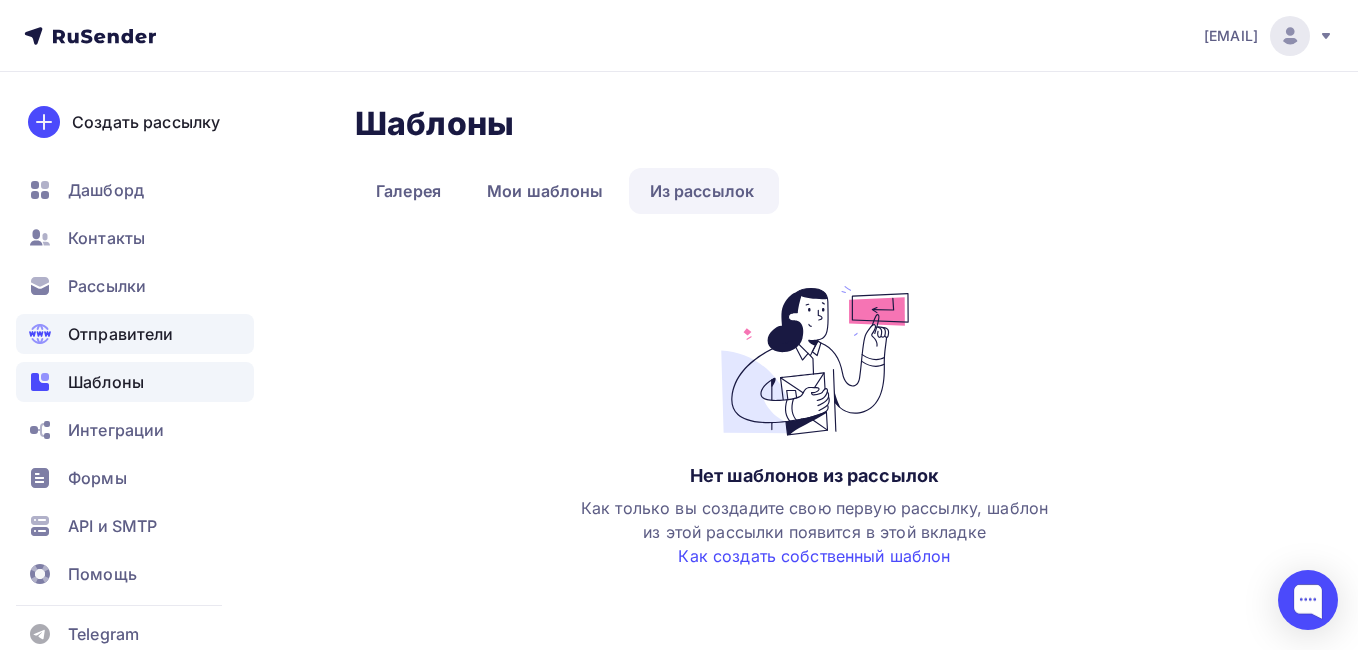 click on "Отправители" at bounding box center [121, 334] 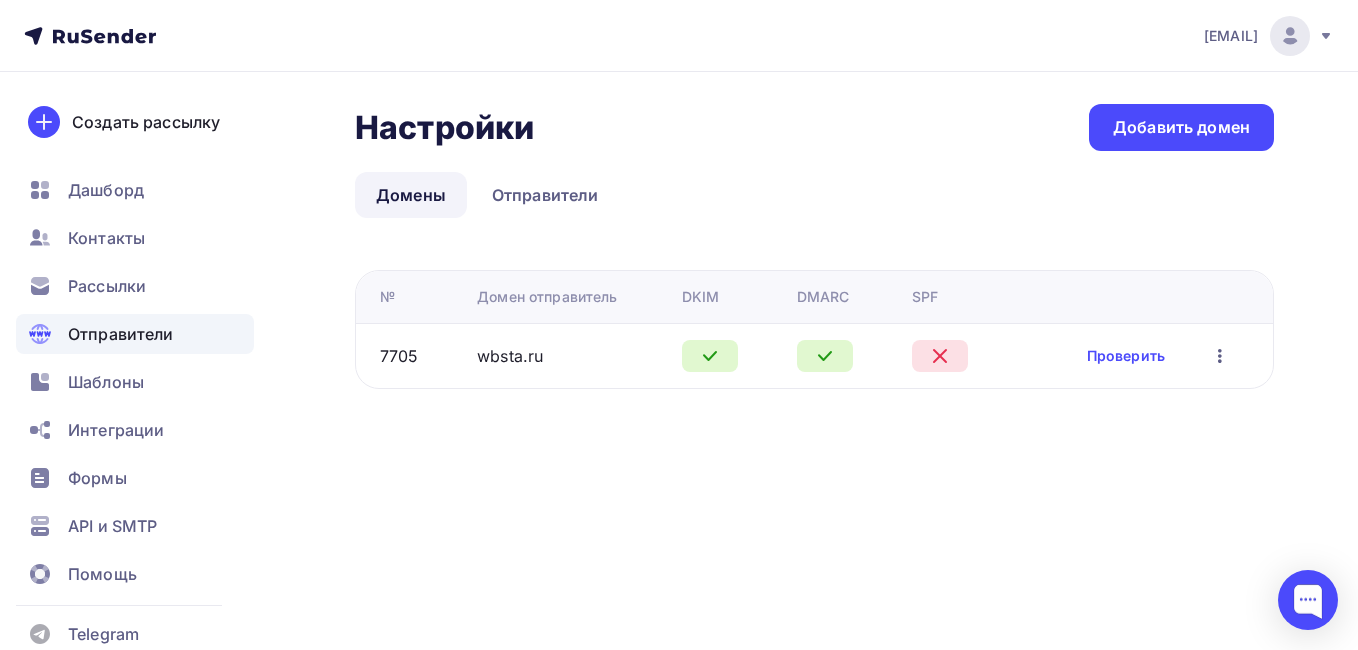 click on "wbsta@wbsta.ru             Аккаунт         Тарифы       Выйти
Создать рассылку
Дашборд
Контакты
Рассылки
Отправители
Шаблоны
Интеграции
Формы
API и SMTP
Помощь
Telegram
Аккаунт         Тарифы                   Помощь       Выйти     Настройки   Настройки
Добавить домен
Домены   Отправители
Домены
Отправители
№
DKIM" at bounding box center (679, 325) 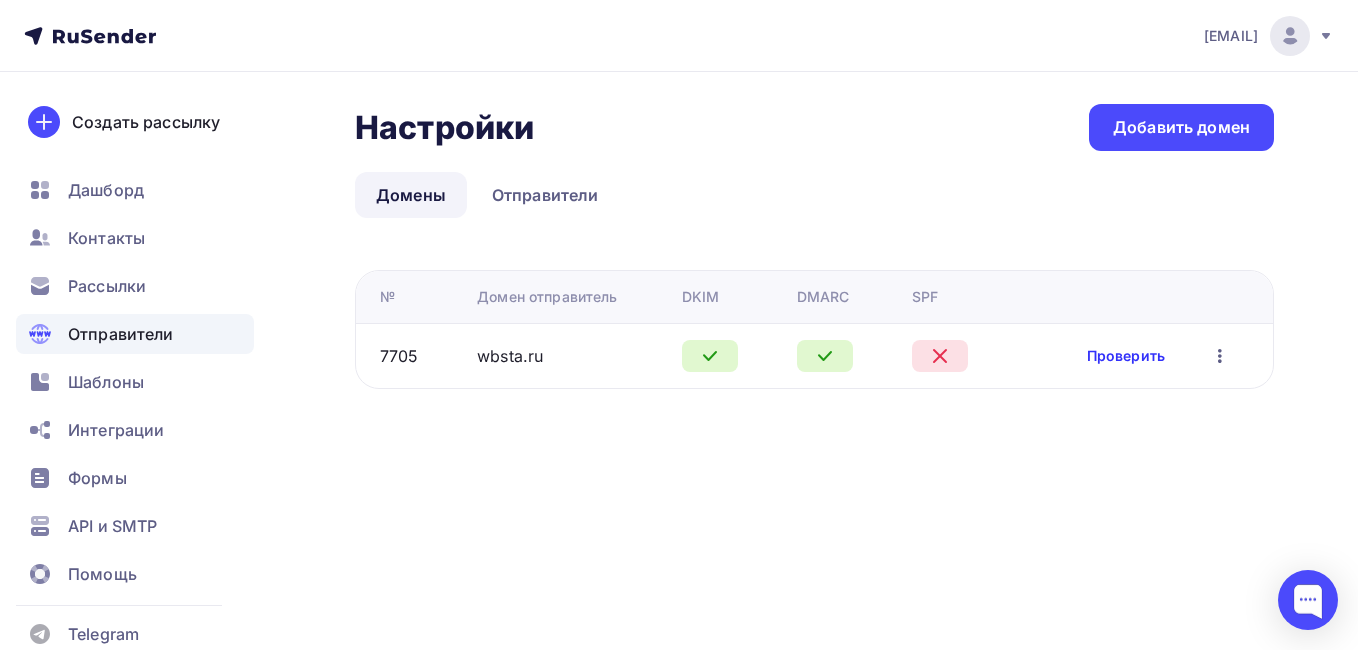 click on "Проверить" at bounding box center (1126, 356) 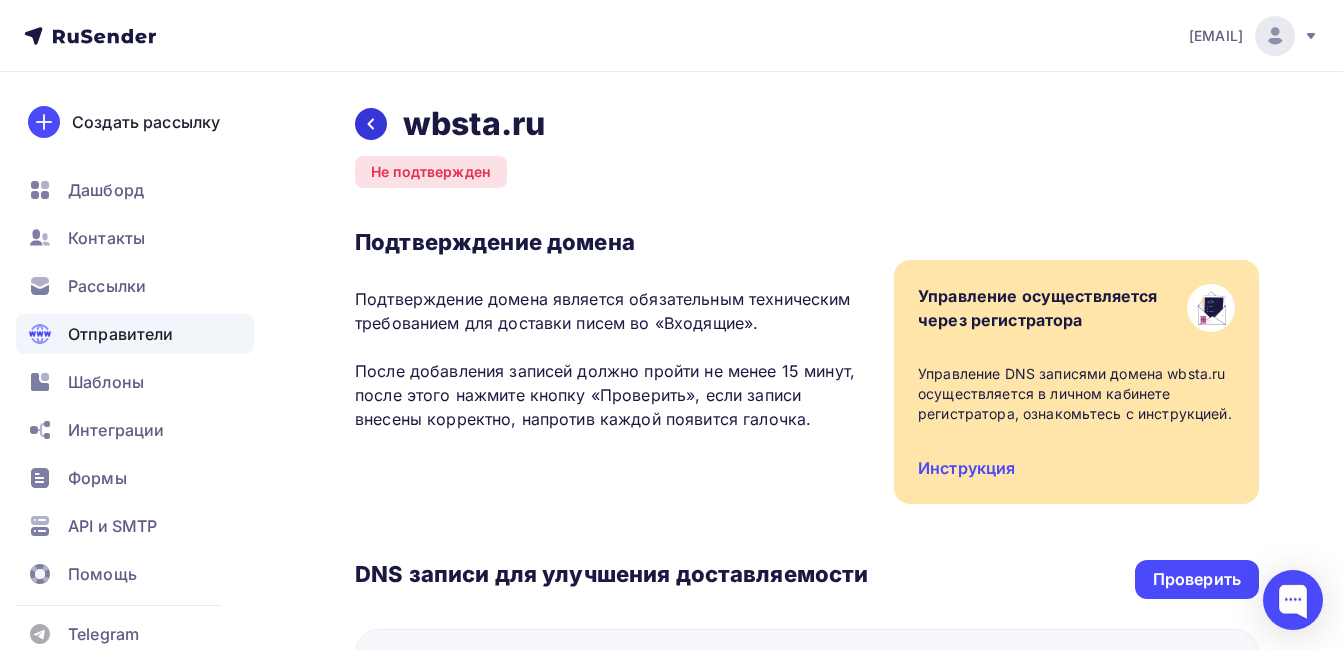 click 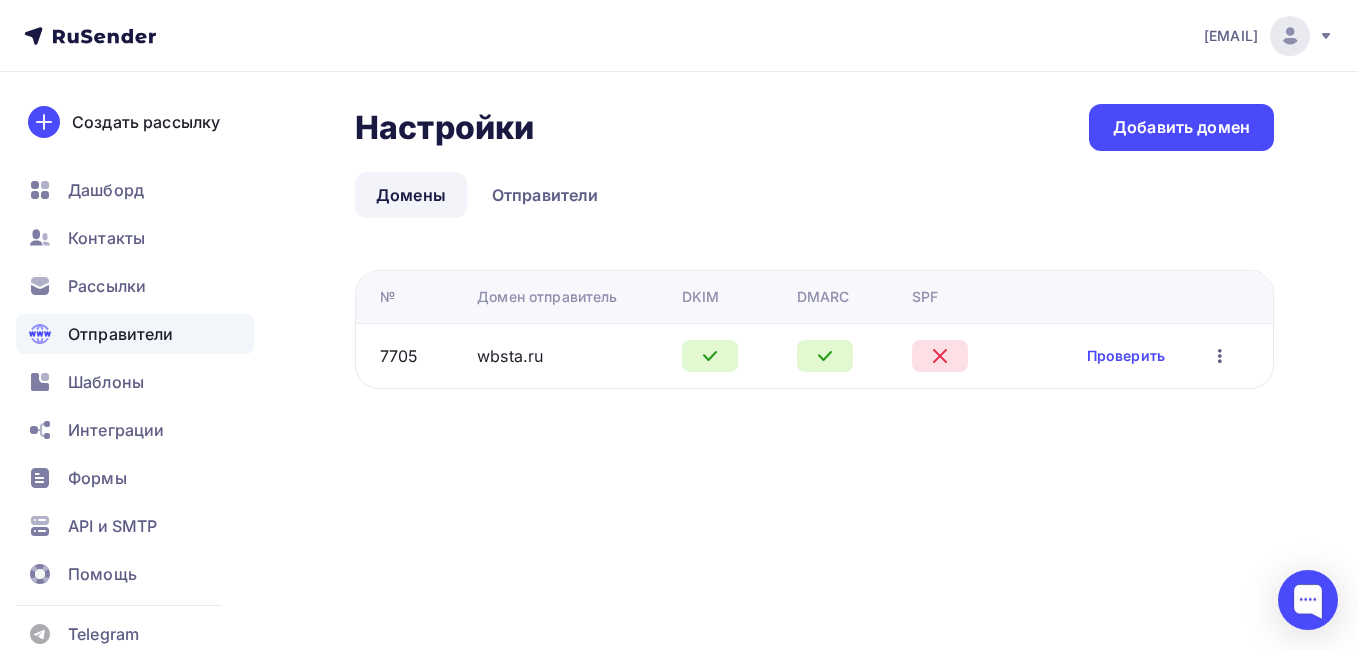click on "Настройки" at bounding box center (444, 128) 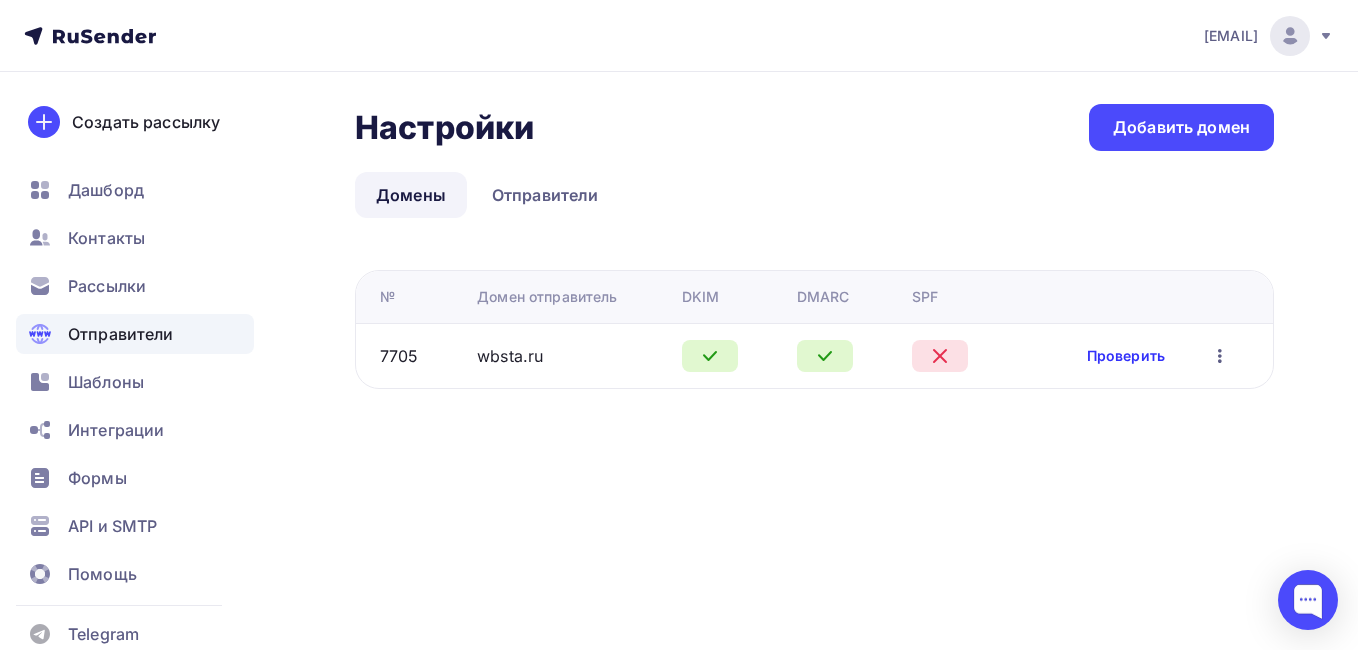 click on "Проверить" at bounding box center [1126, 356] 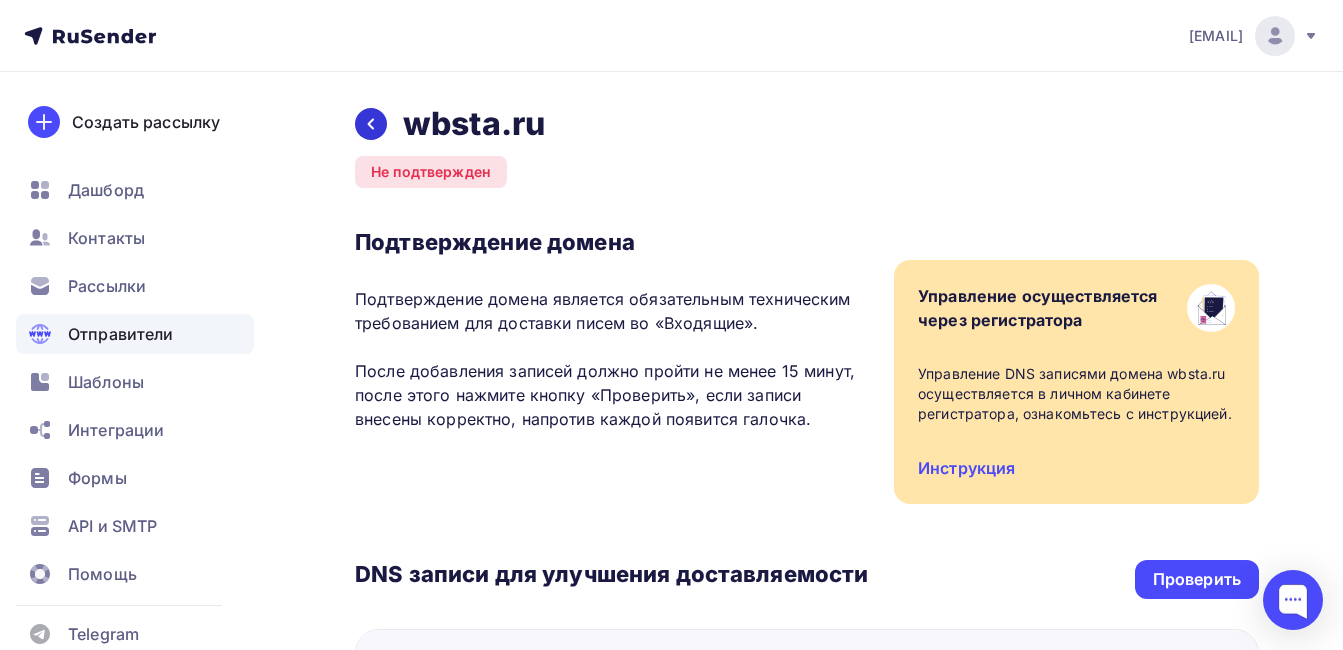 click 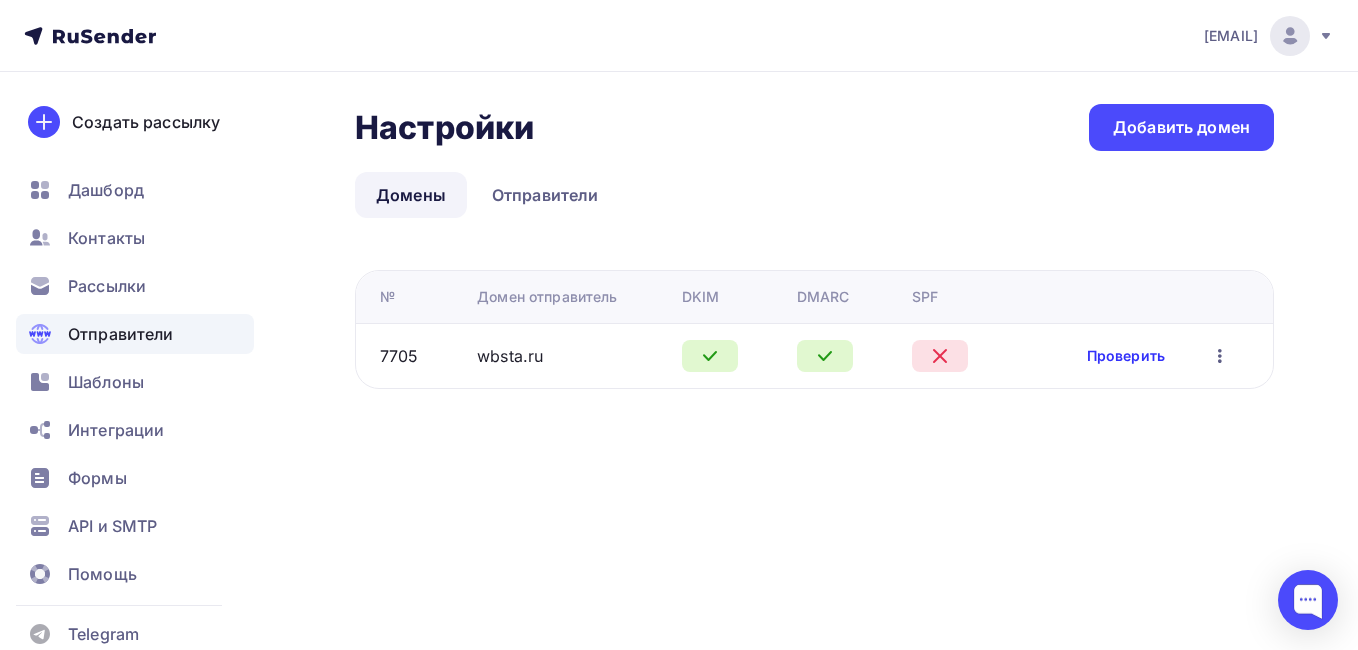 click on "Проверить" at bounding box center (1126, 356) 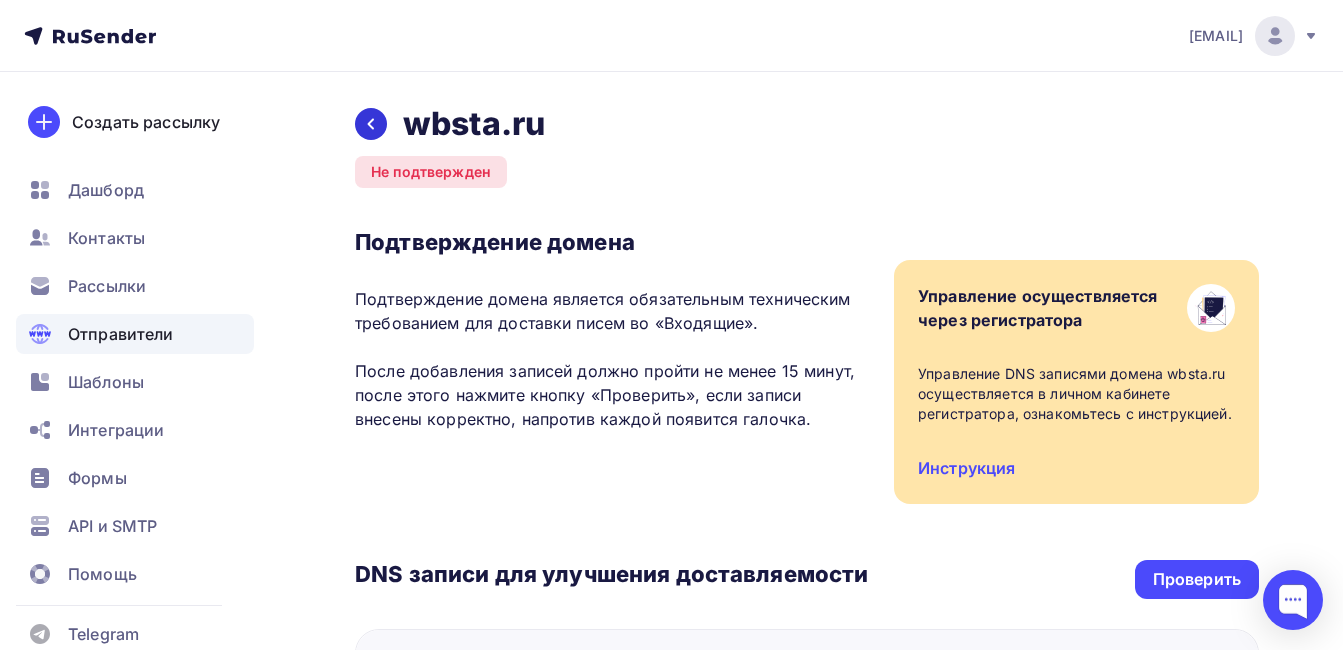 click 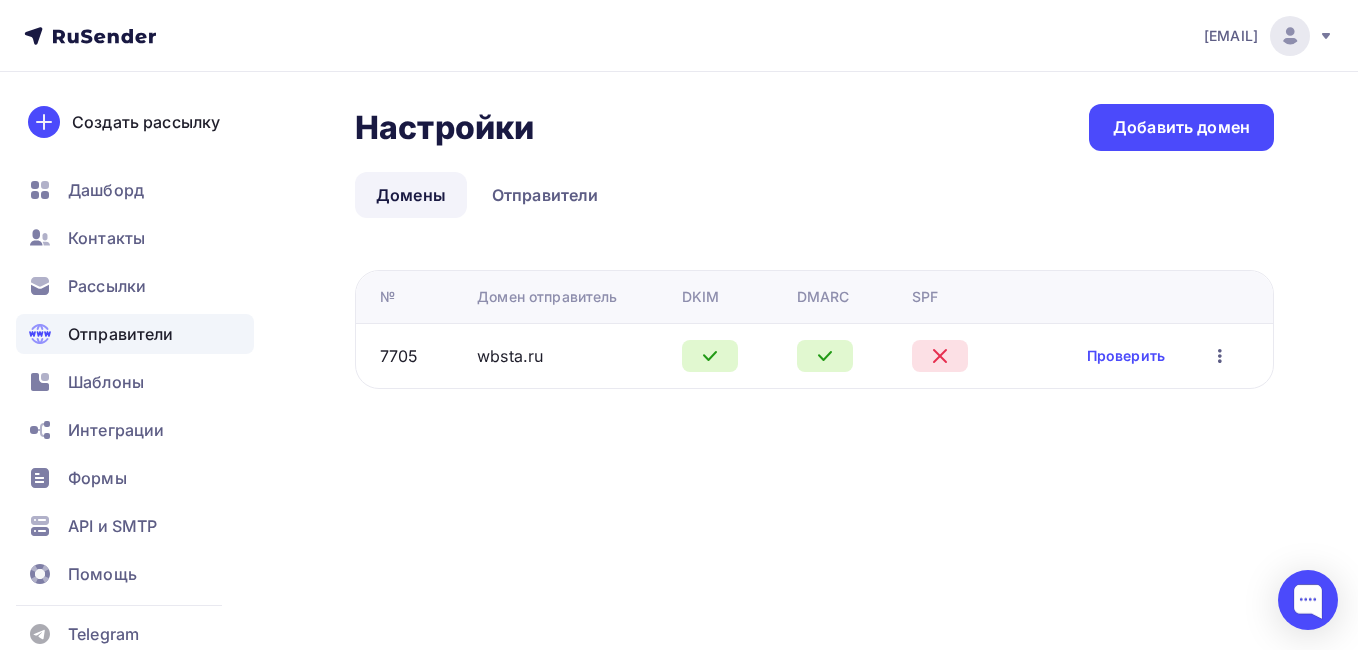 click on "Настройки   Настройки
Добавить домен" at bounding box center (814, 127) 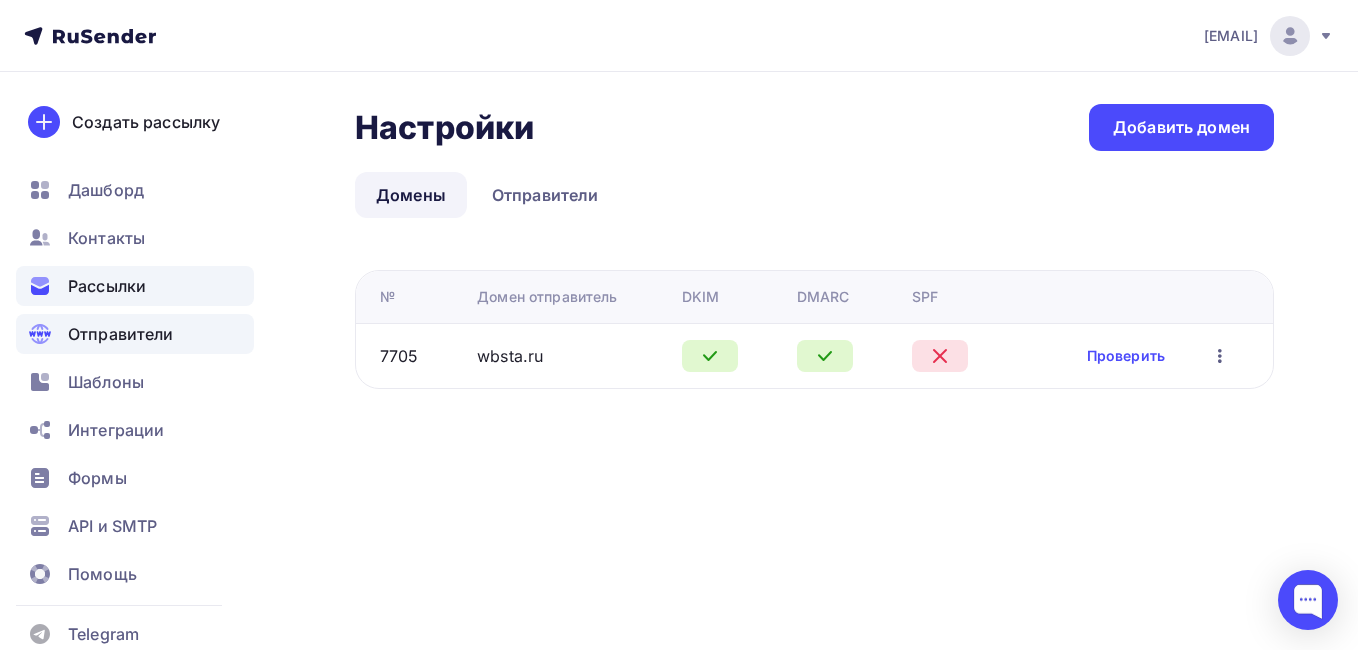 click on "Рассылки" at bounding box center [107, 286] 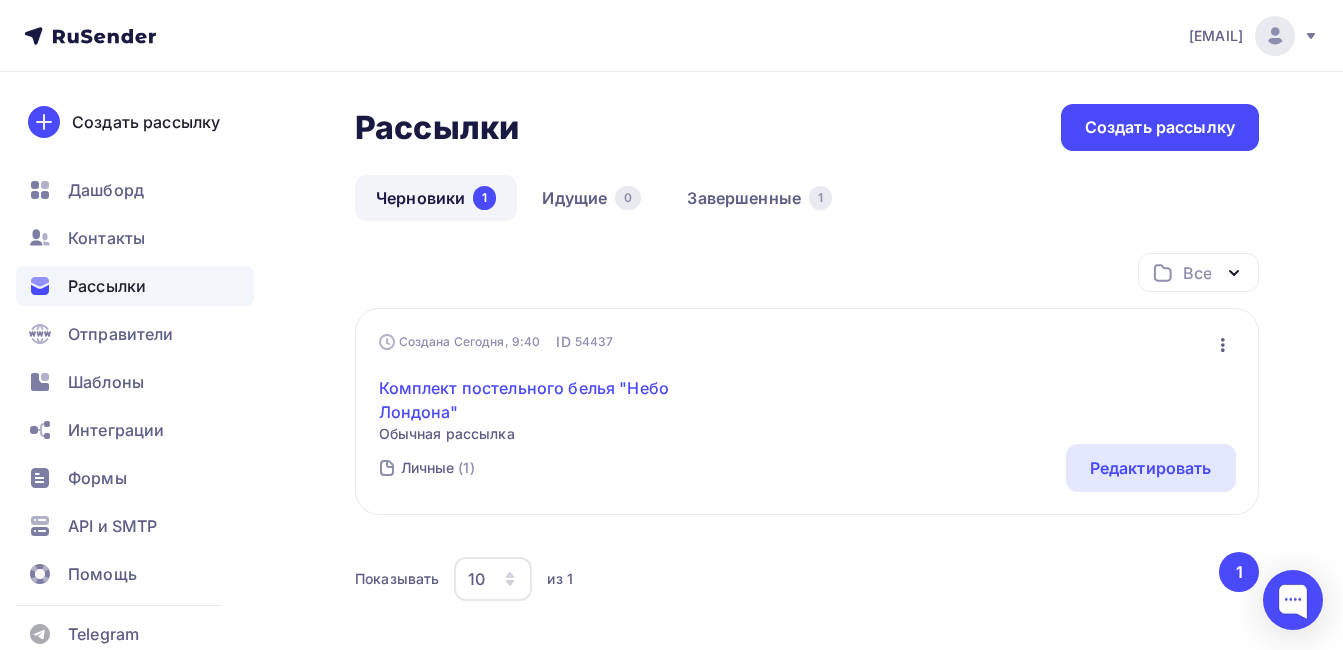 click on "Комплект постельного белья "Небо Лондона"" at bounding box center [550, 400] 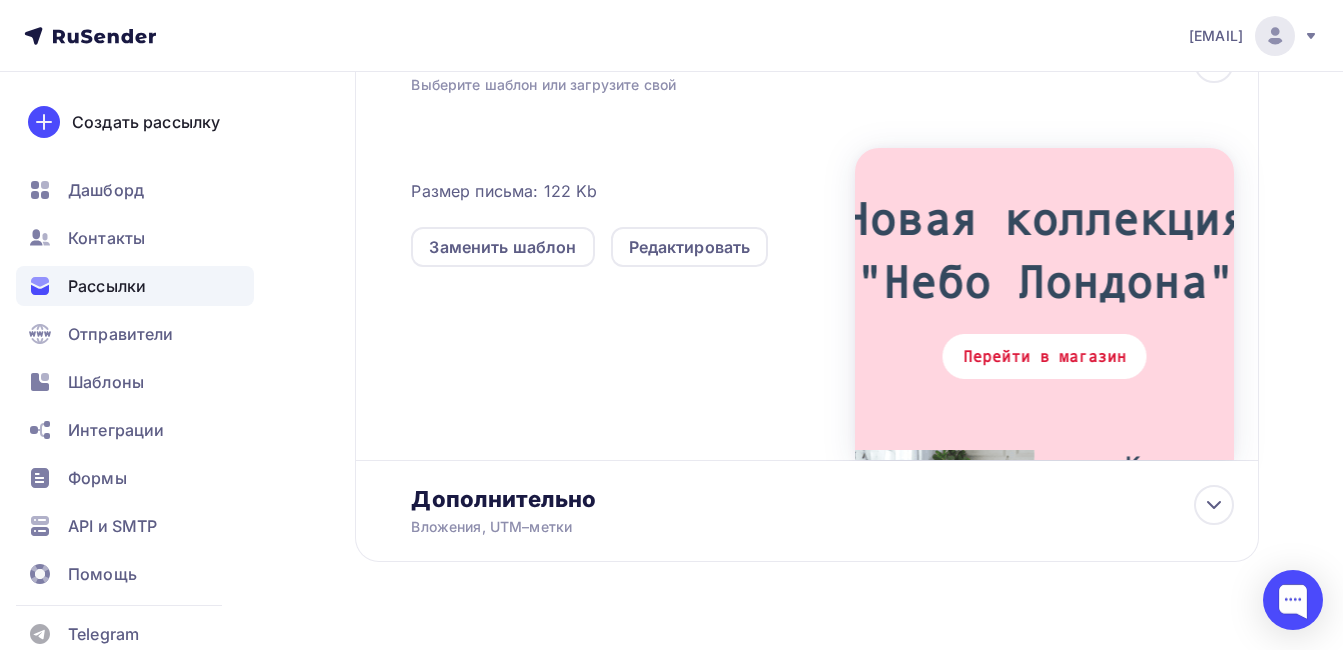 scroll, scrollTop: 542, scrollLeft: 0, axis: vertical 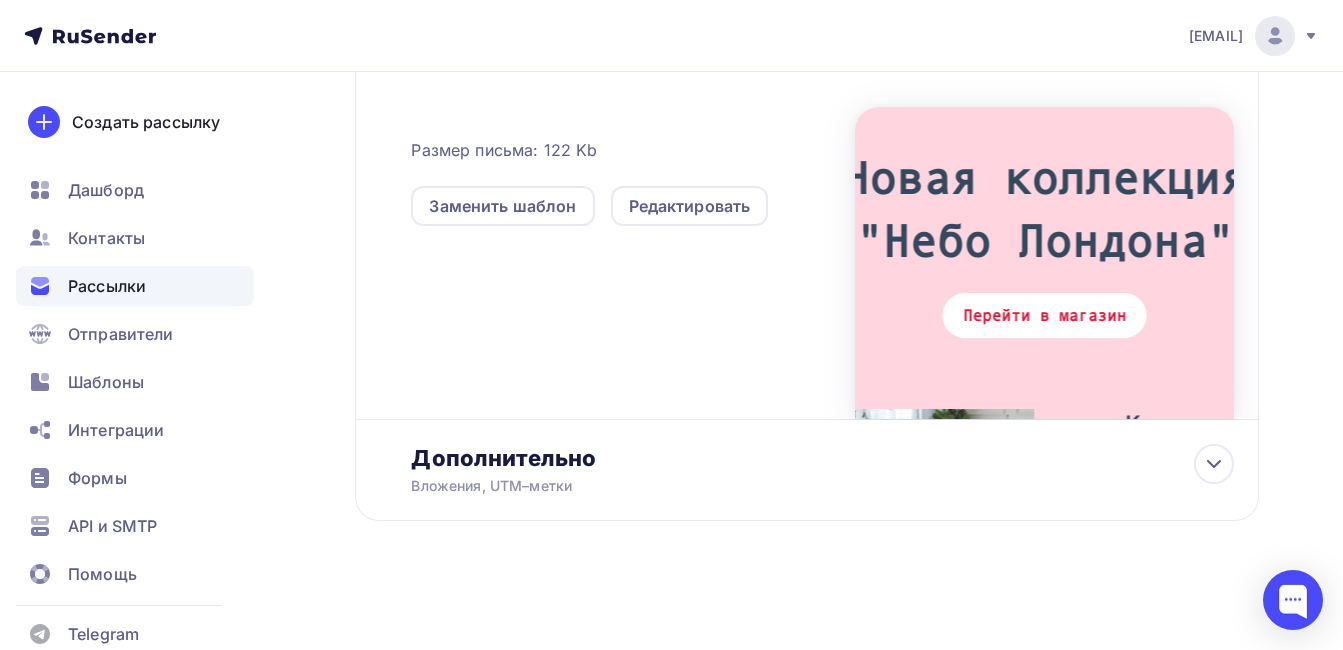 click at bounding box center [1044, 263] 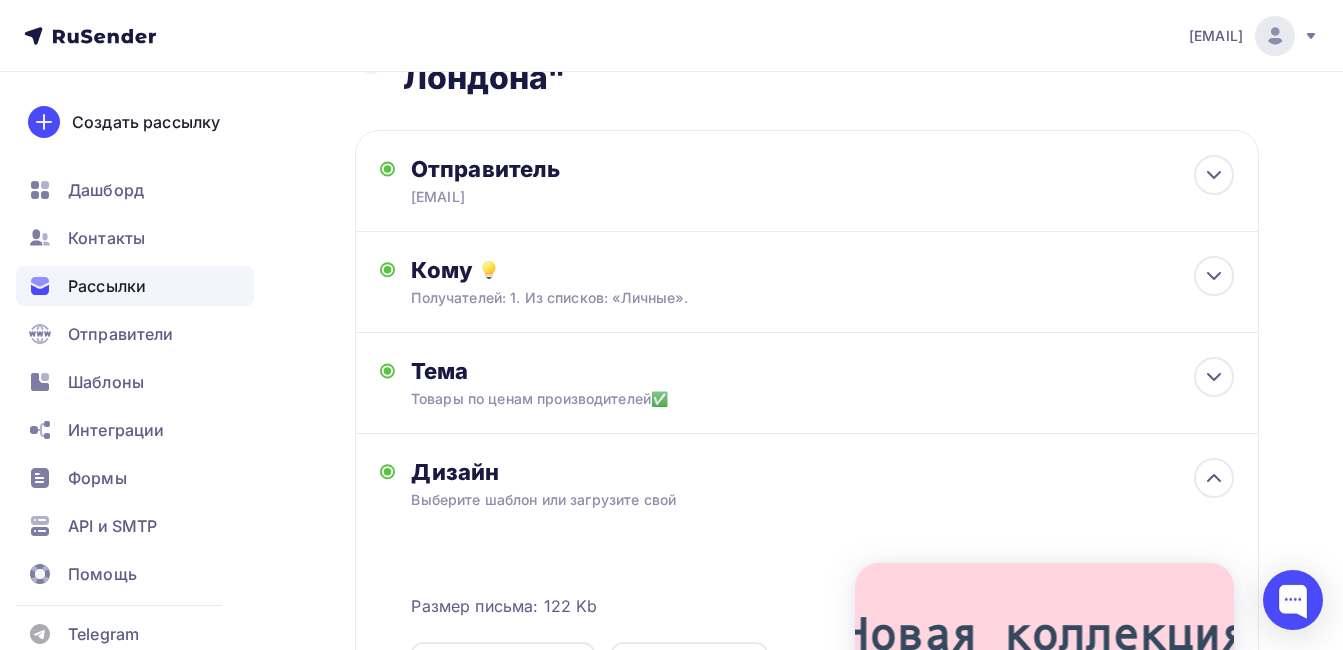 scroll, scrollTop: 0, scrollLeft: 0, axis: both 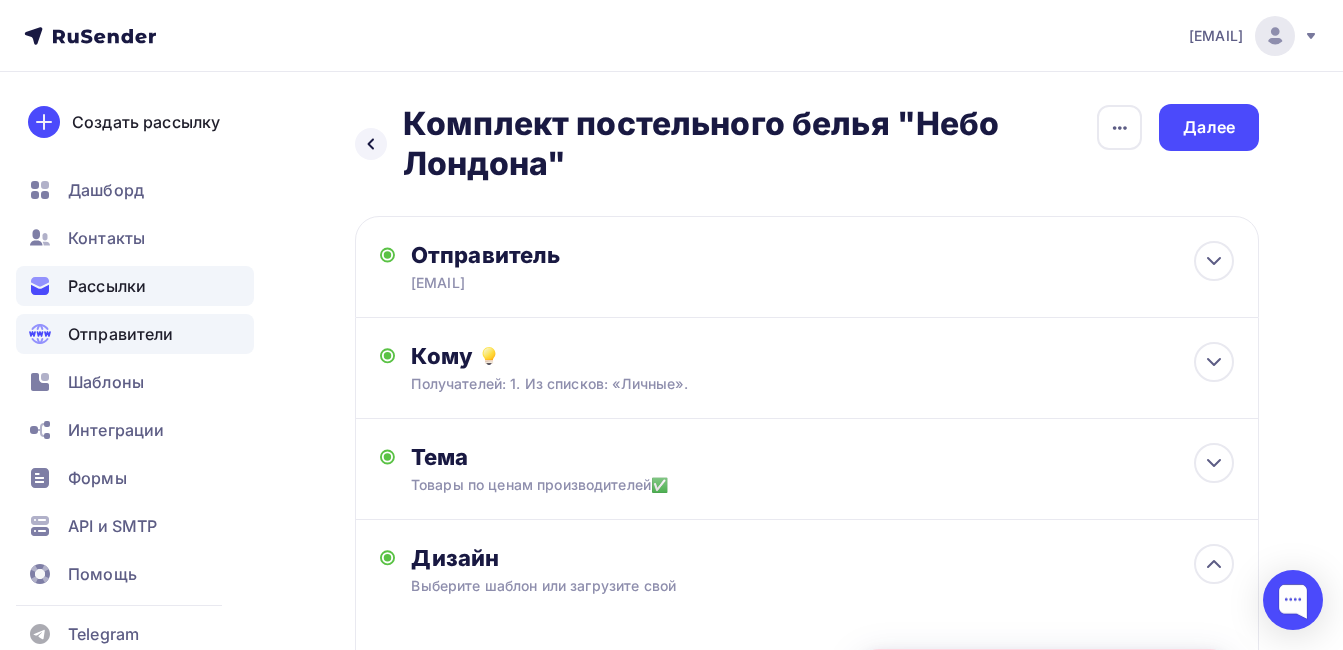 click on "Отправители" at bounding box center [121, 334] 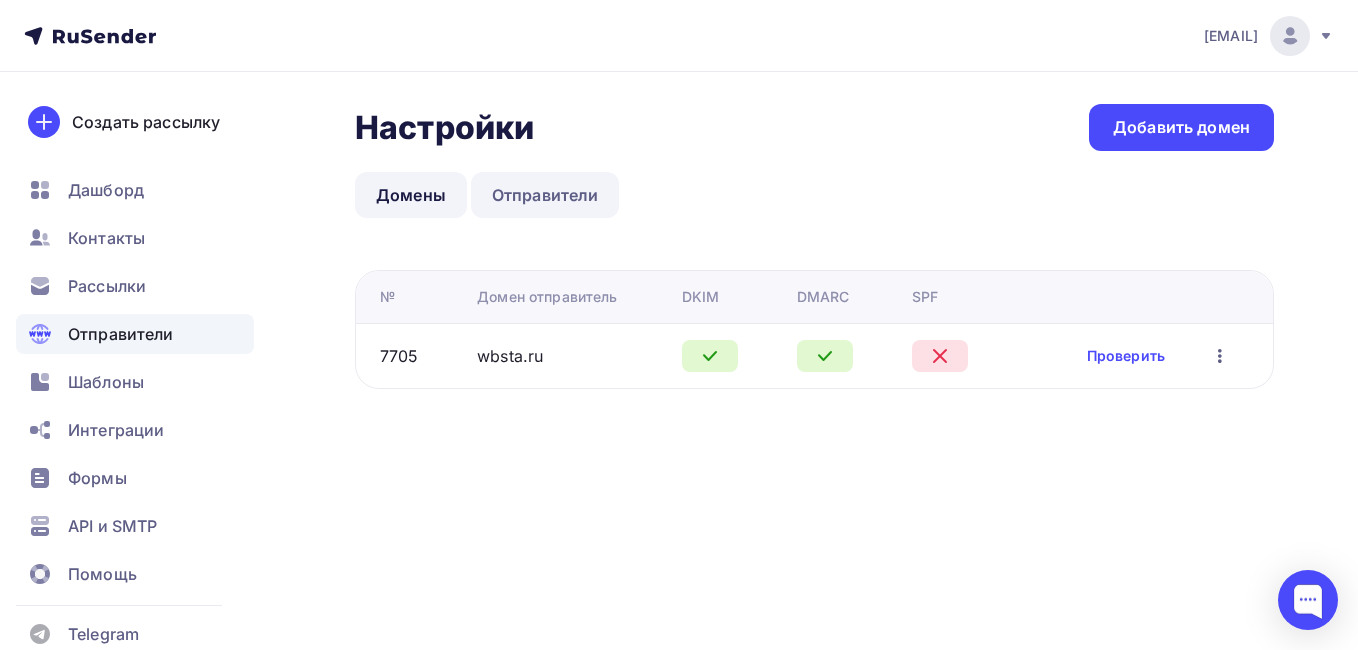 click on "Отправители" at bounding box center [545, 195] 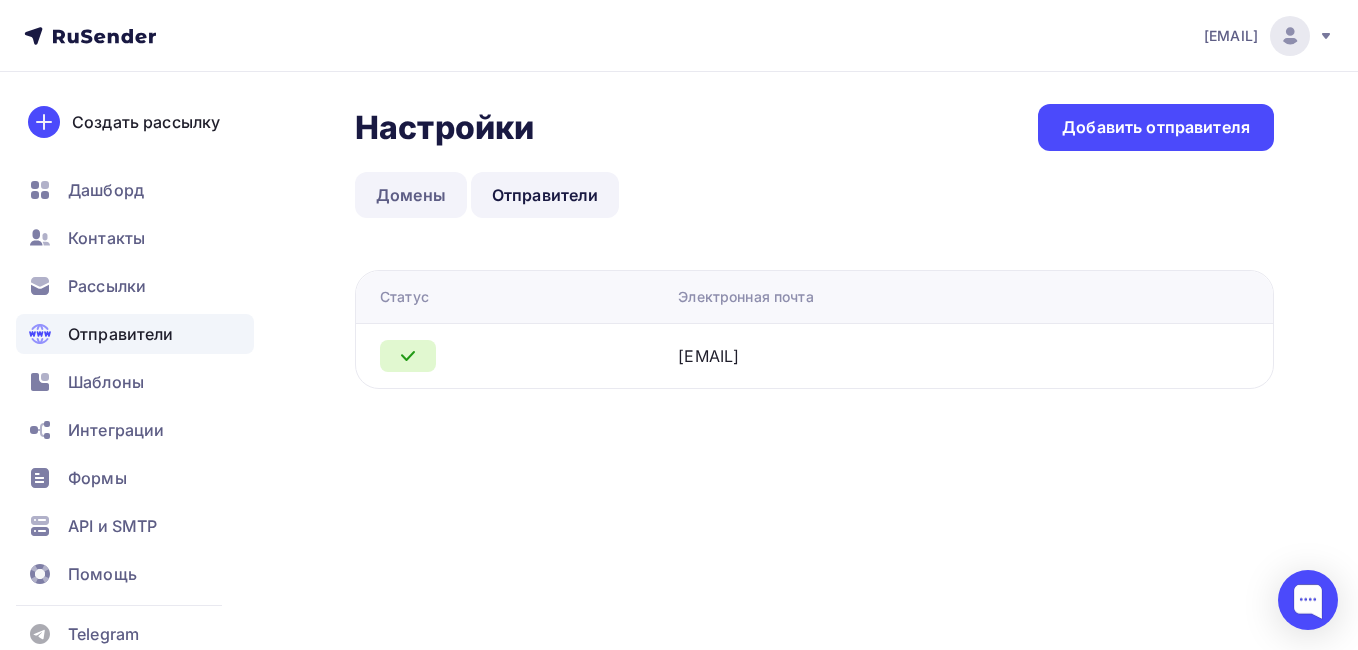 click on "Домены" at bounding box center (411, 195) 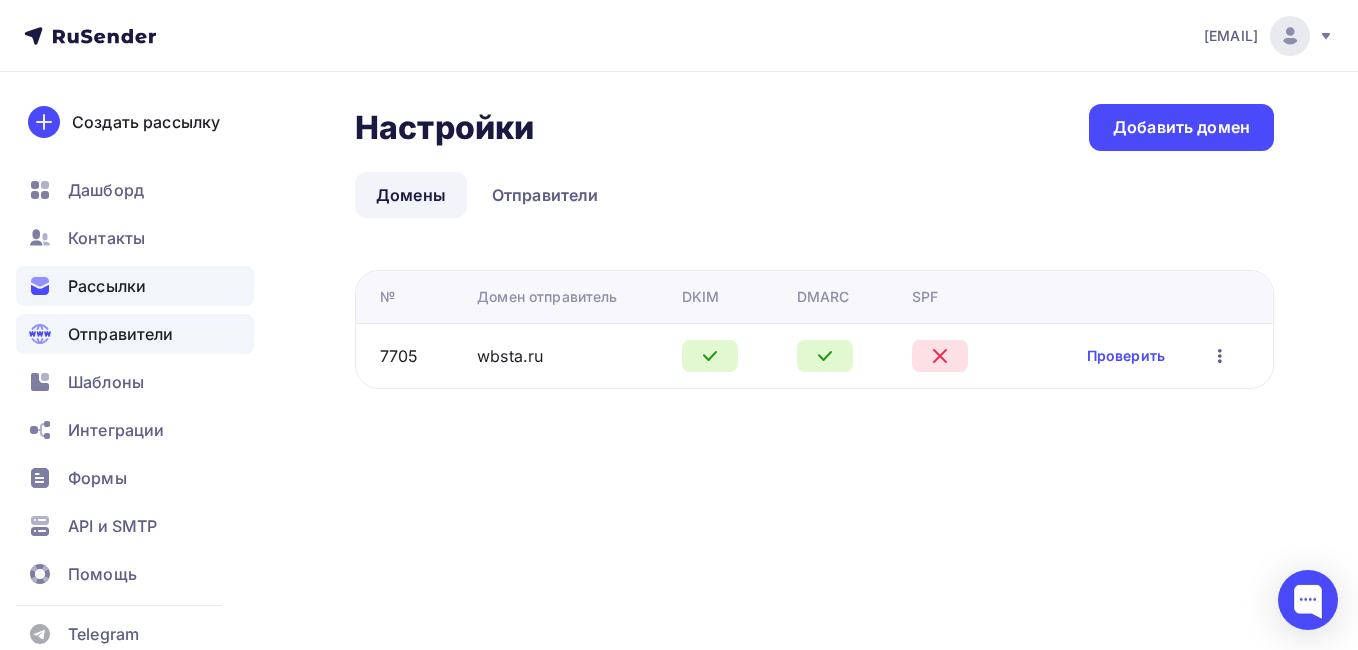 click on "Рассылки" at bounding box center [107, 286] 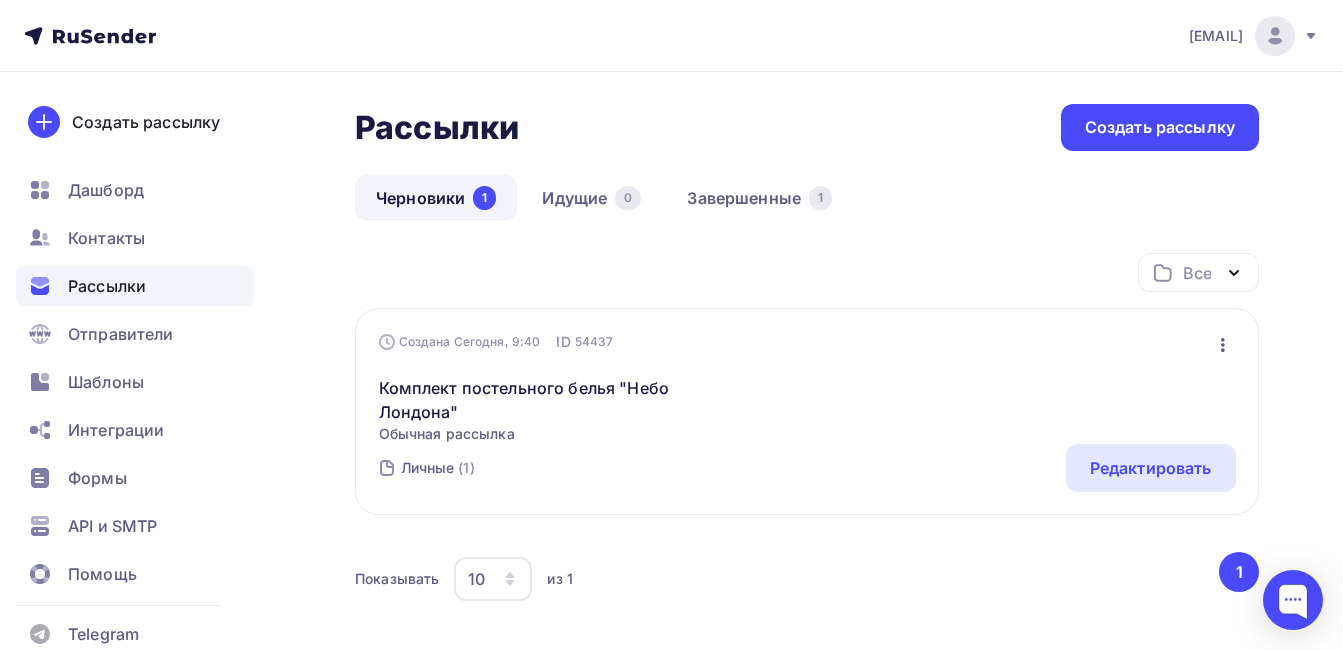 scroll, scrollTop: 106, scrollLeft: 0, axis: vertical 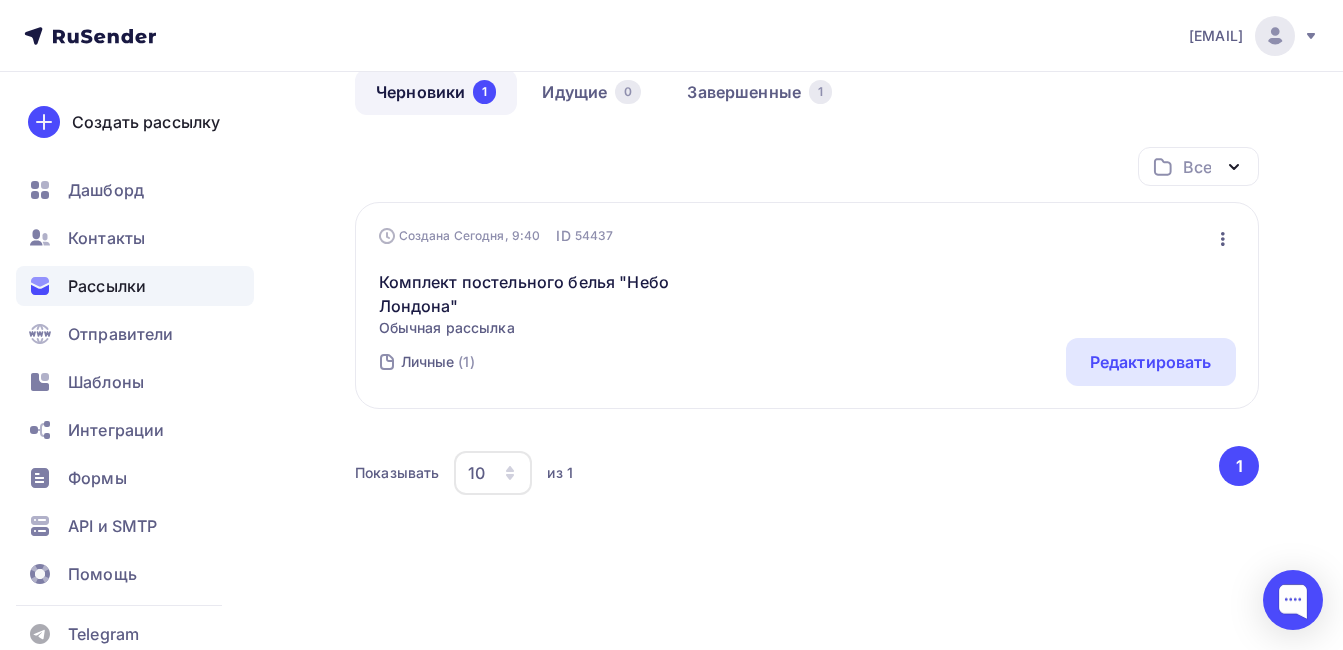 click 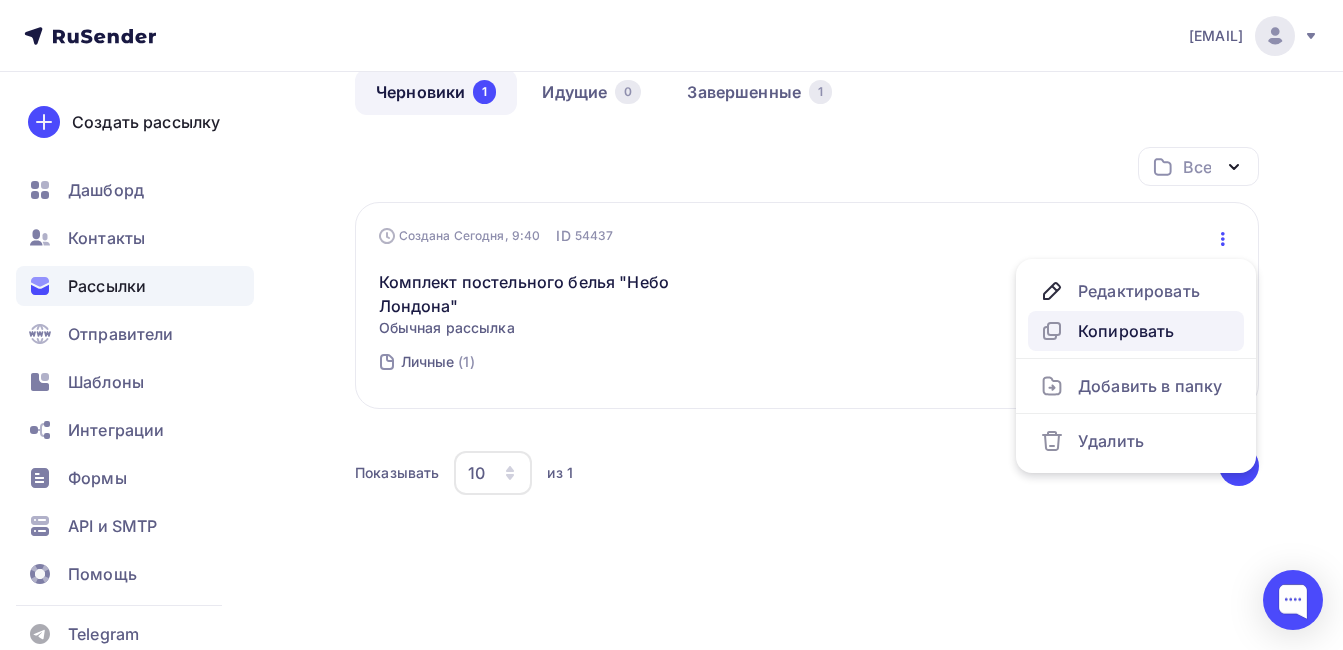 click on "Копировать" at bounding box center [1136, 331] 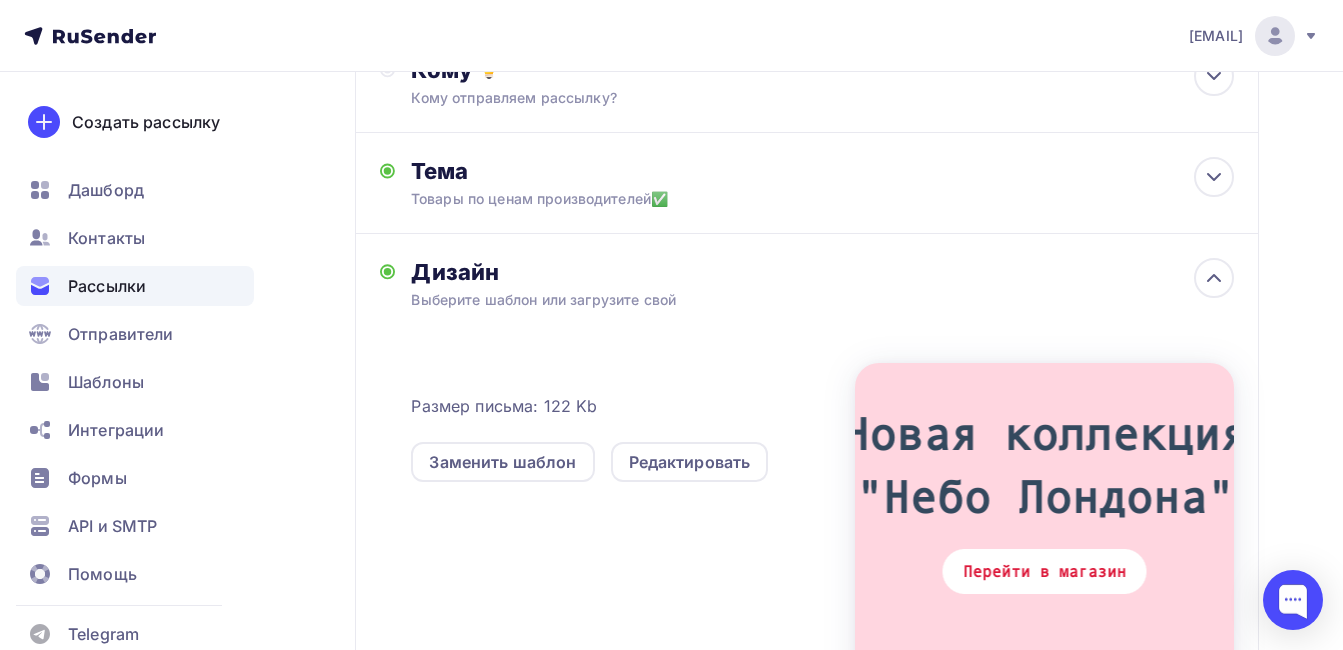 scroll, scrollTop: 287, scrollLeft: 0, axis: vertical 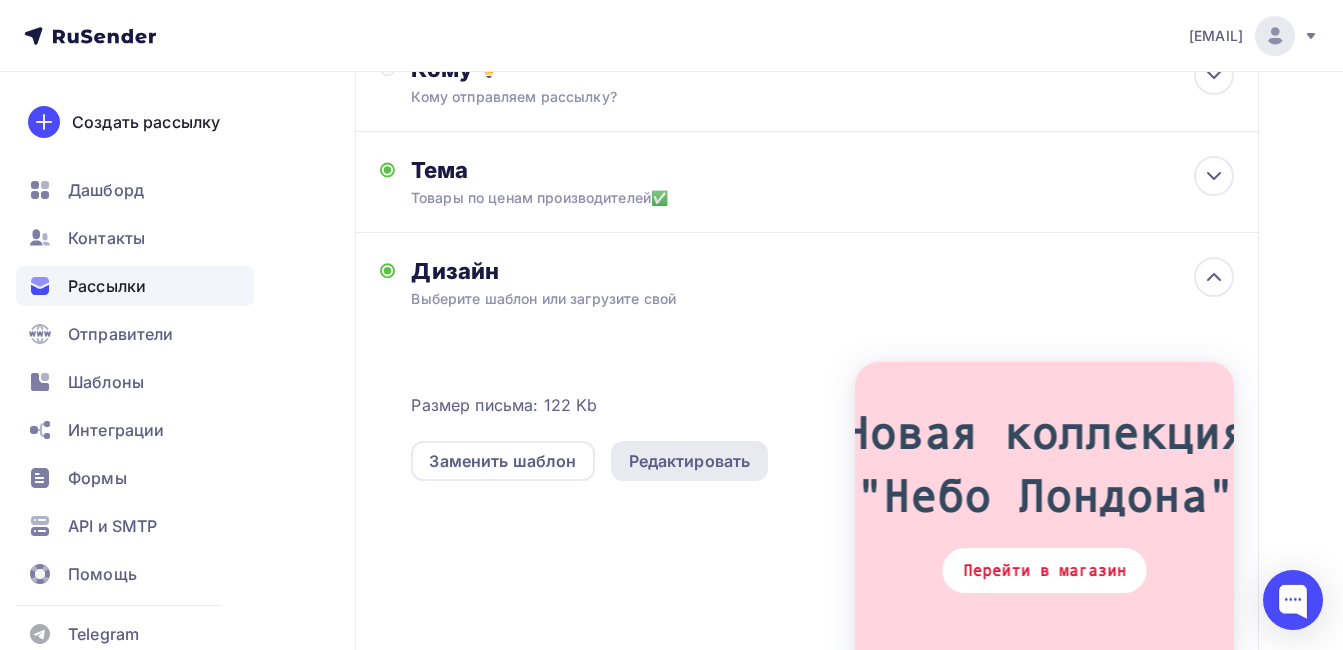 click on "Редактировать" at bounding box center [690, 461] 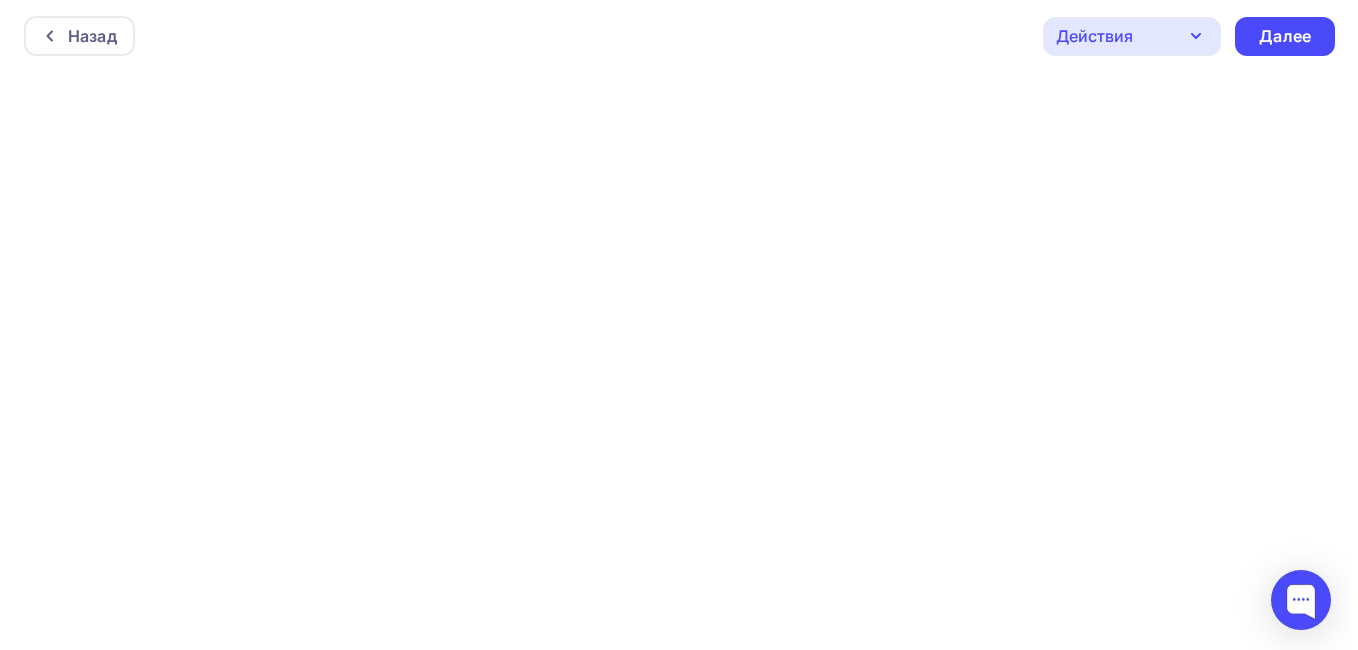 scroll, scrollTop: 0, scrollLeft: 0, axis: both 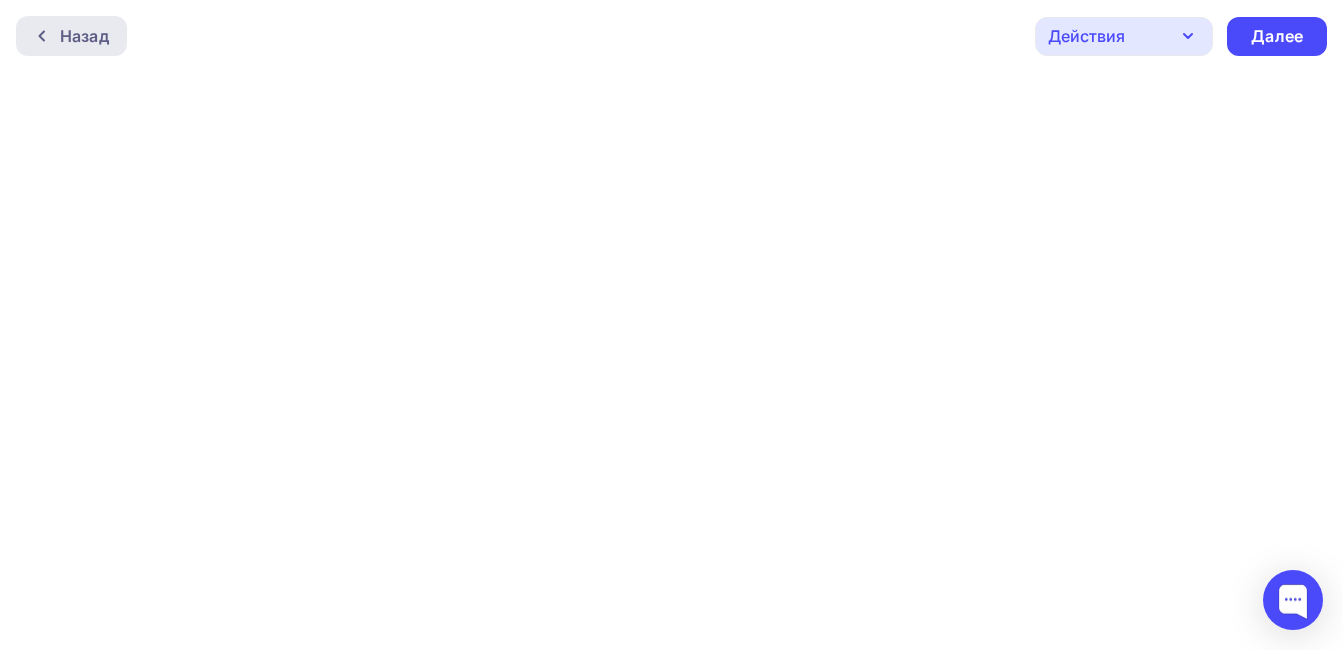 click on "Назад" at bounding box center [84, 36] 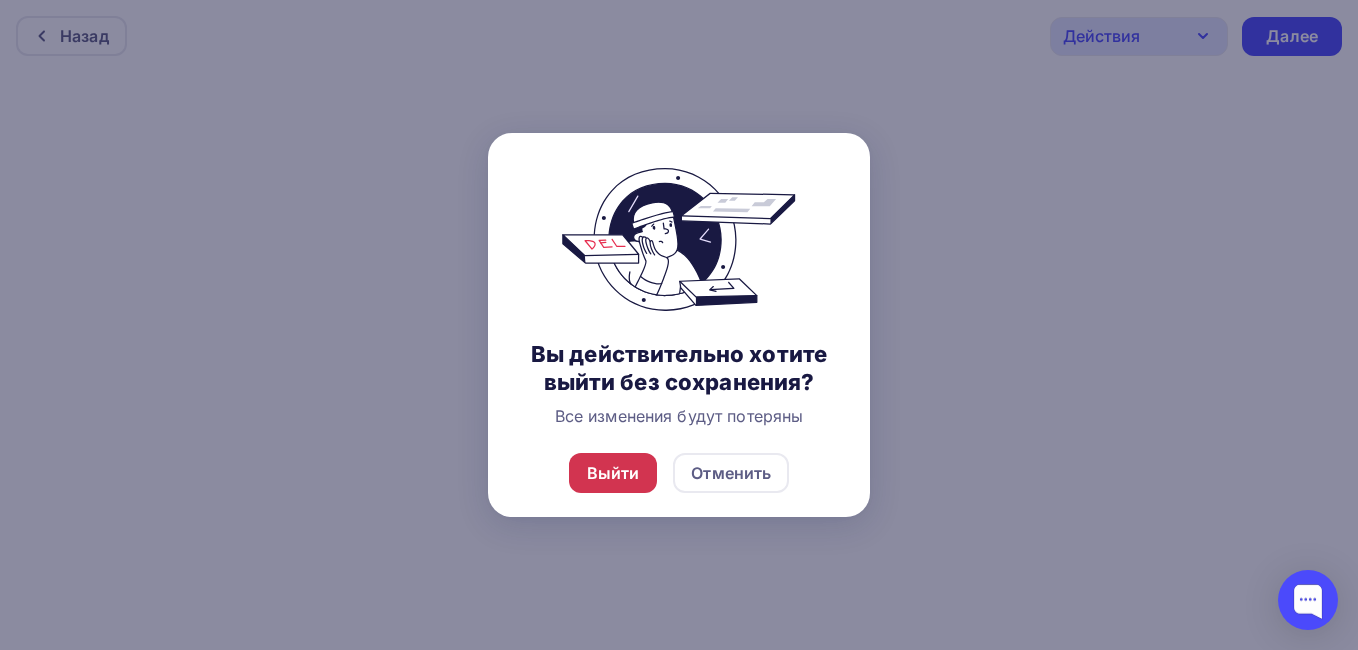 click on "Выйти" at bounding box center [613, 473] 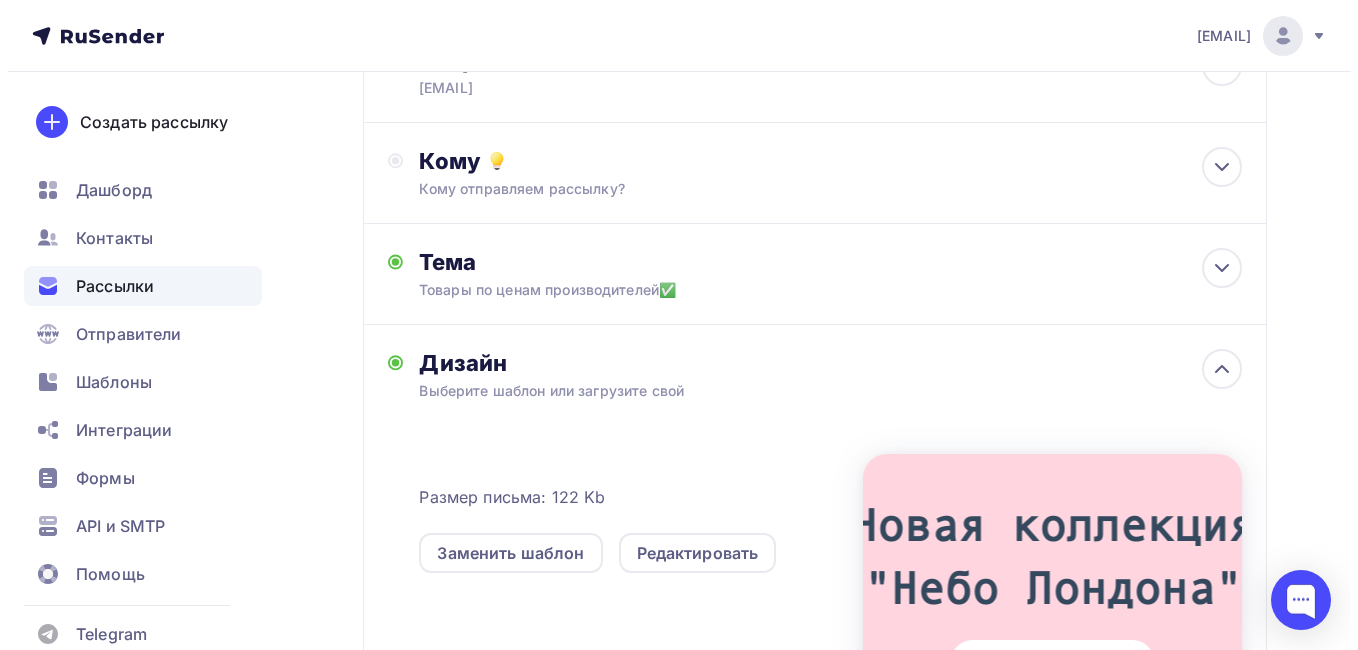 scroll, scrollTop: 0, scrollLeft: 0, axis: both 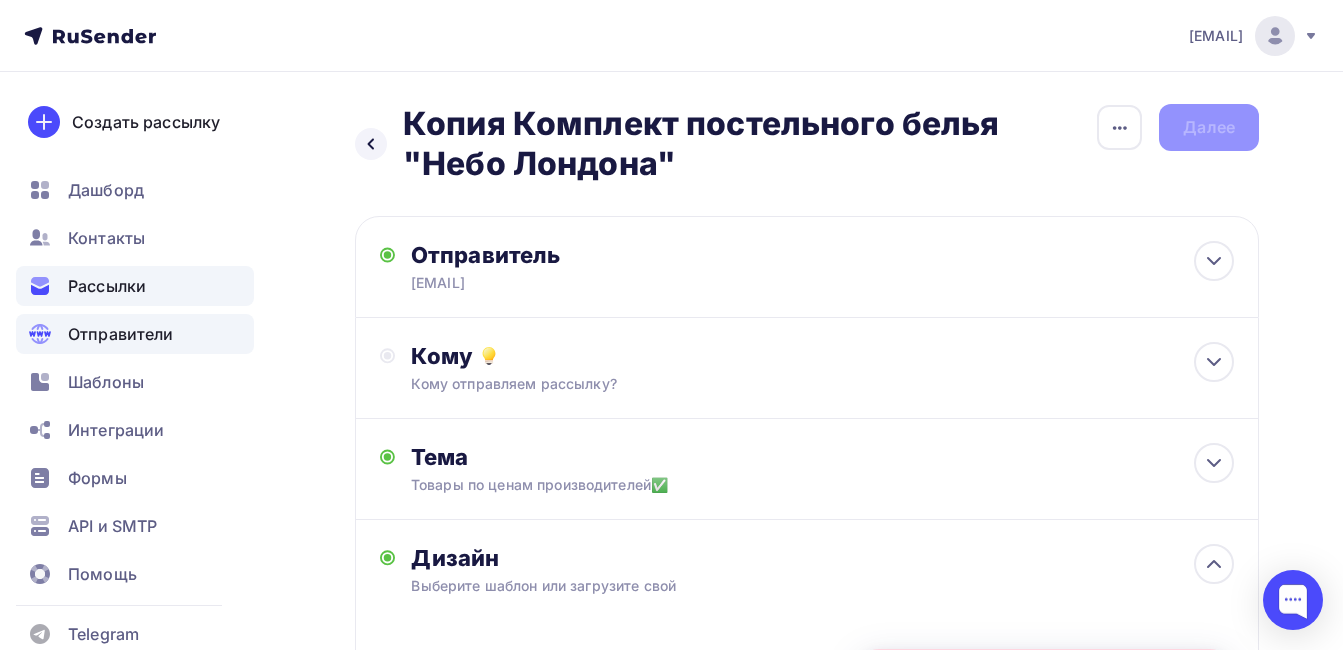 click on "Отправители" at bounding box center (135, 334) 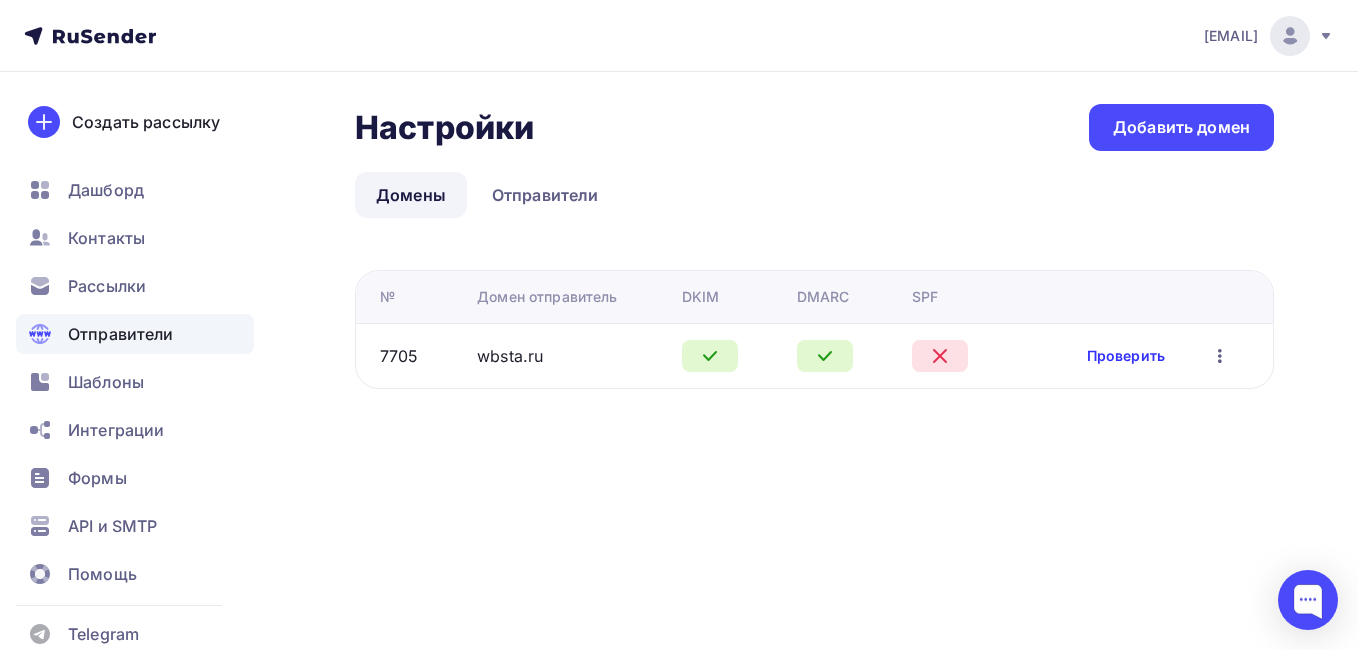 click on "Проверить" at bounding box center (1126, 356) 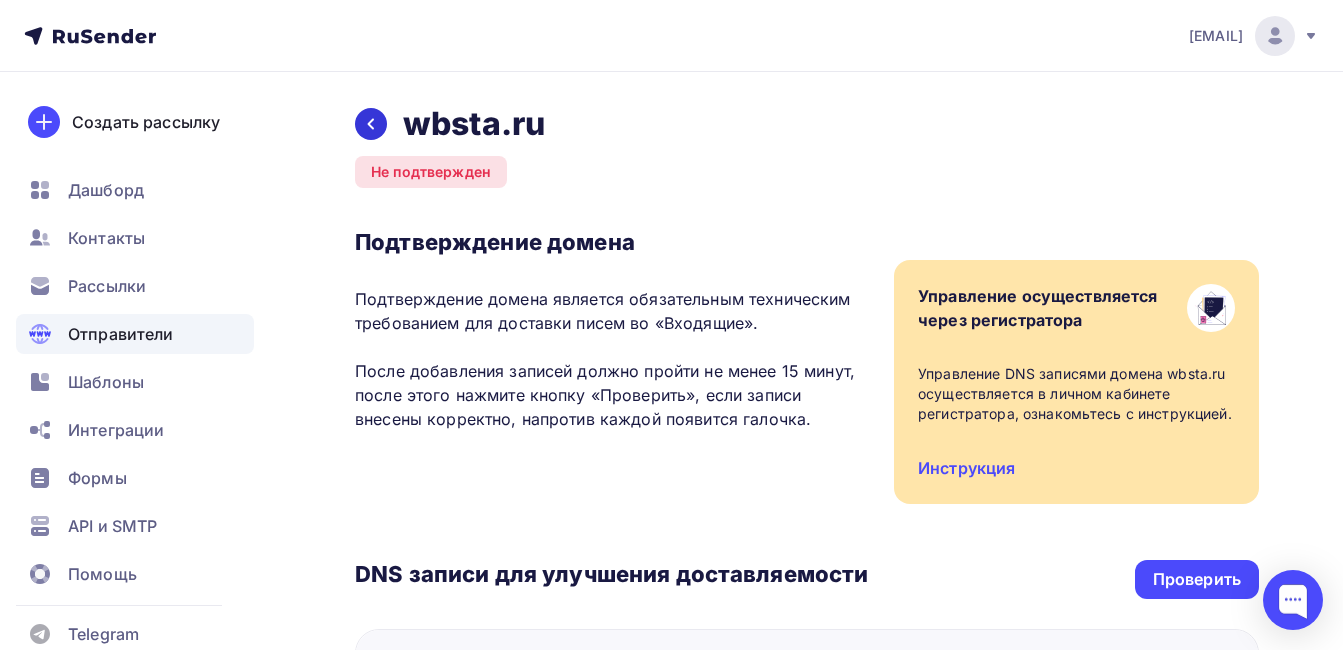 click 